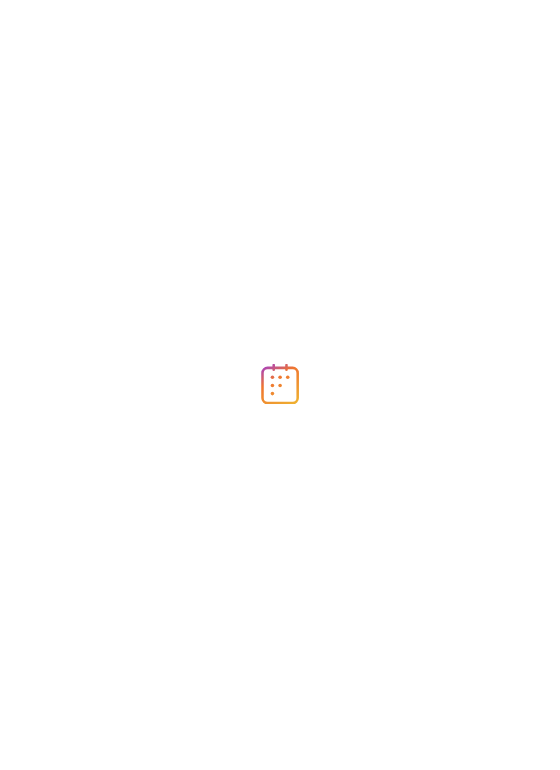 scroll, scrollTop: 0, scrollLeft: 0, axis: both 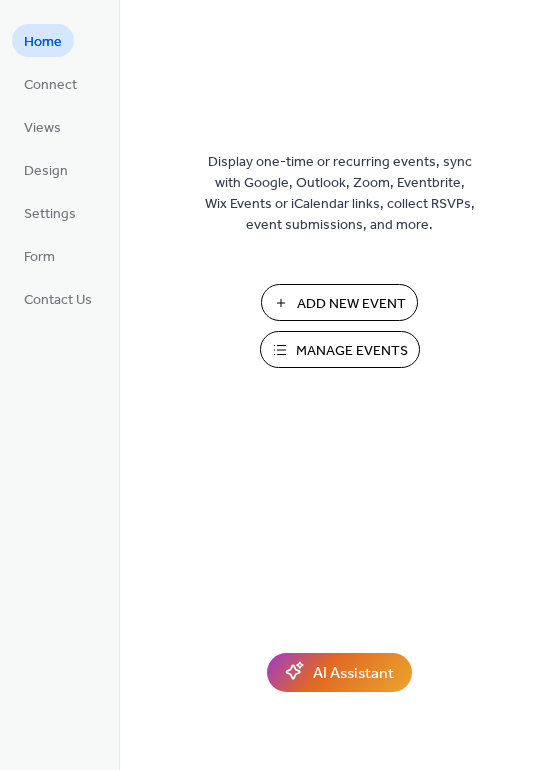 click on "Manage Events" at bounding box center [352, 351] 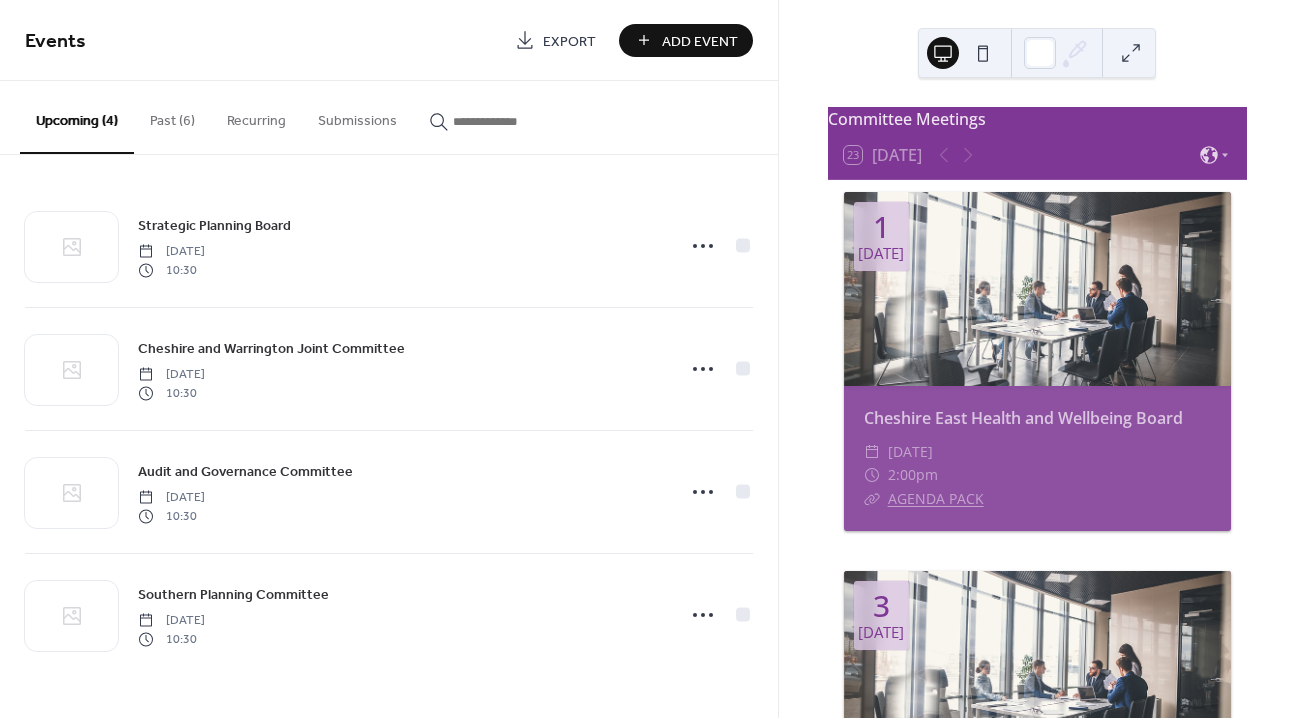 scroll, scrollTop: 0, scrollLeft: 0, axis: both 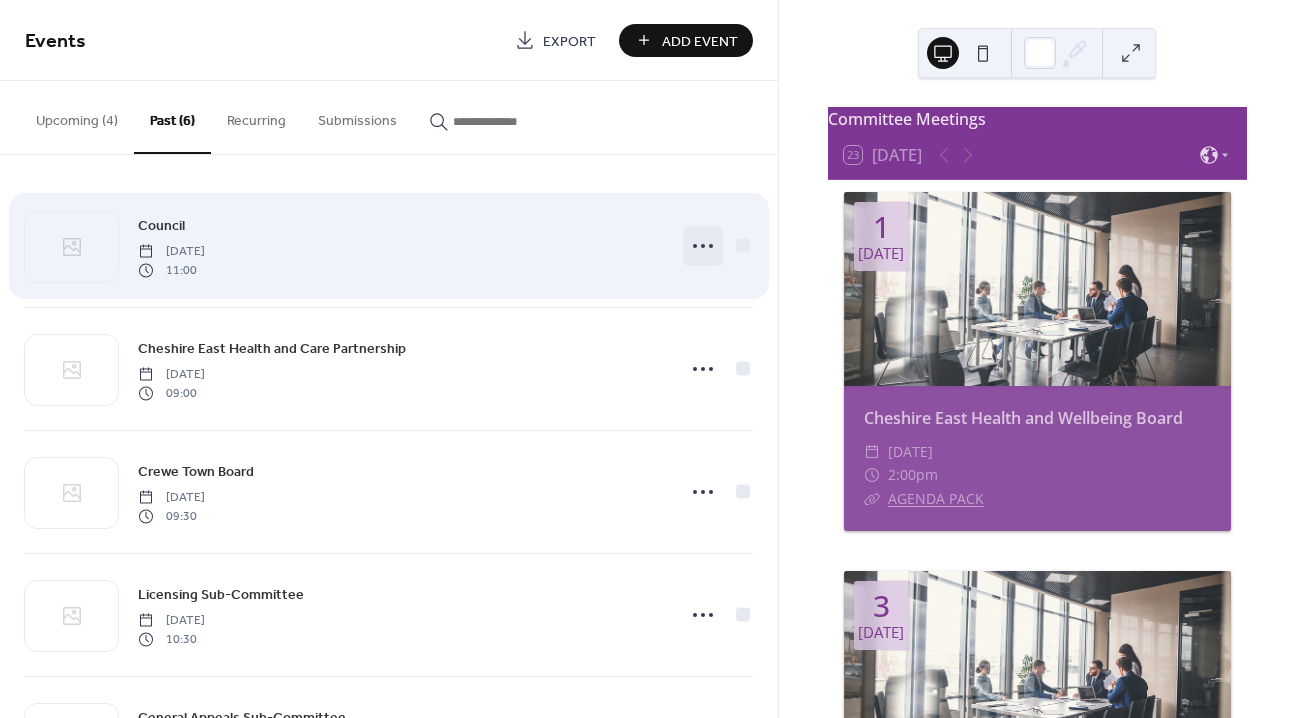 click 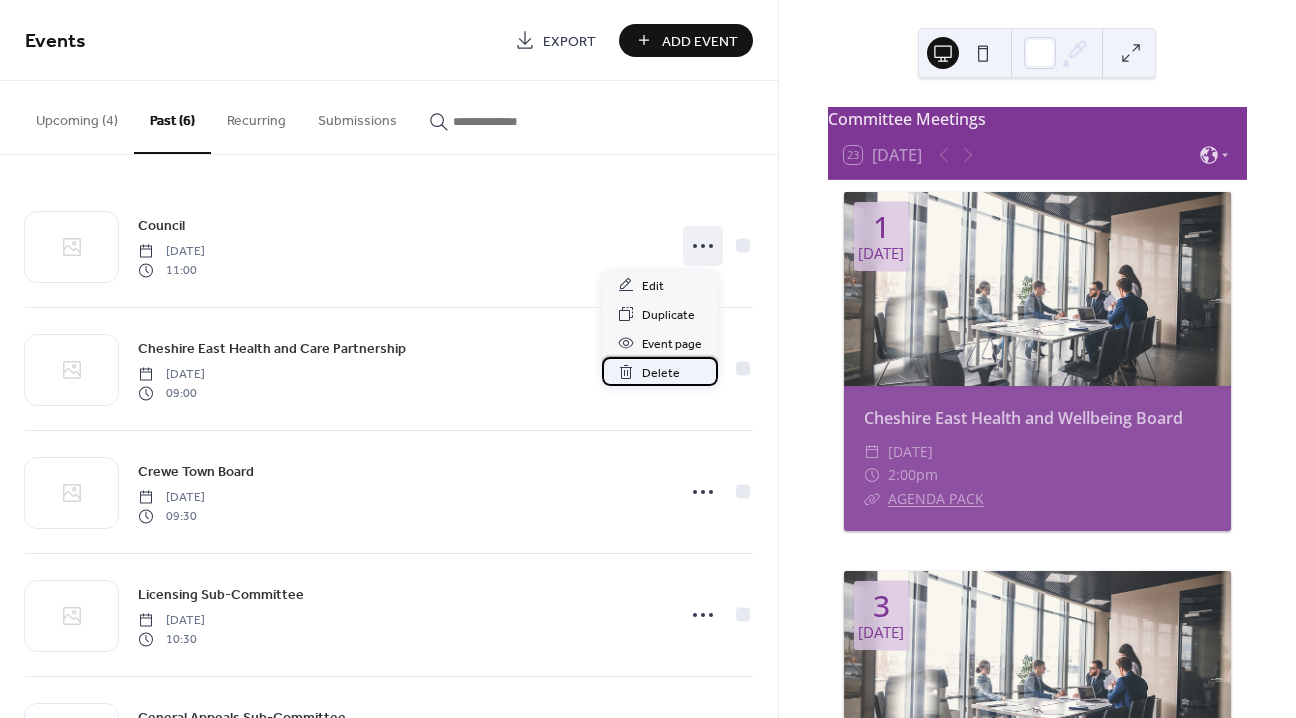 click on "Delete" at bounding box center (661, 373) 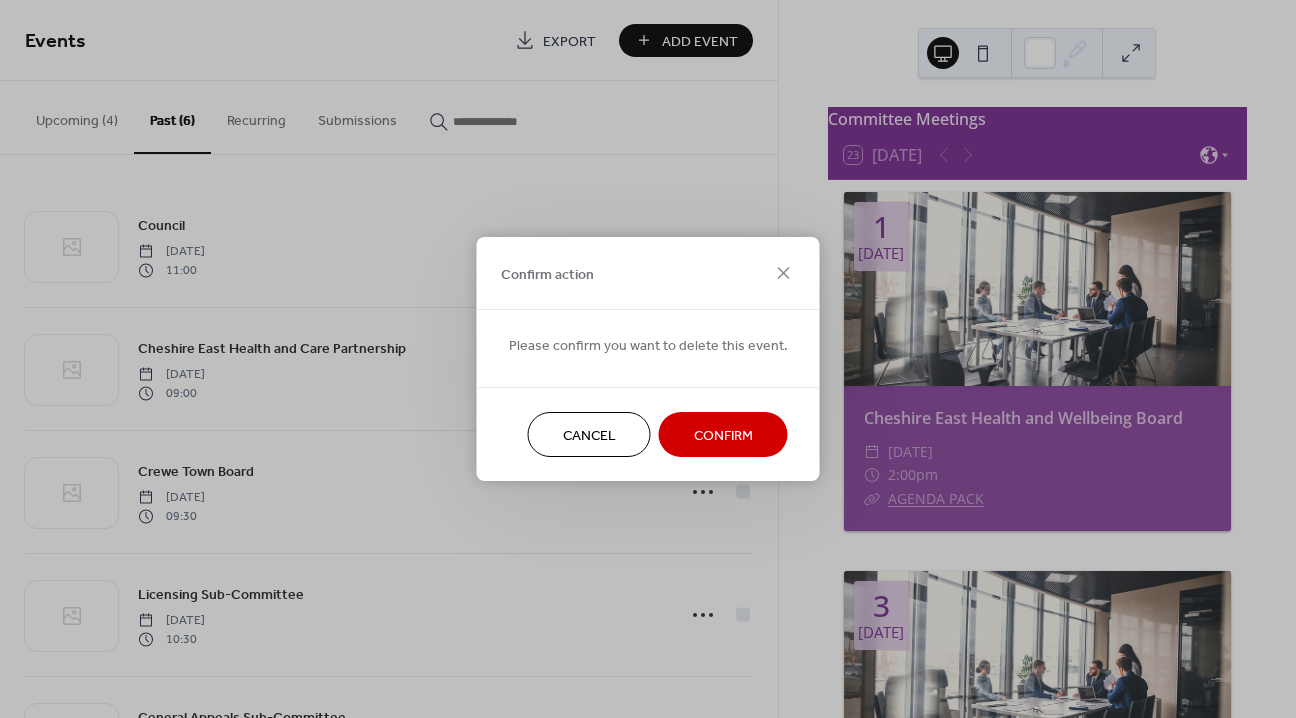 click on "Confirm" at bounding box center (723, 436) 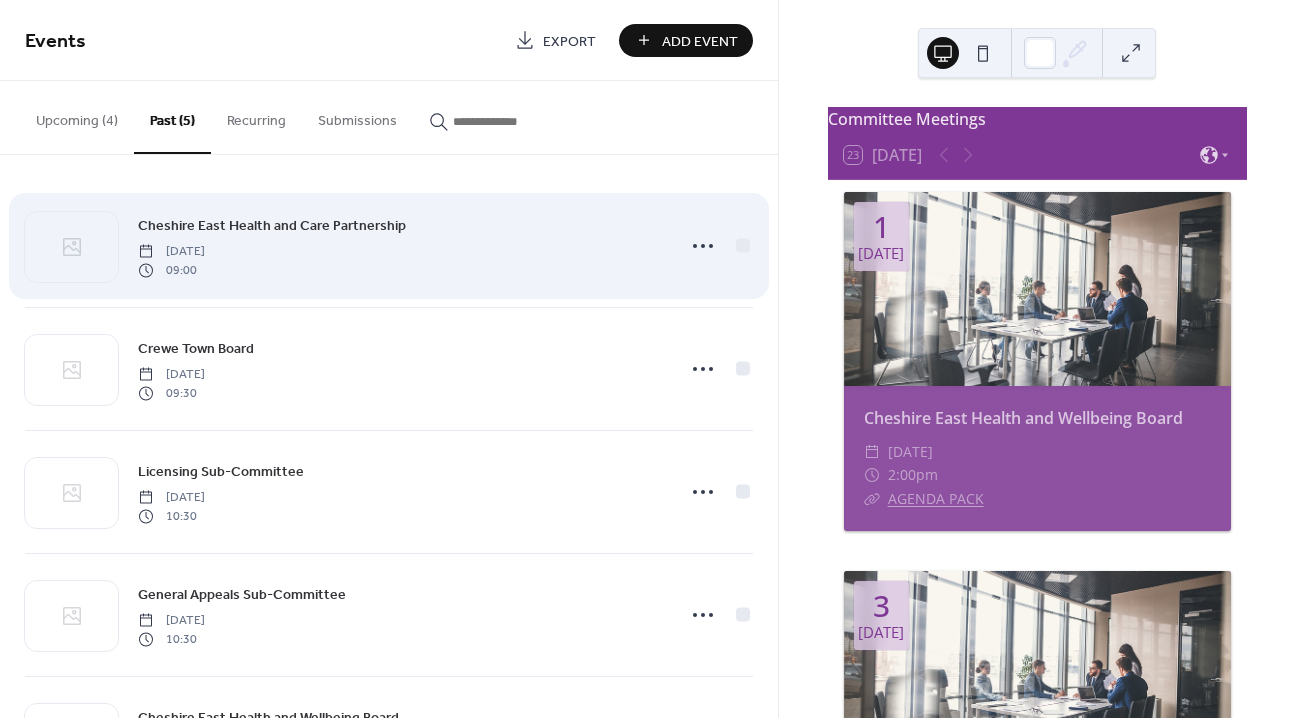 click 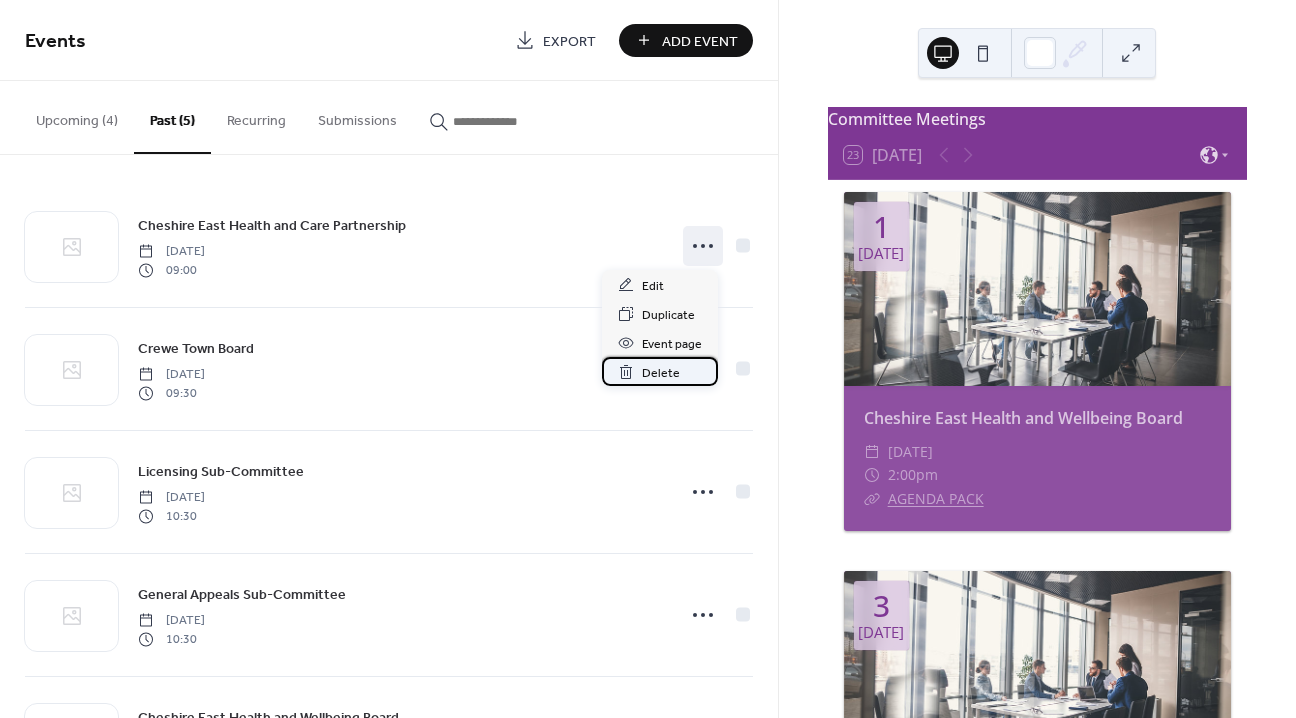 click on "Delete" at bounding box center (661, 373) 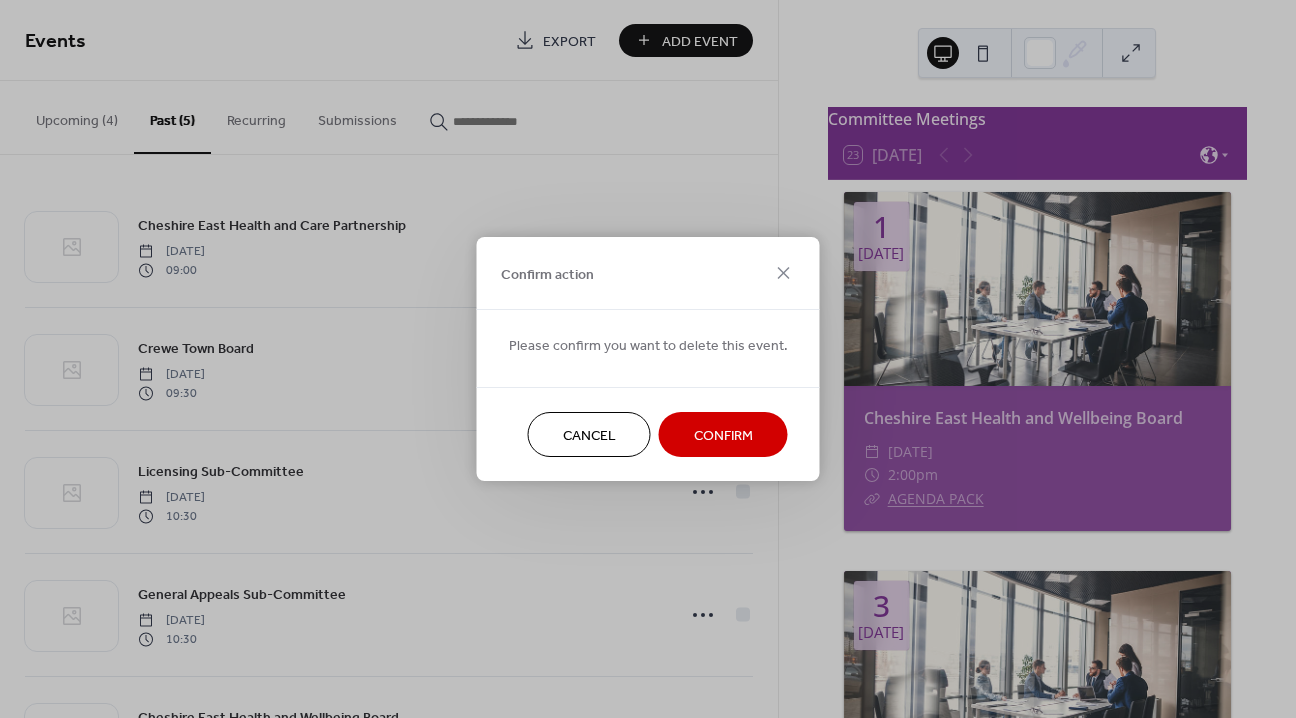 click on "Confirm" at bounding box center [723, 436] 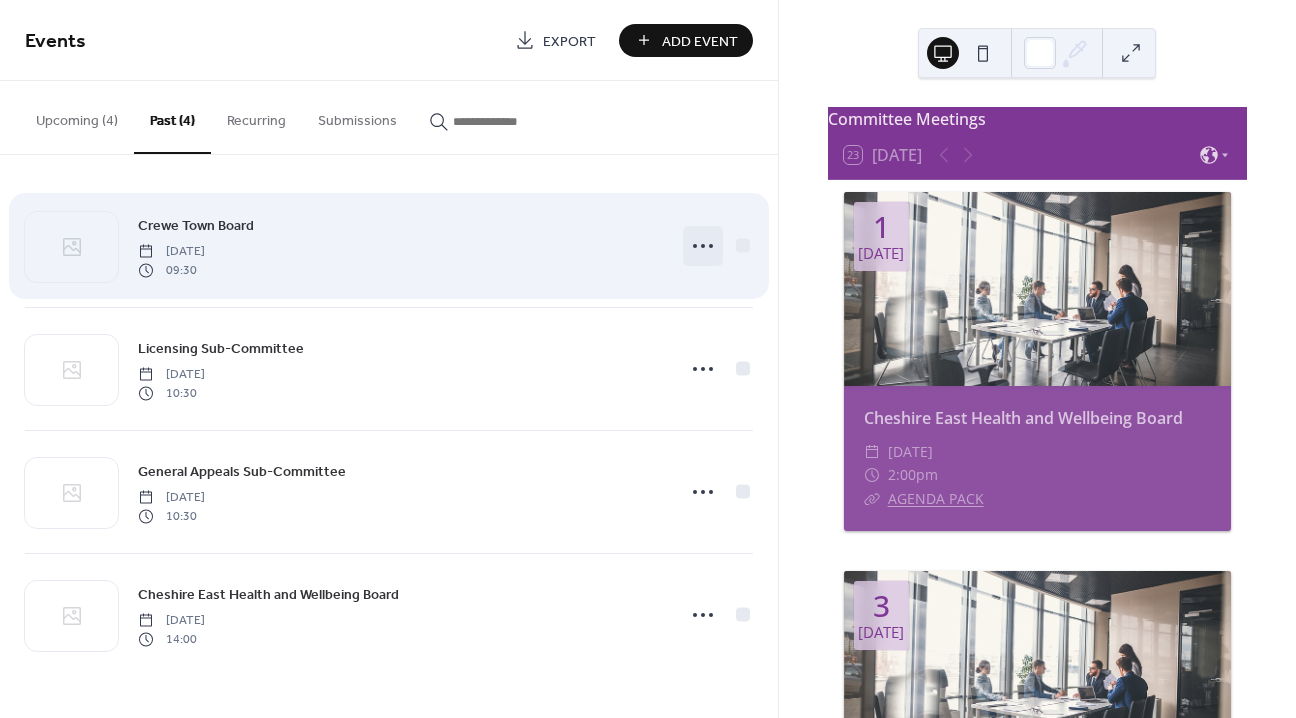 click 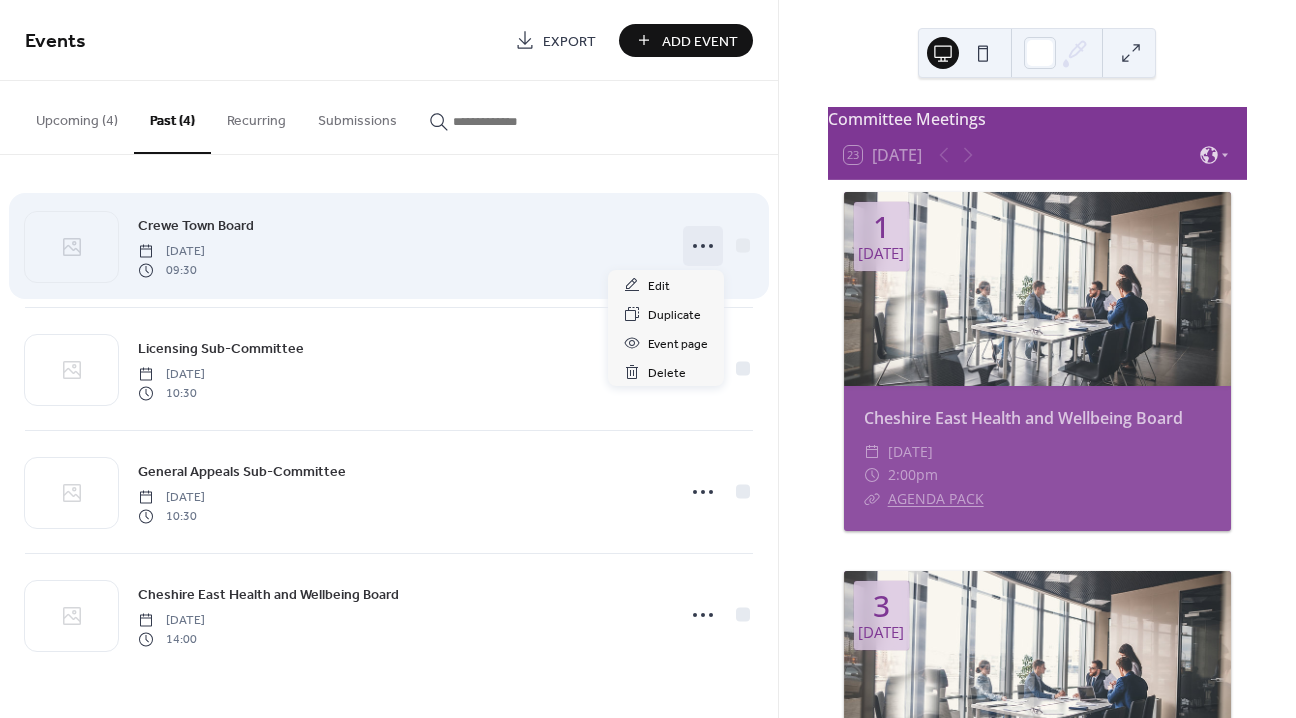 click 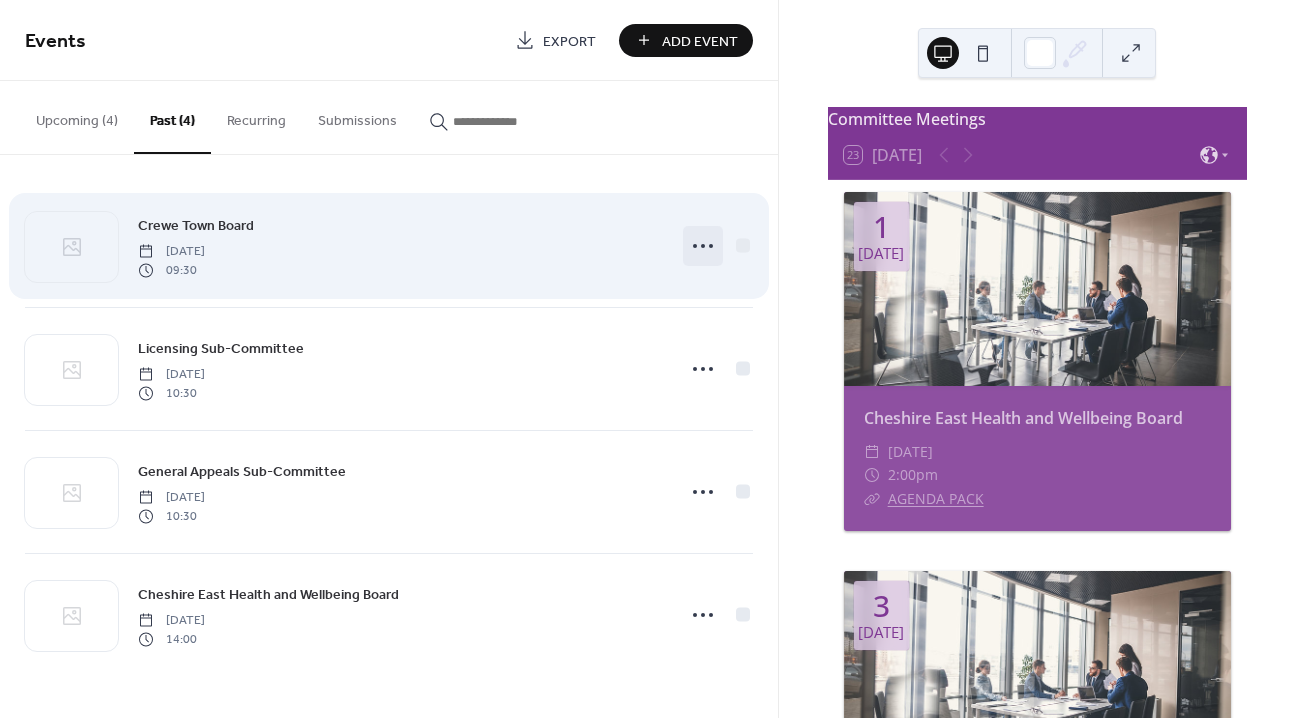 click 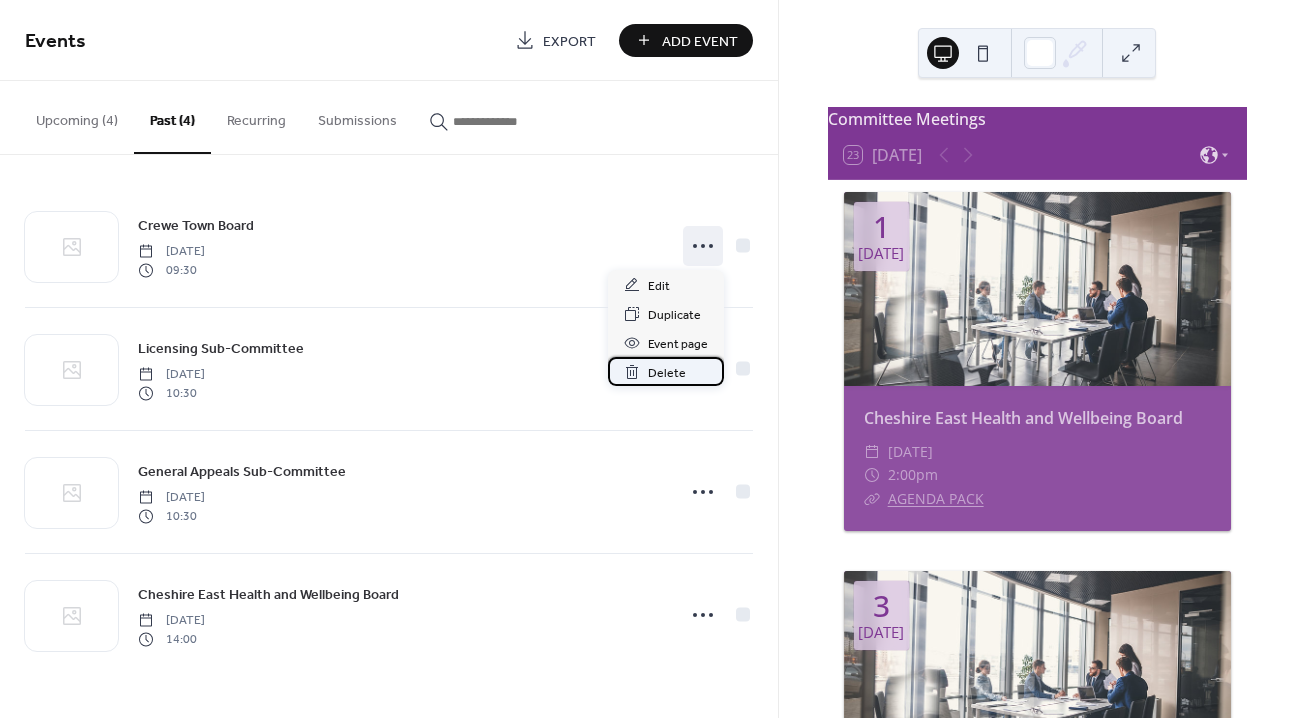 click on "Delete" at bounding box center [667, 373] 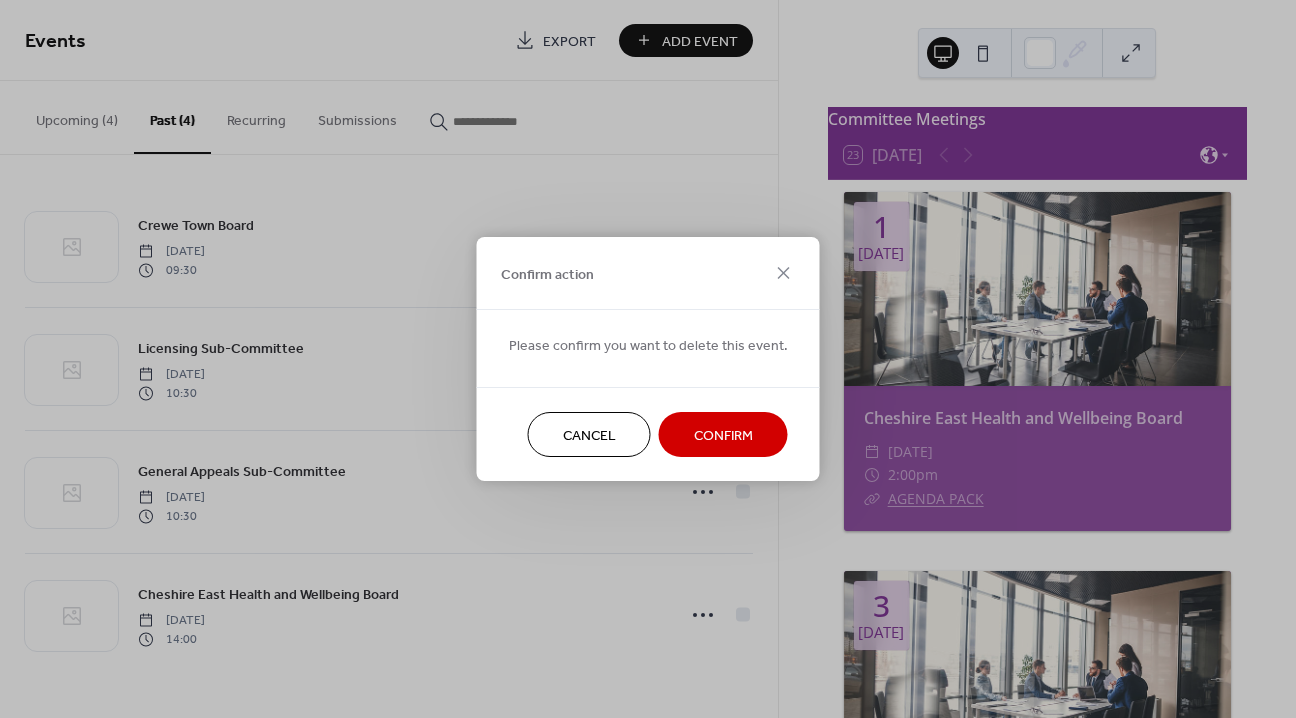 click on "Confirm" at bounding box center (723, 436) 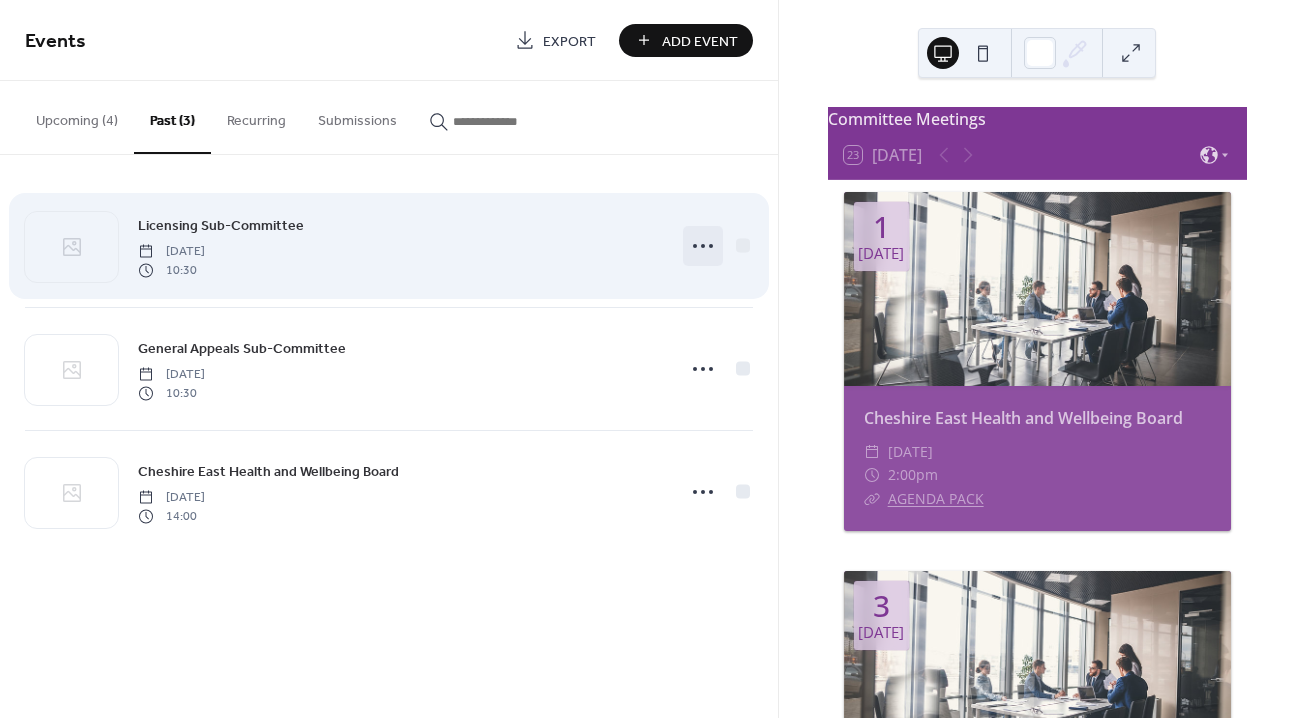 click 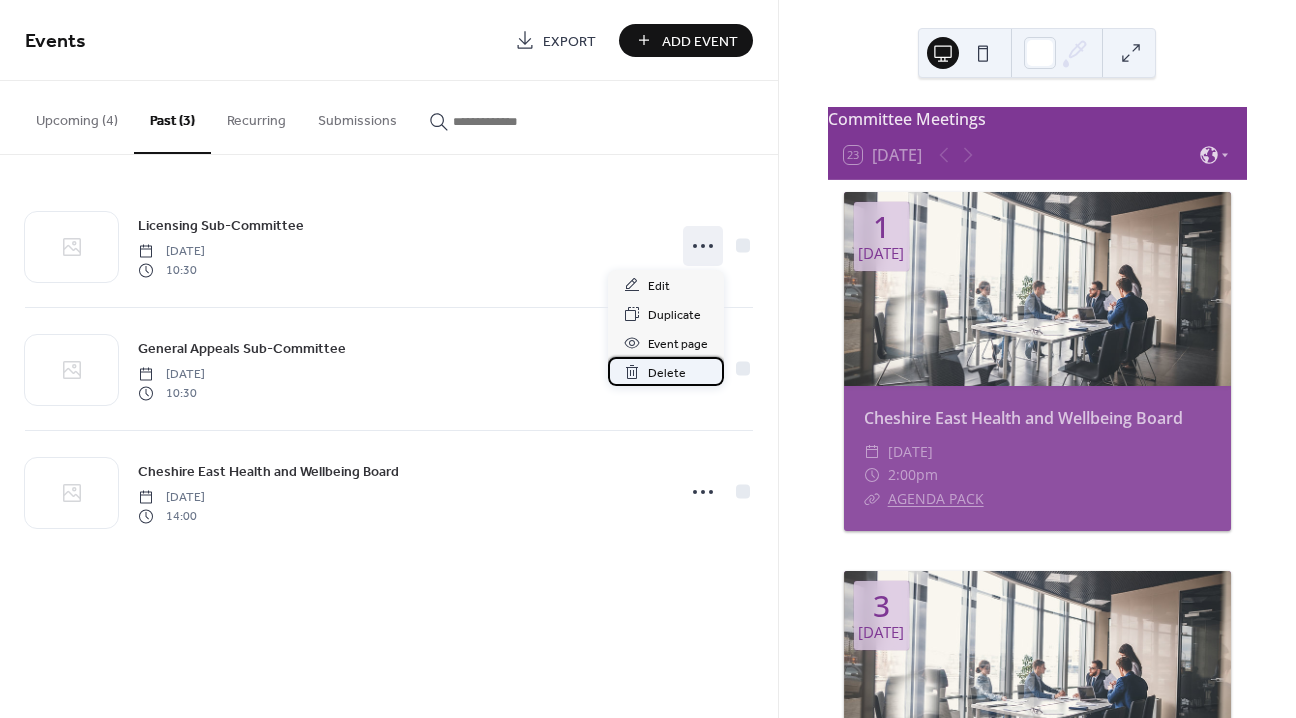 click on "Delete" at bounding box center (667, 373) 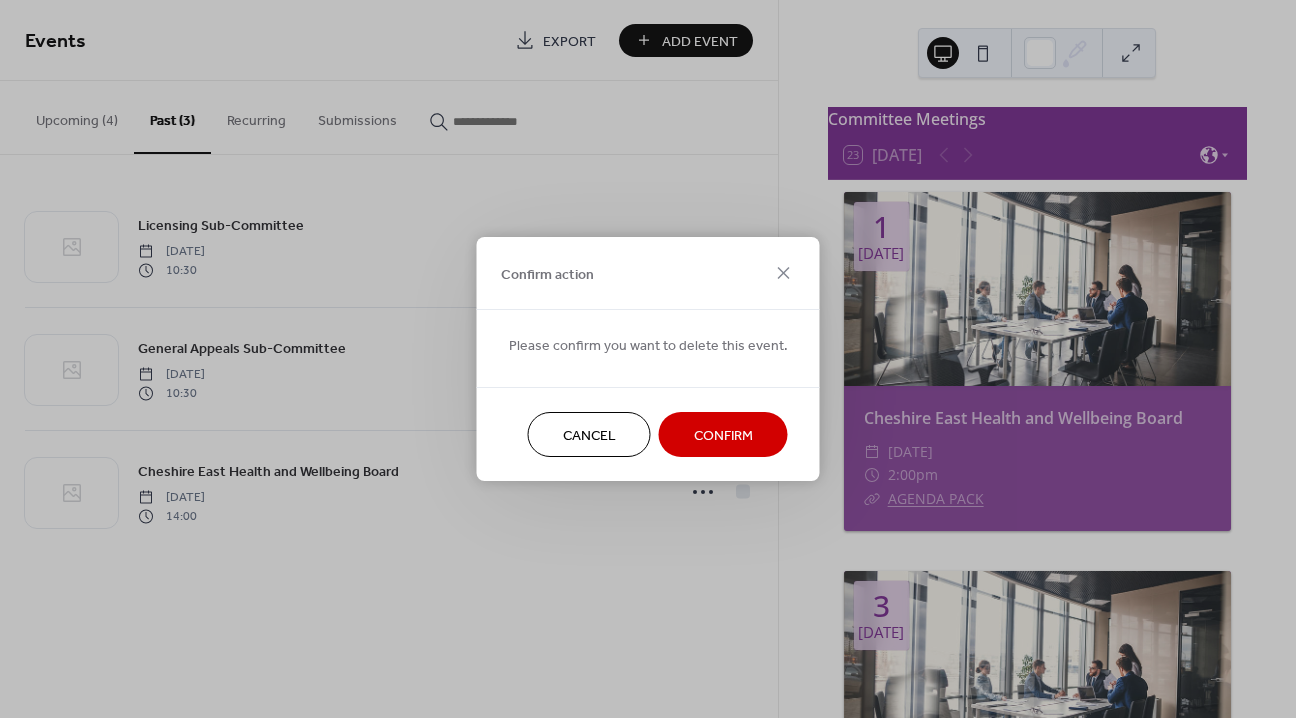 click on "Confirm" at bounding box center [723, 436] 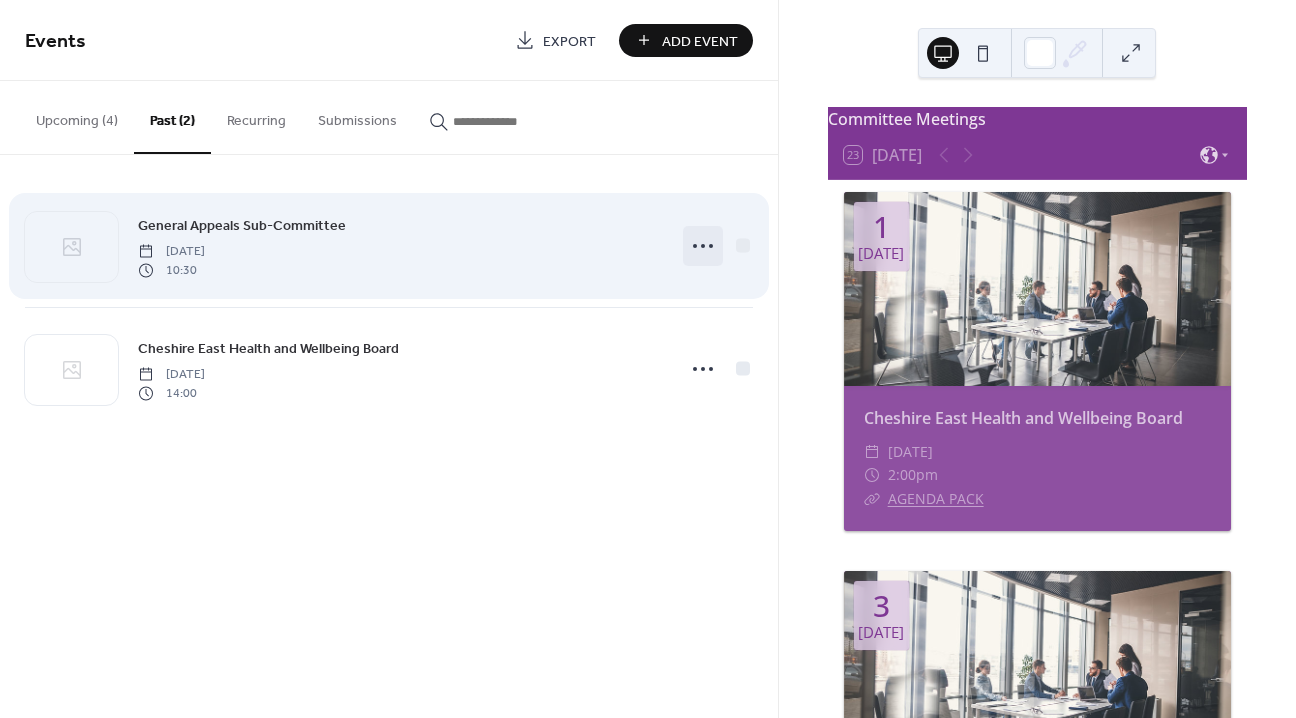 click 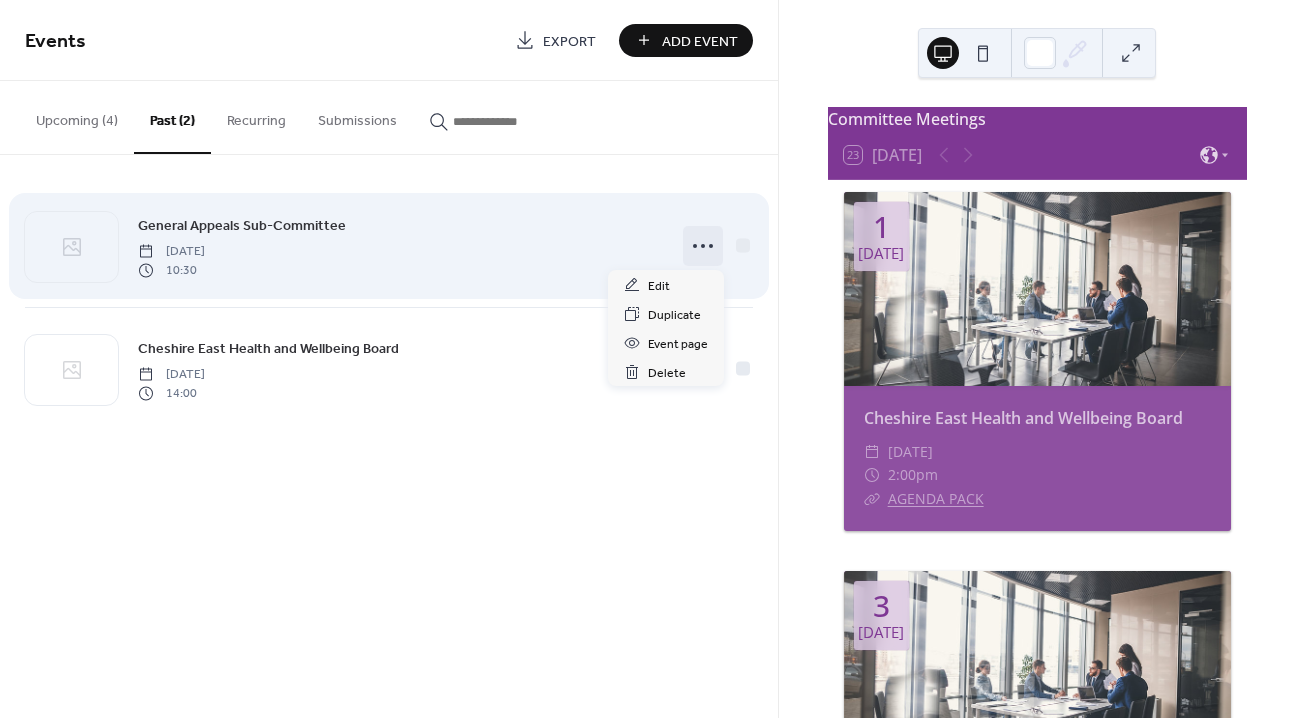 click 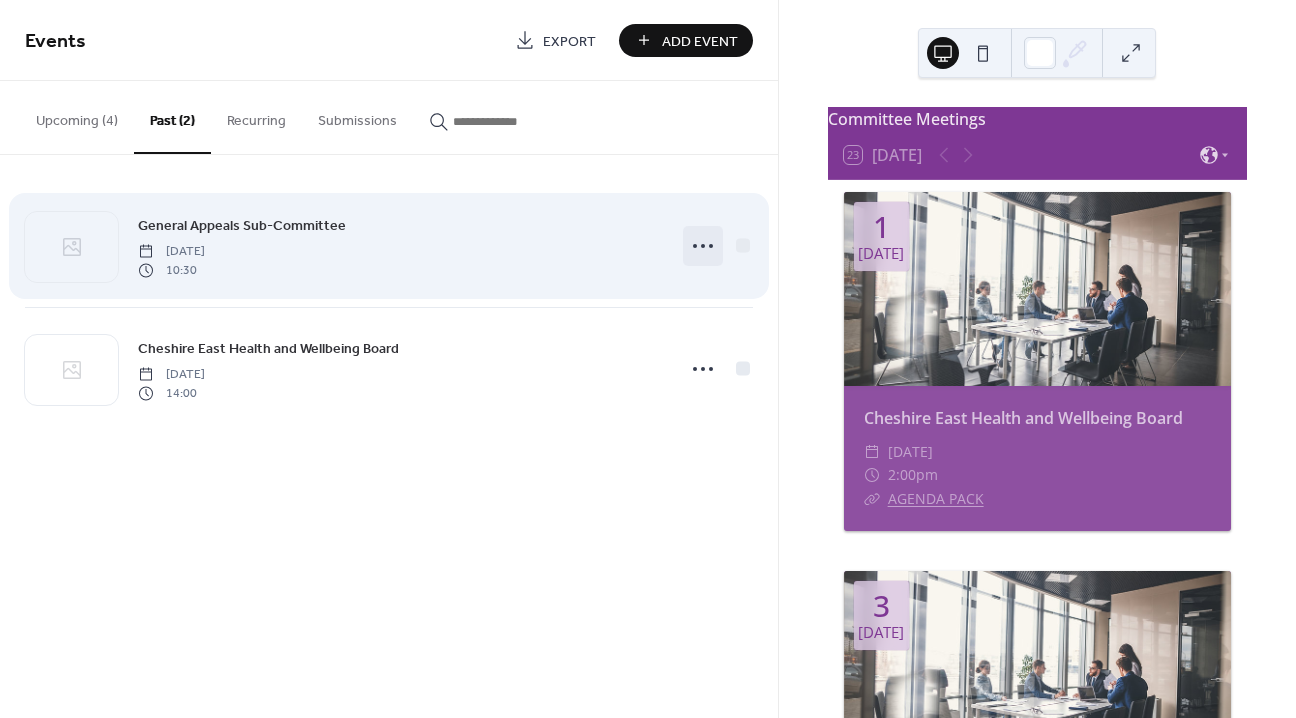 click 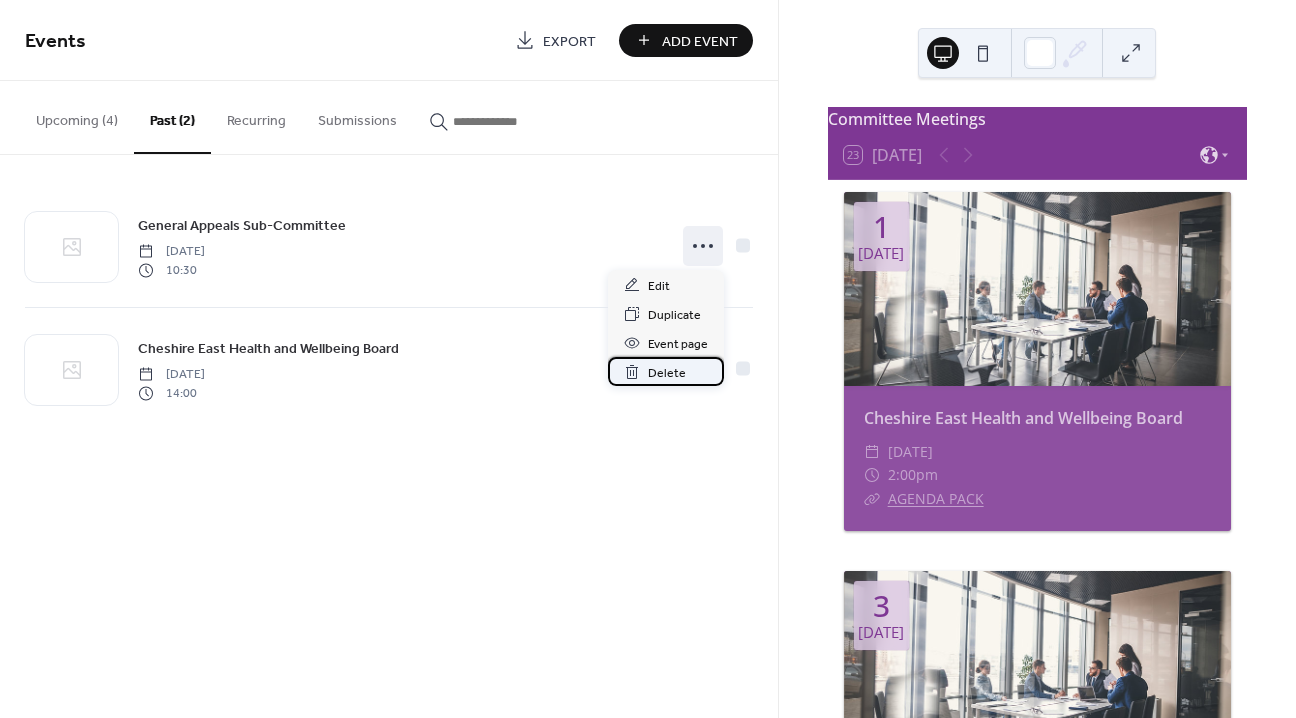 click on "Delete" at bounding box center (667, 373) 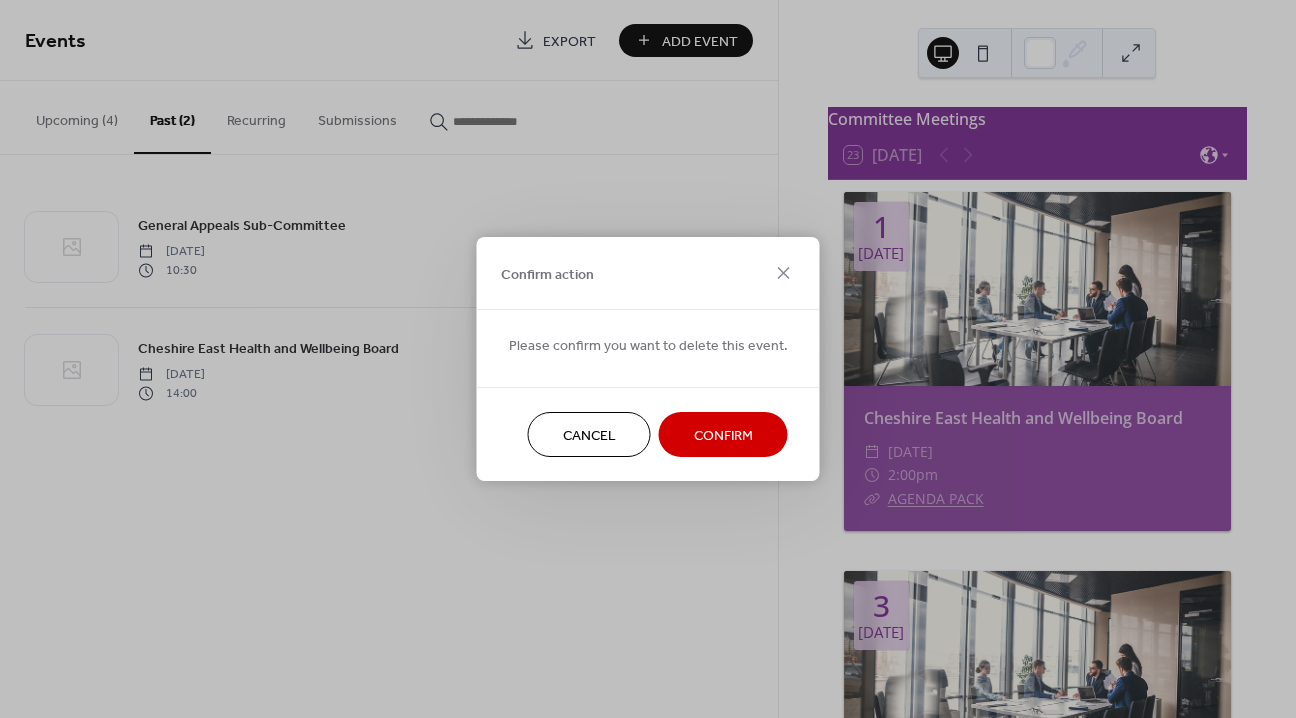 click on "Confirm" at bounding box center [723, 436] 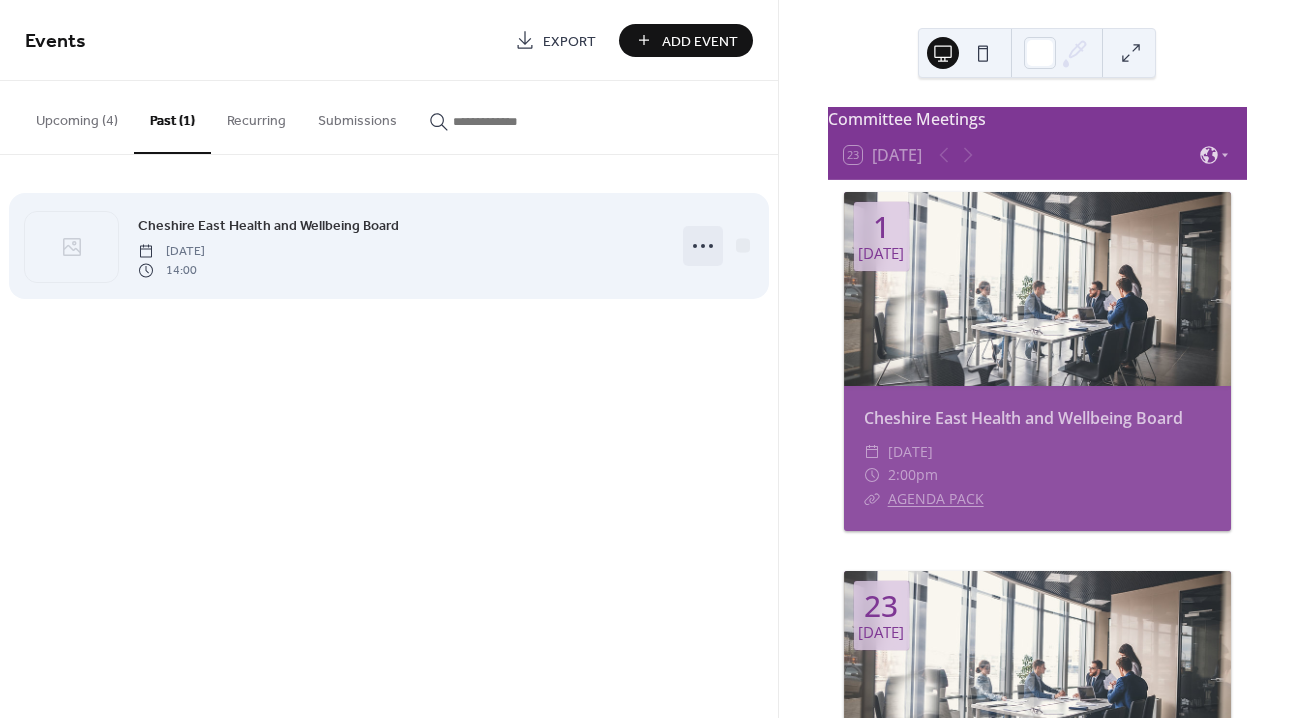 click 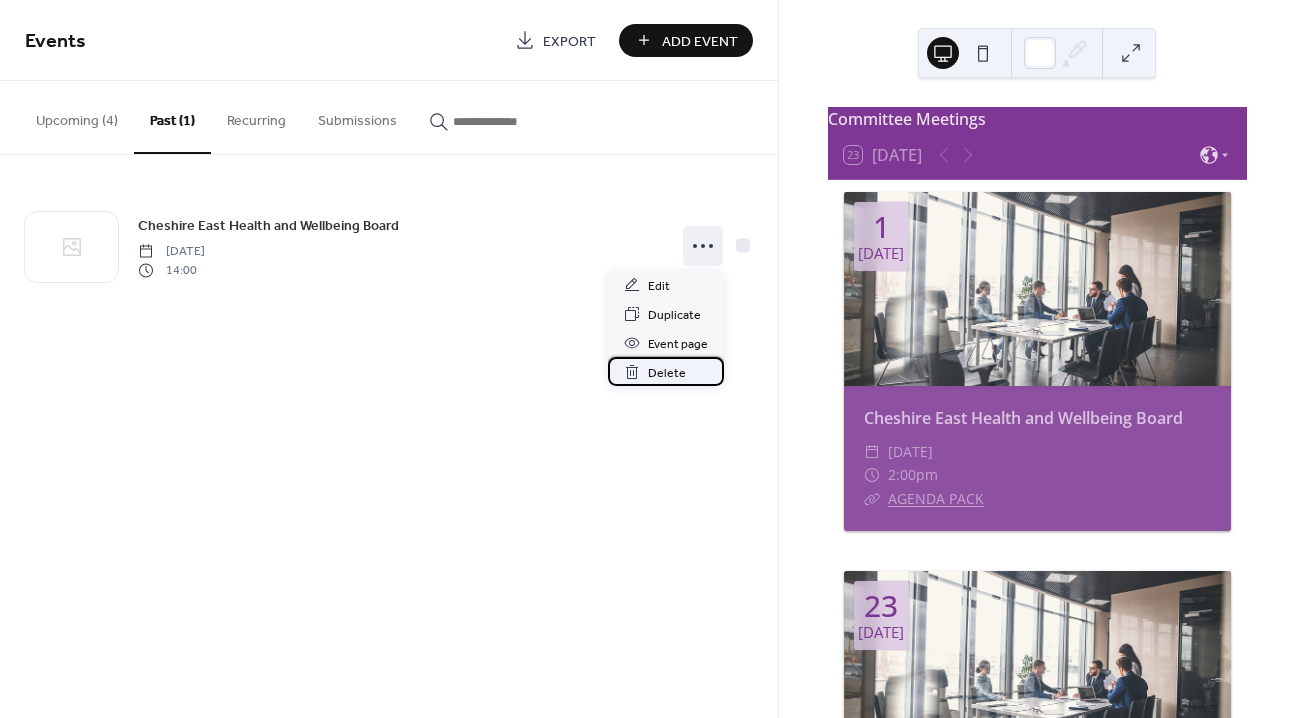 click on "Delete" at bounding box center (667, 373) 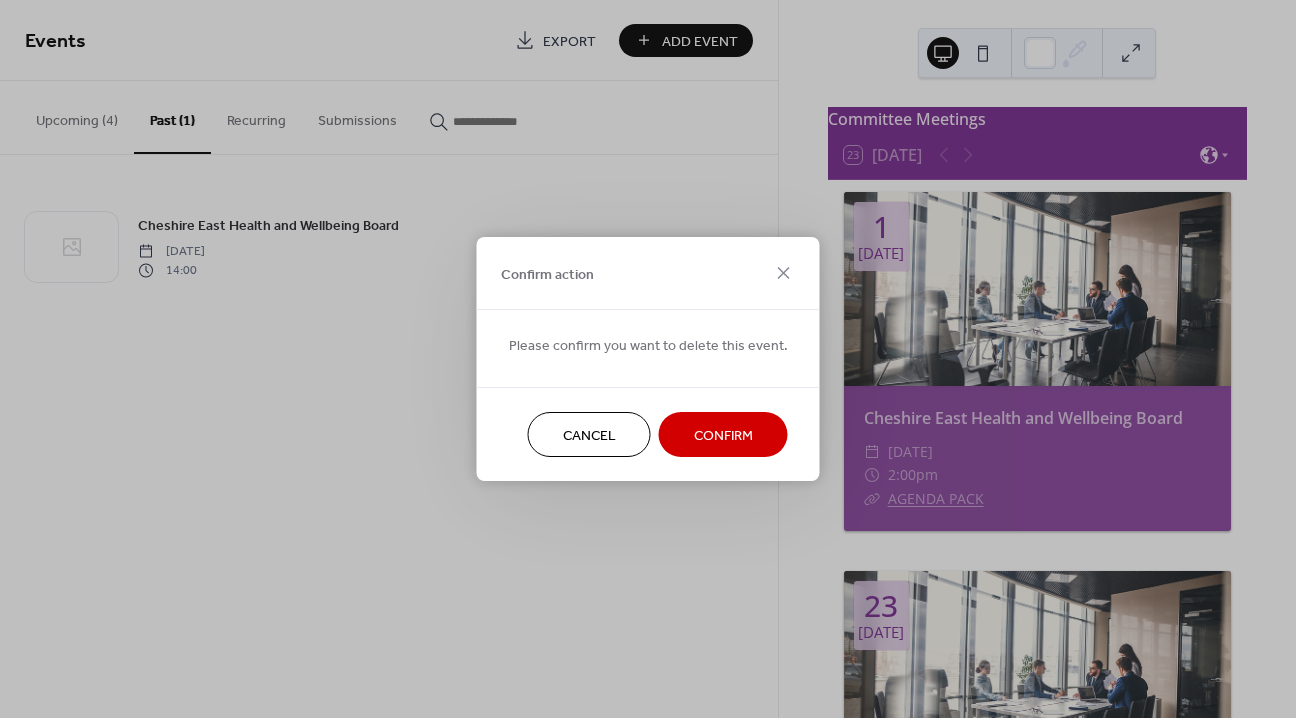 click on "Confirm" at bounding box center [723, 434] 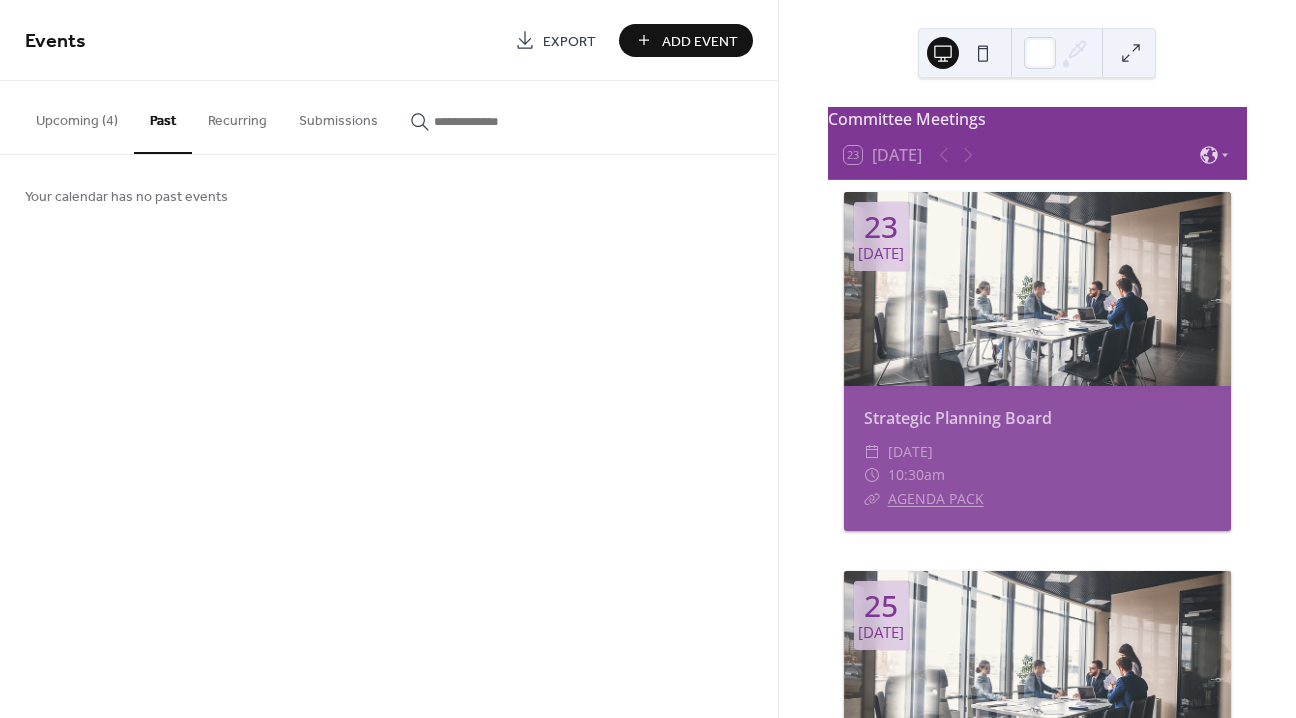 click on "Upcoming (4)" at bounding box center [77, 116] 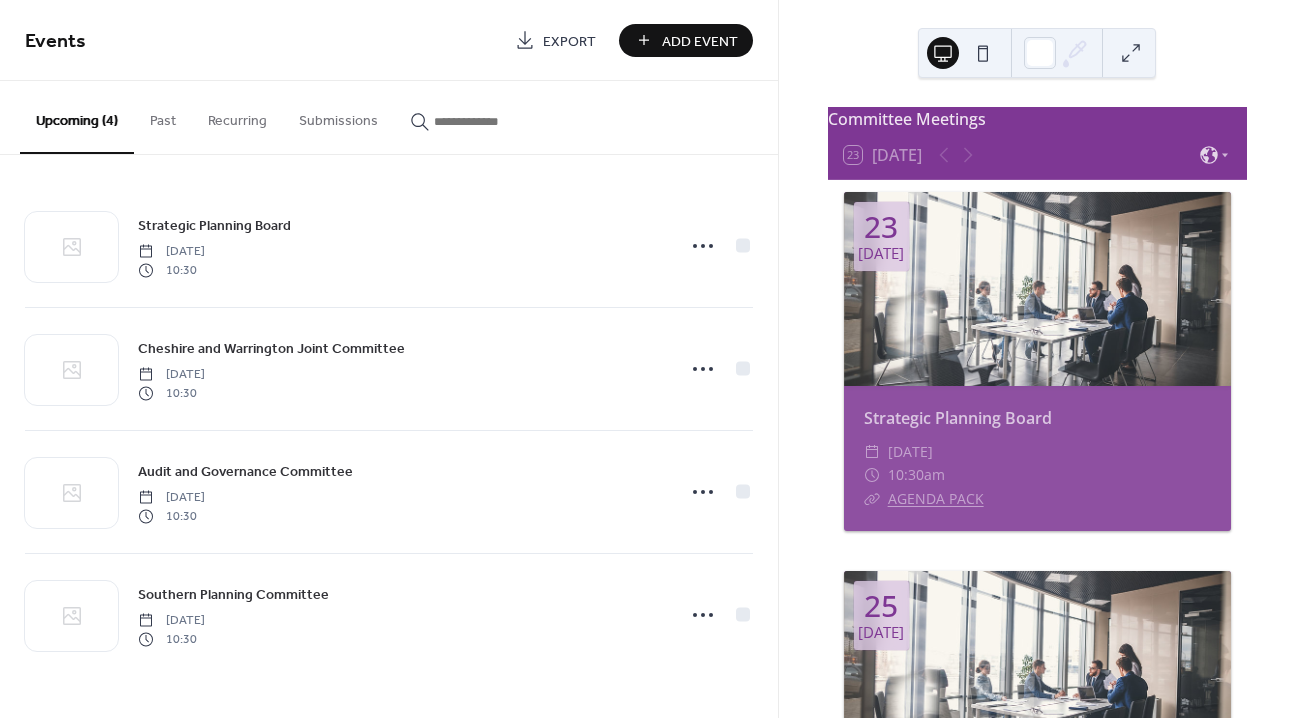 click on "Upcoming (4)" at bounding box center (77, 117) 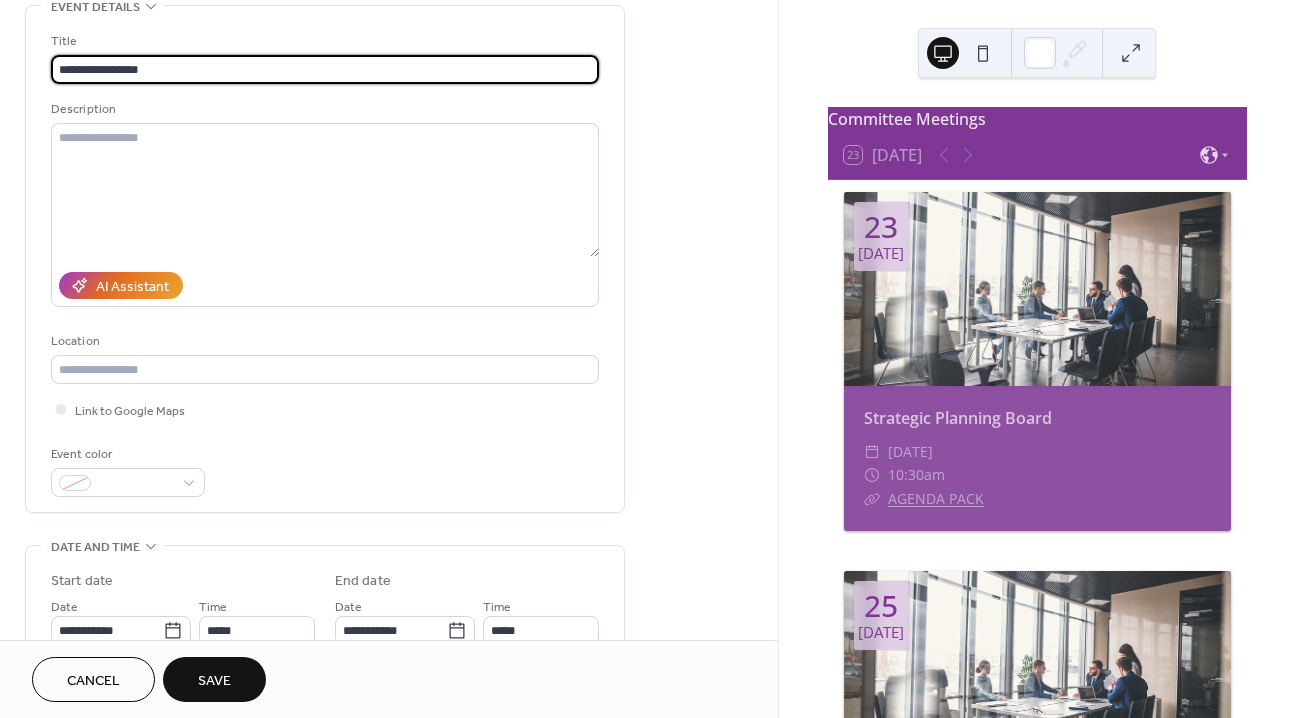 scroll, scrollTop: 217, scrollLeft: 0, axis: vertical 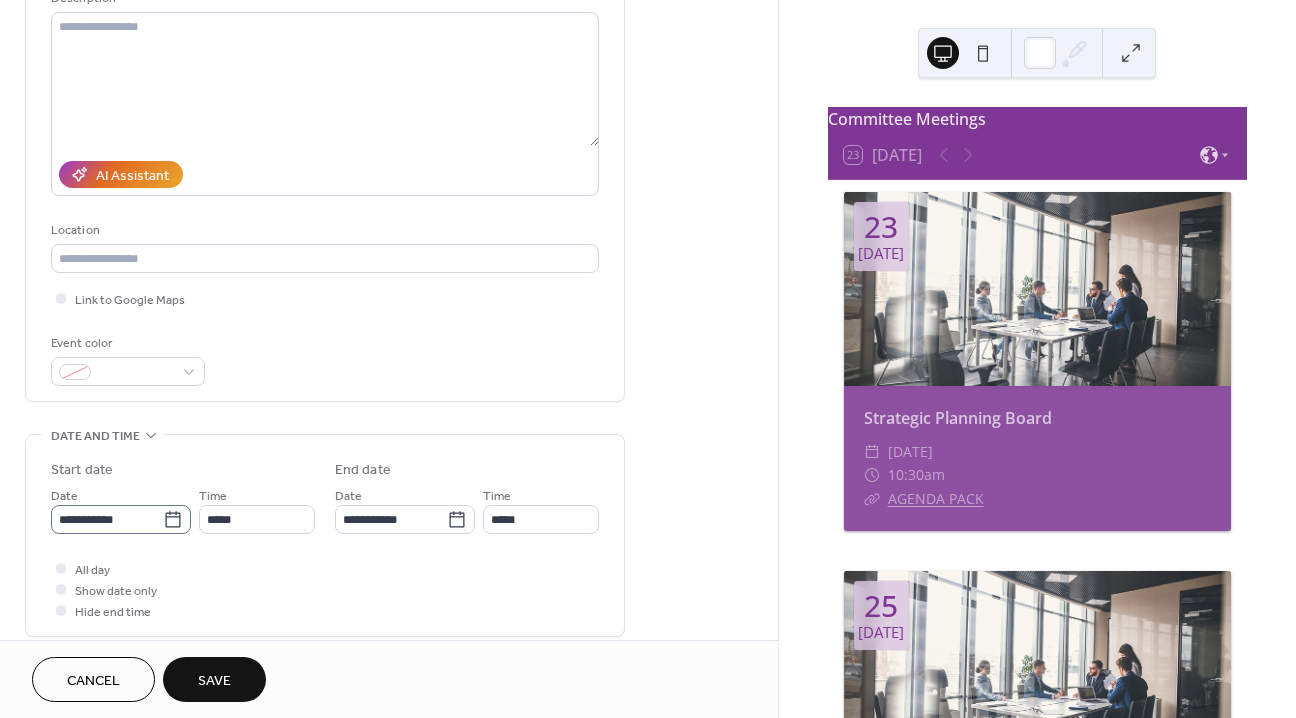 type on "**********" 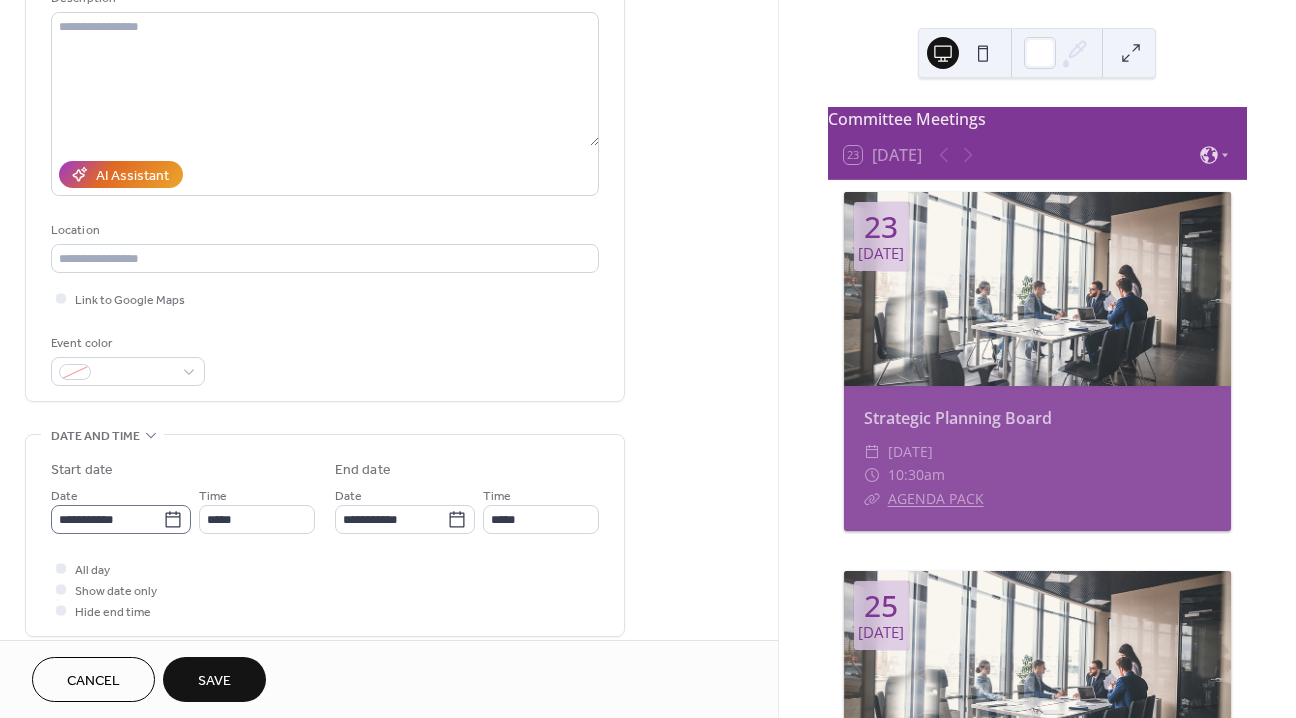 click 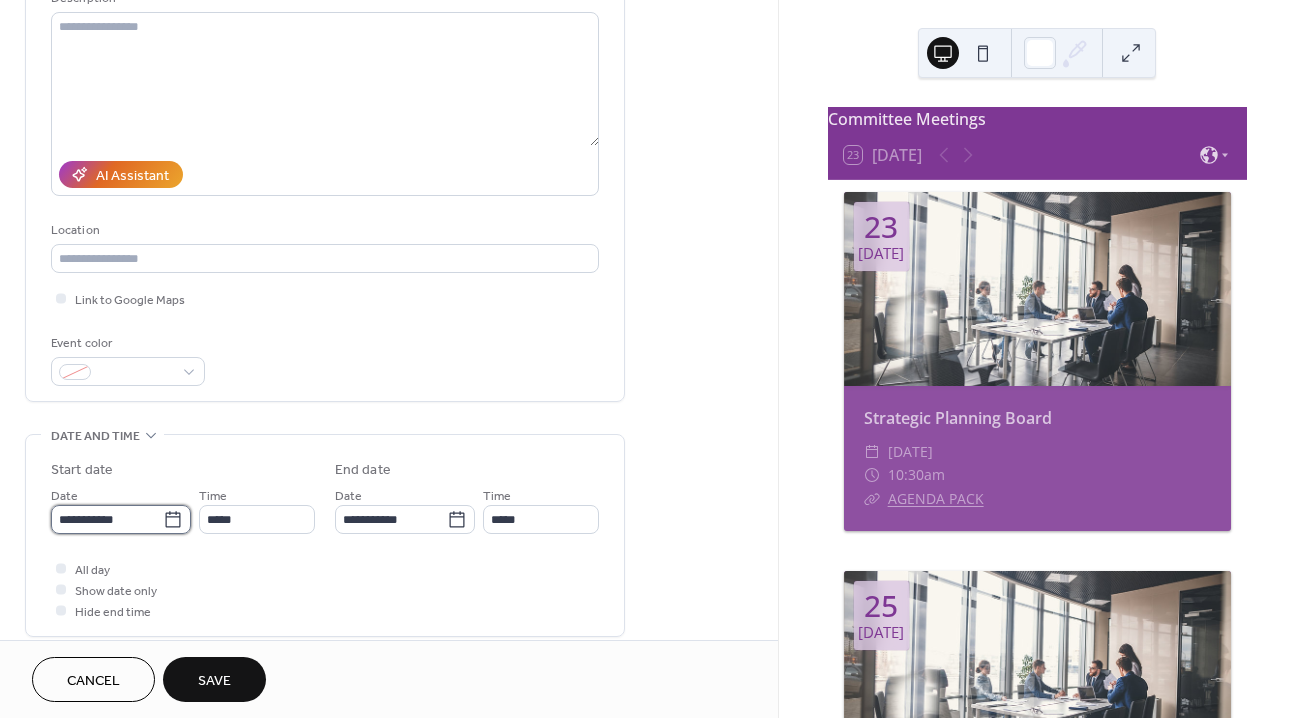click on "**********" at bounding box center [107, 519] 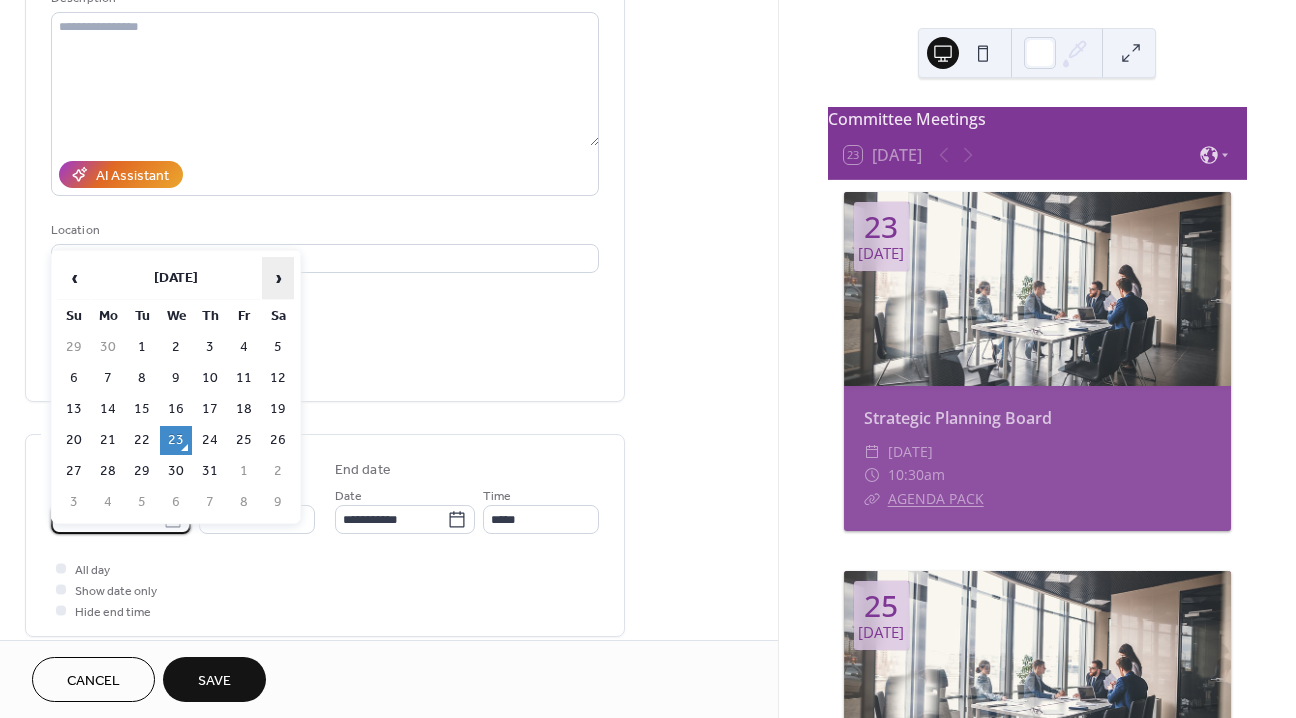 click on "›" at bounding box center (278, 278) 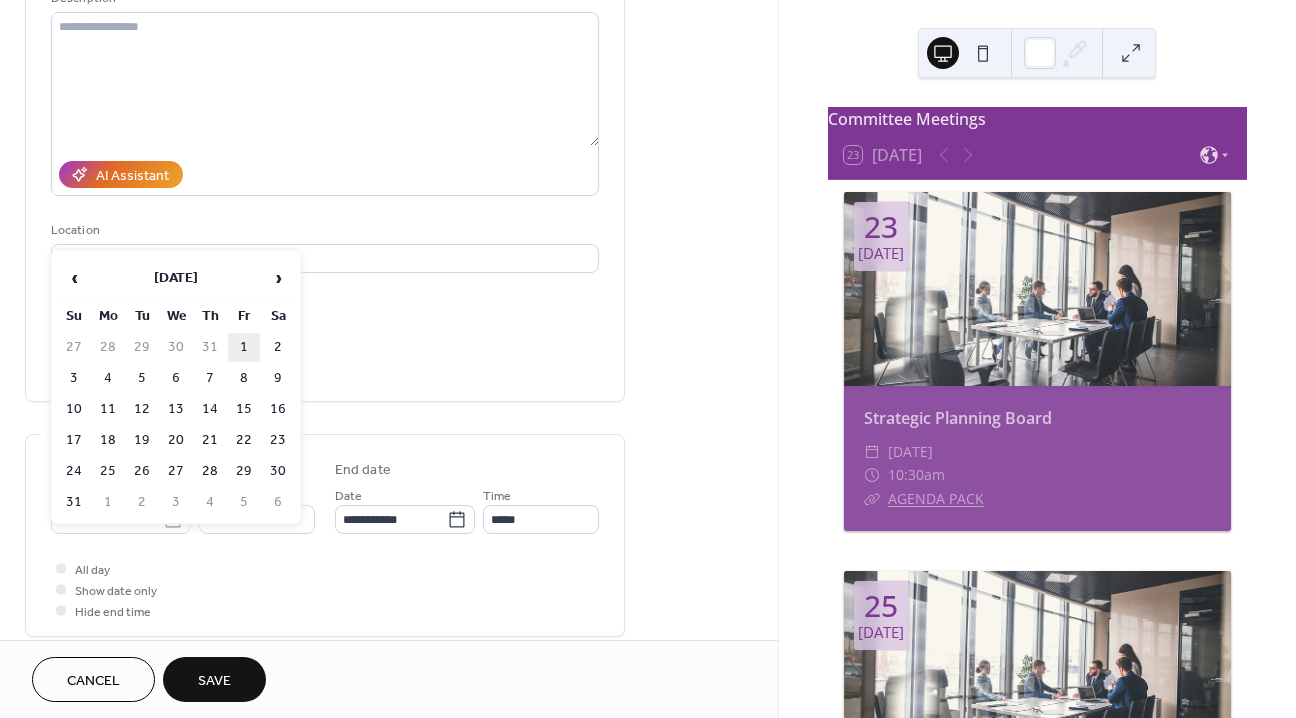 click on "1" at bounding box center (244, 347) 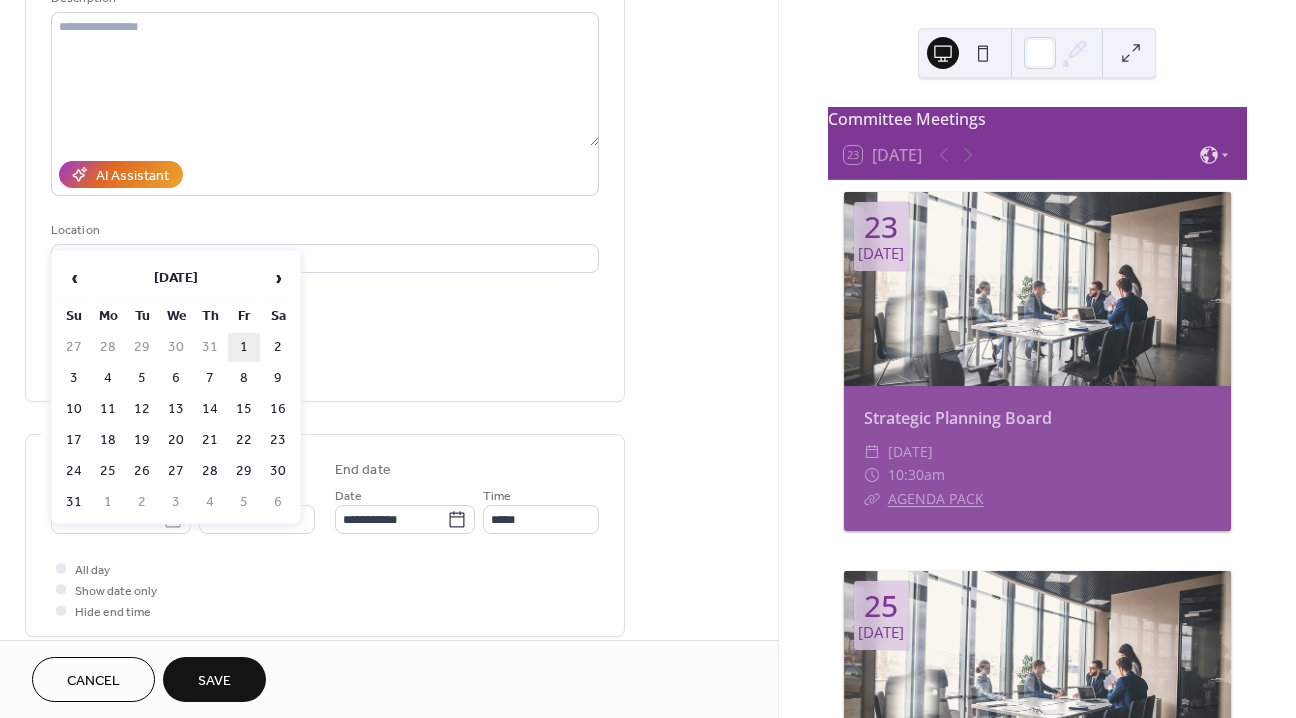 type on "**********" 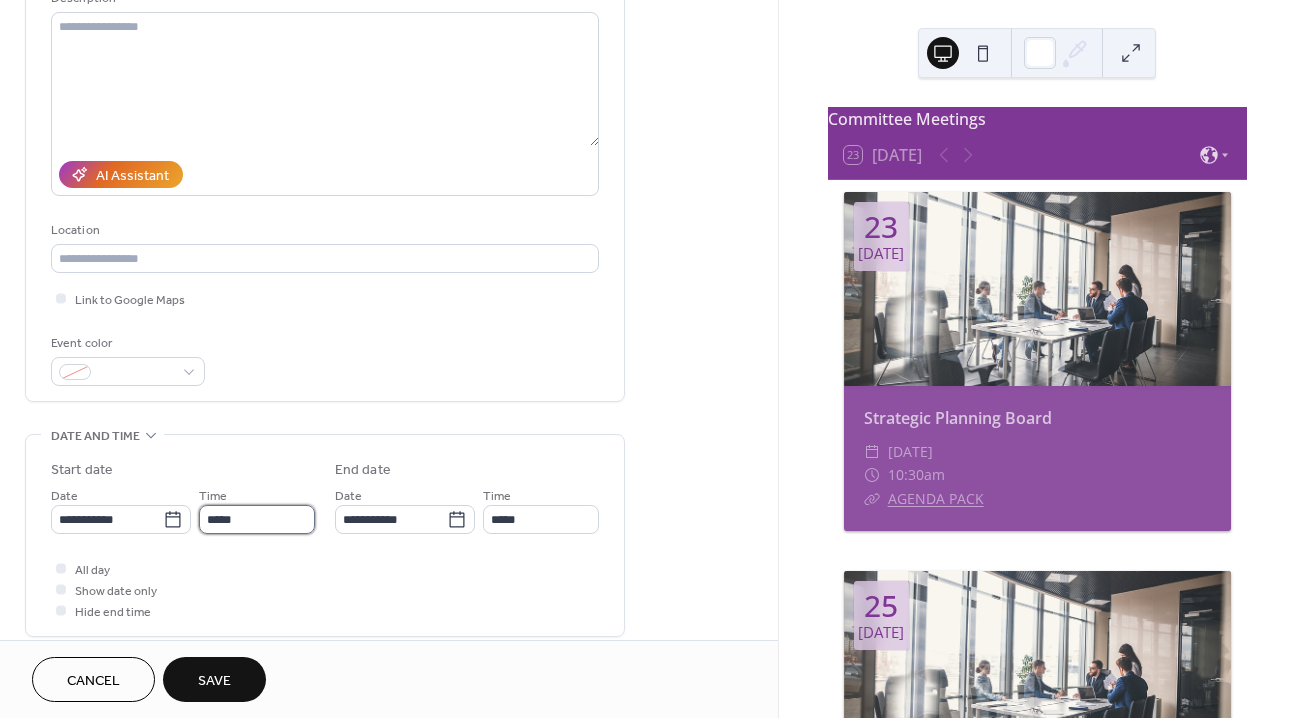 click on "*****" at bounding box center [257, 519] 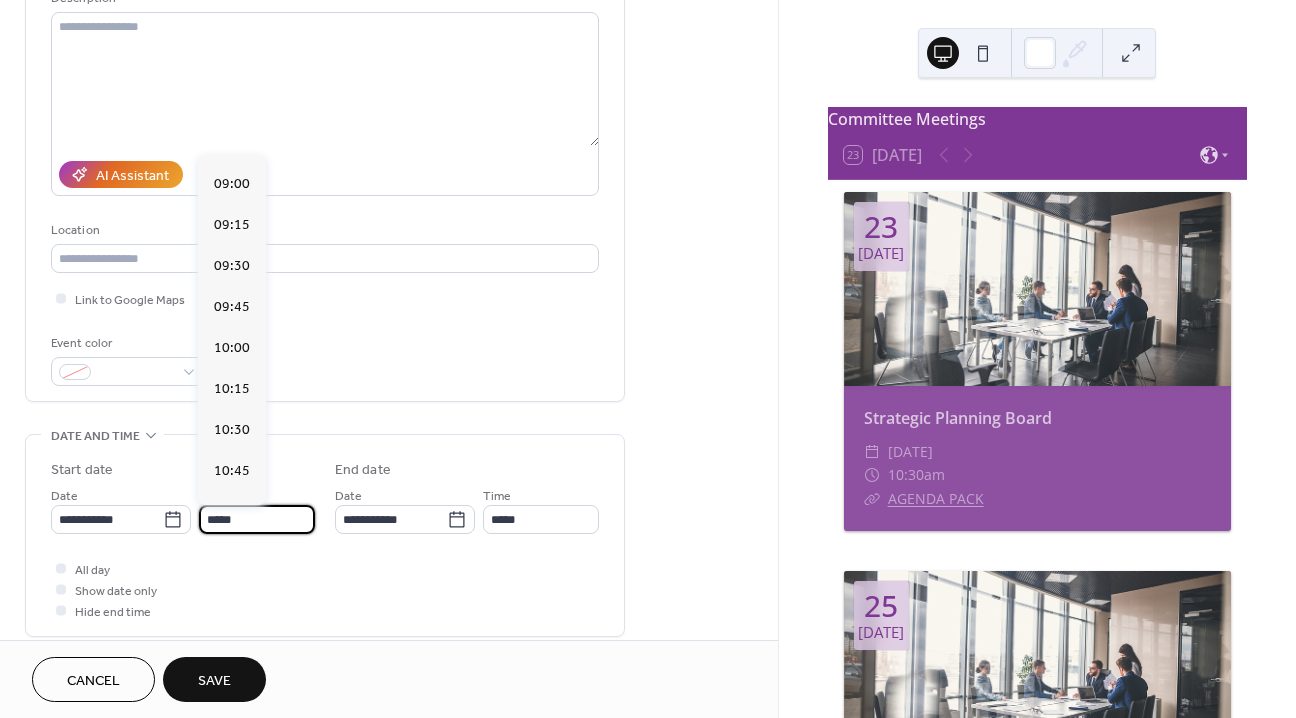 scroll, scrollTop: 1354, scrollLeft: 0, axis: vertical 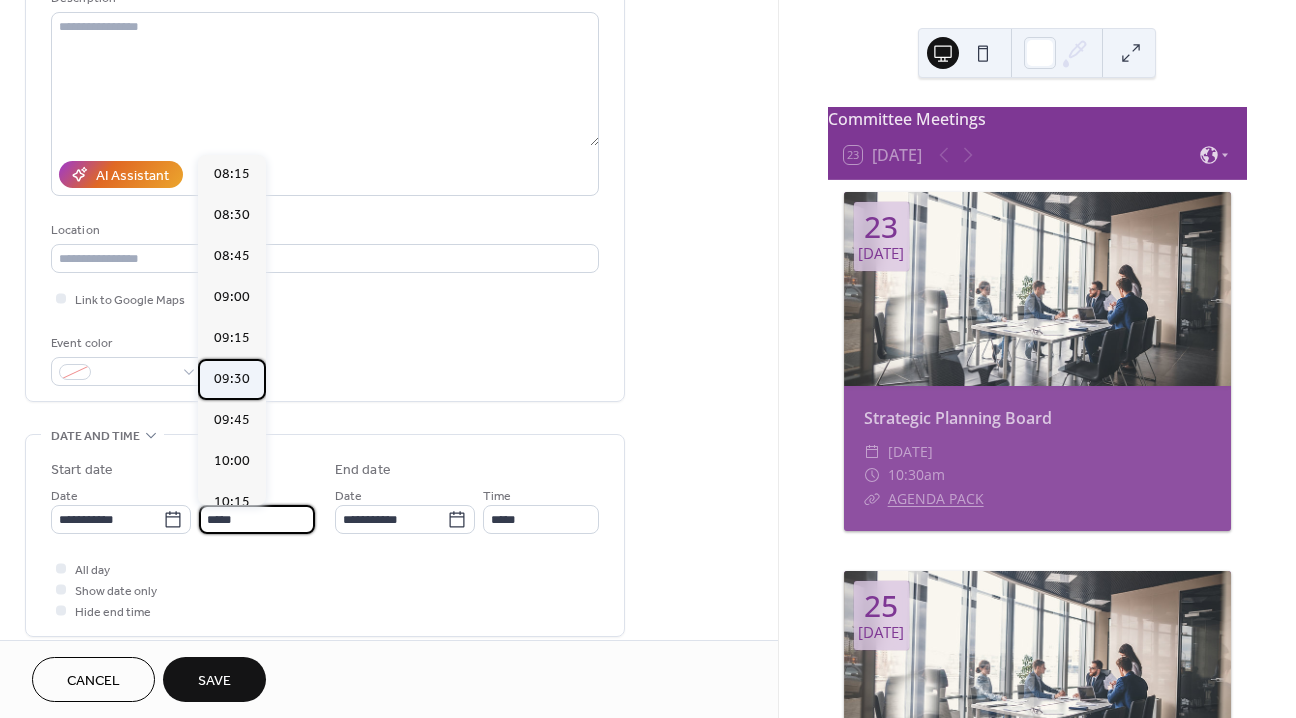 click on "09:30" at bounding box center (232, 379) 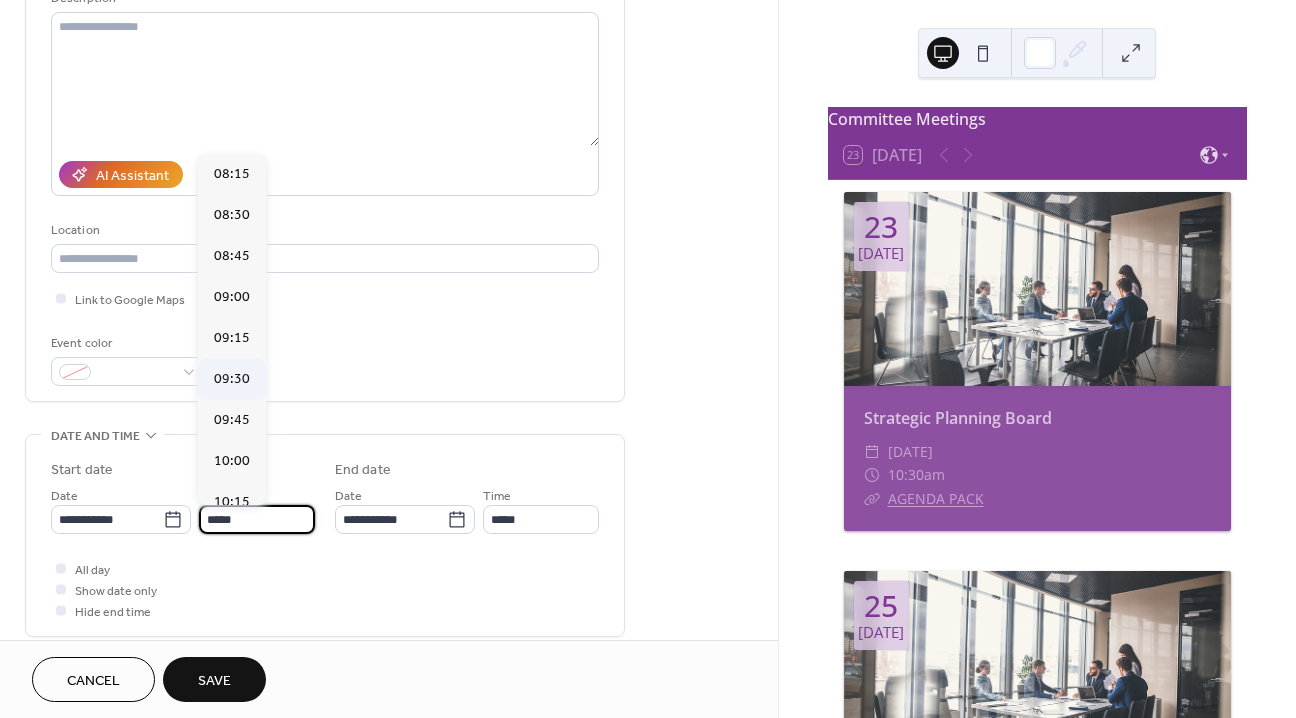 type on "*****" 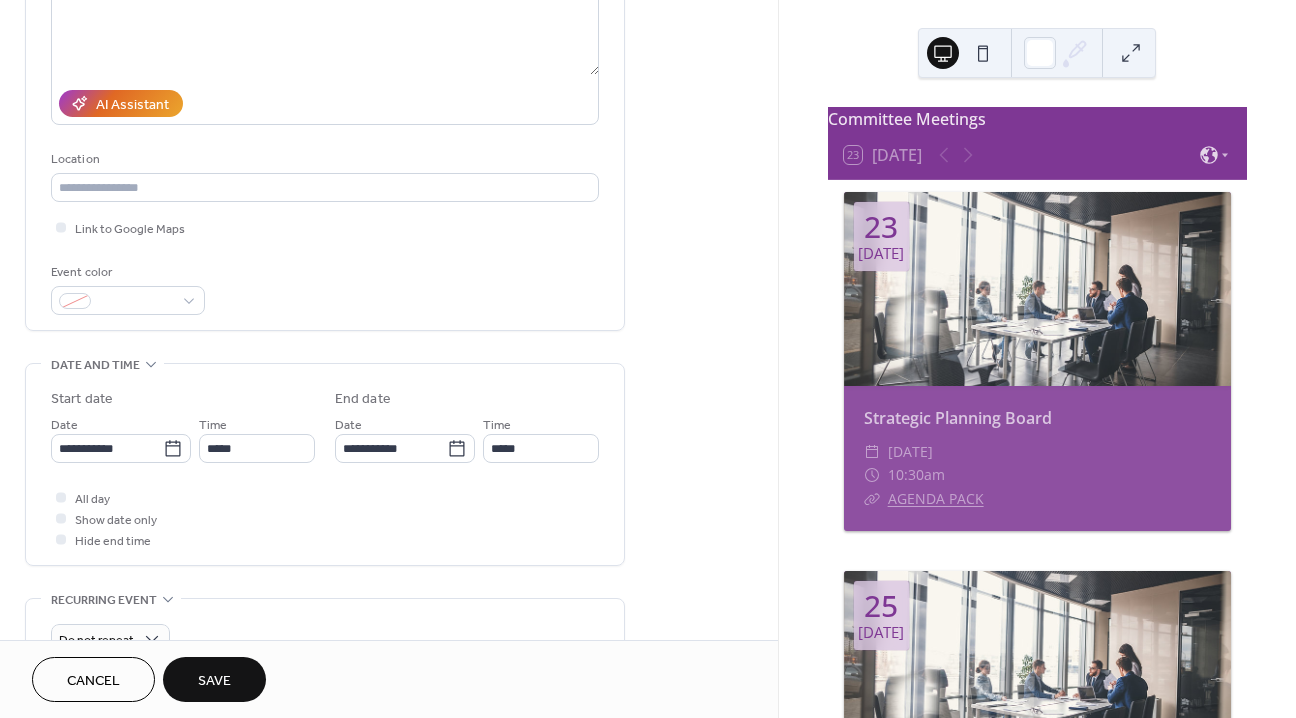 scroll, scrollTop: 334, scrollLeft: 0, axis: vertical 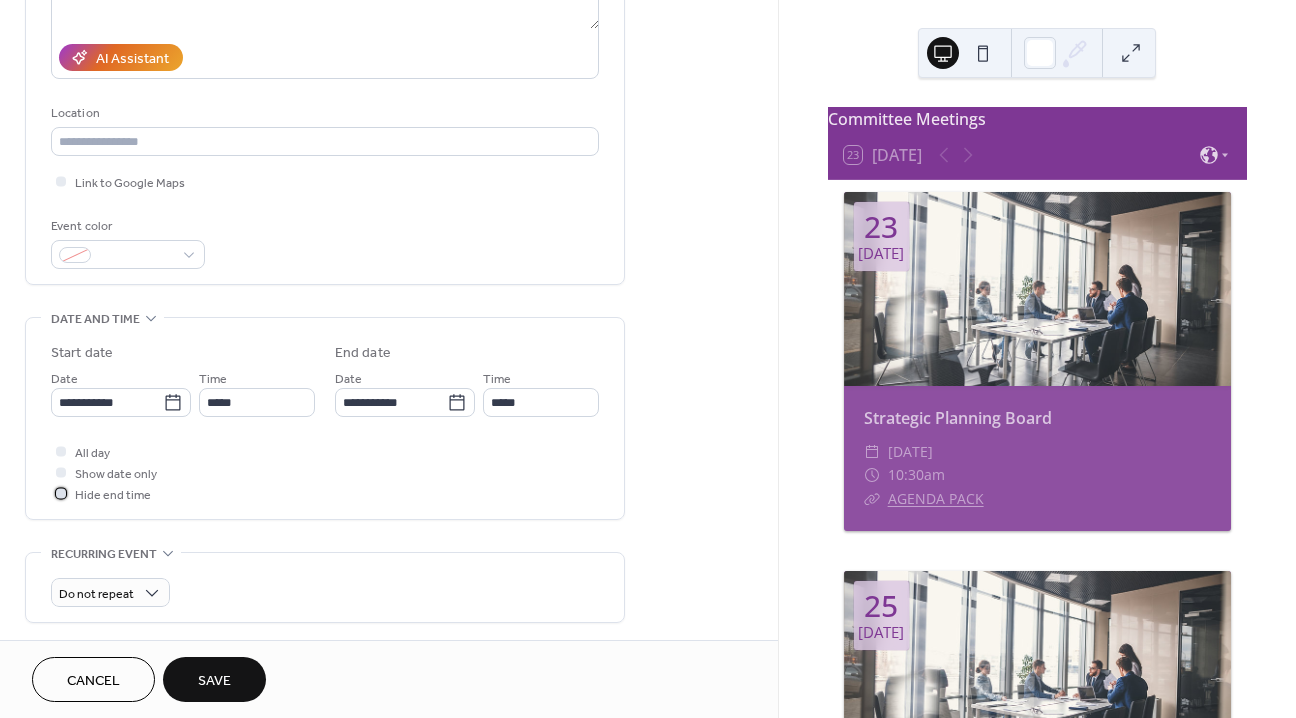 click at bounding box center (61, 493) 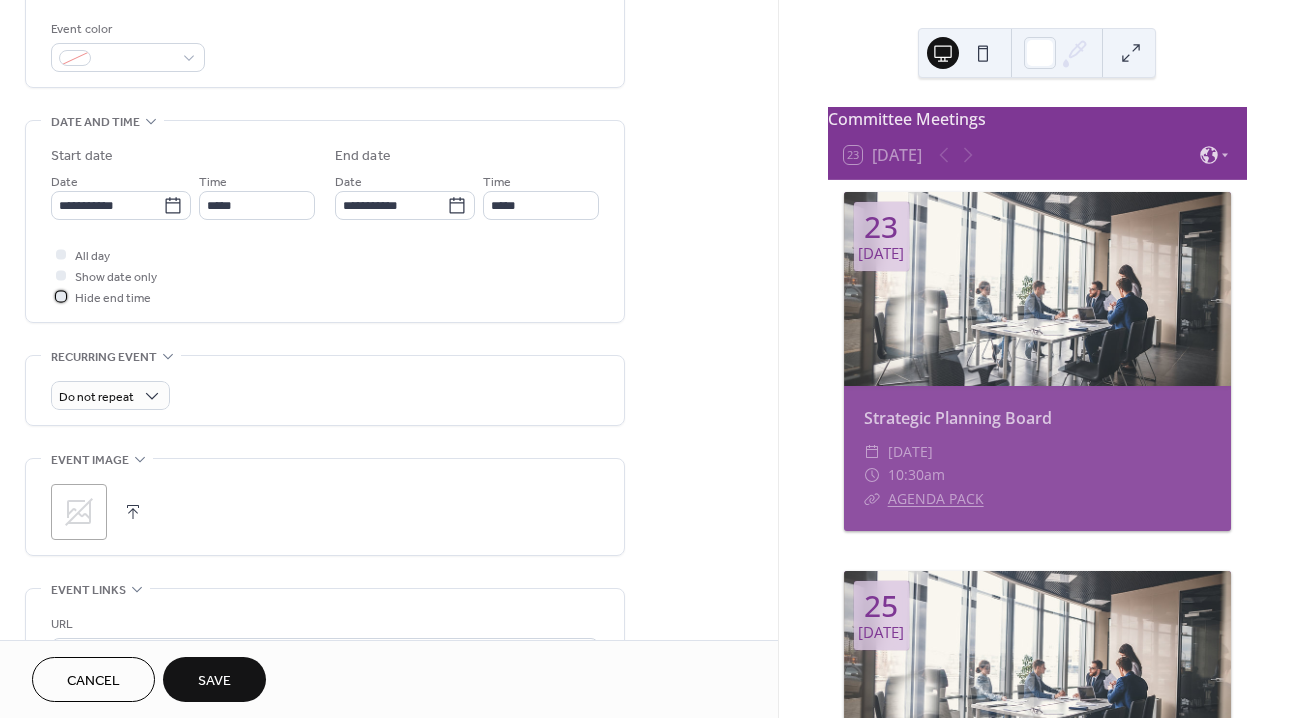 scroll, scrollTop: 662, scrollLeft: 0, axis: vertical 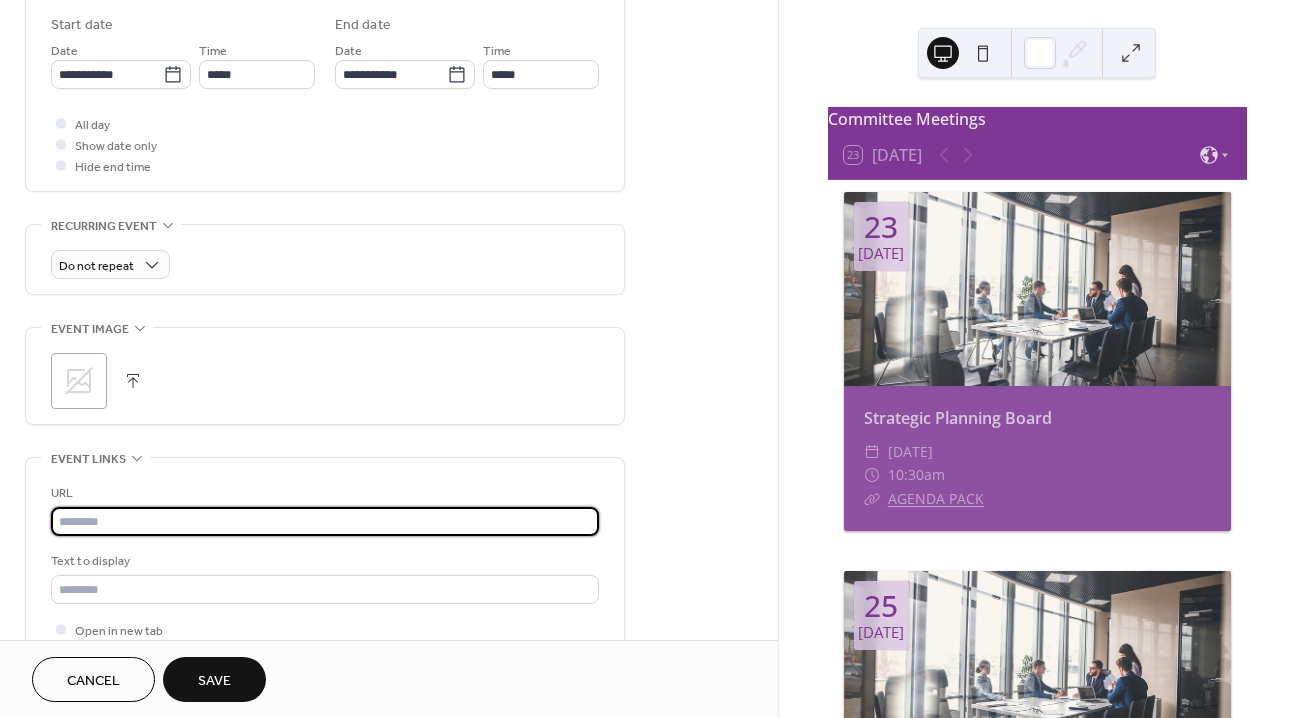 click at bounding box center [325, 521] 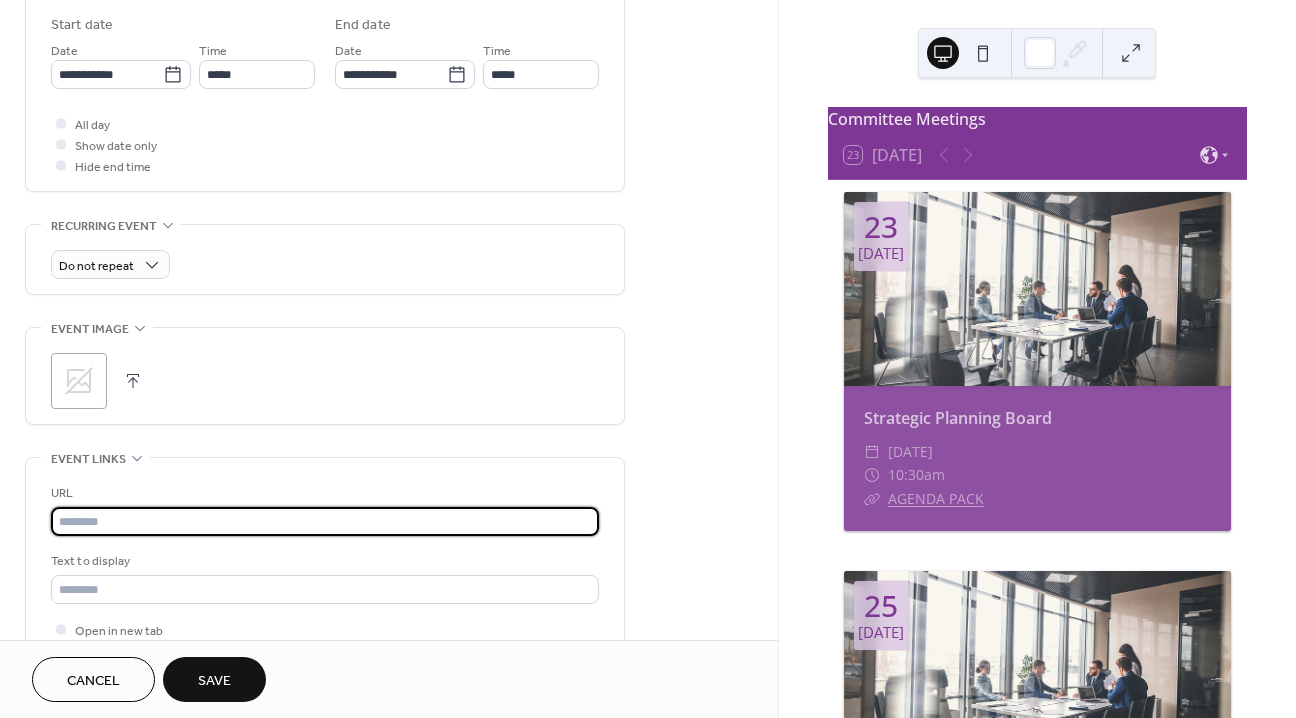 paste on "**********" 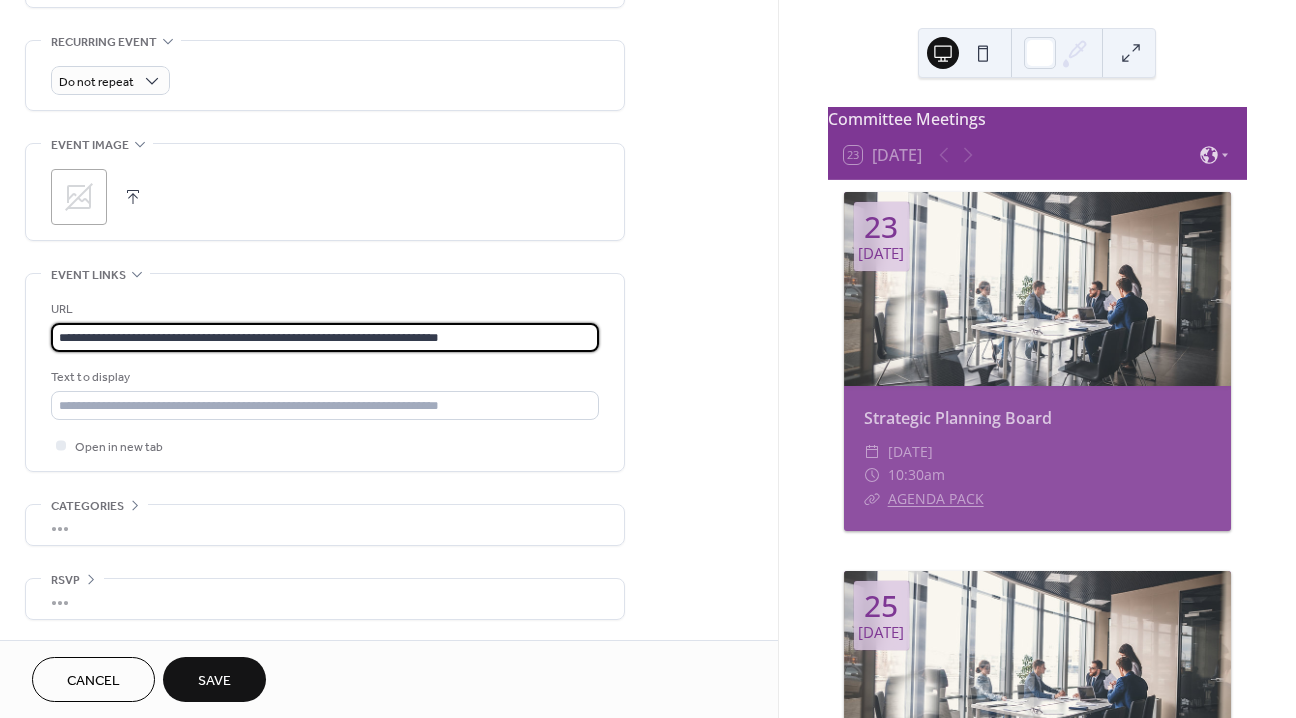 scroll, scrollTop: 844, scrollLeft: 0, axis: vertical 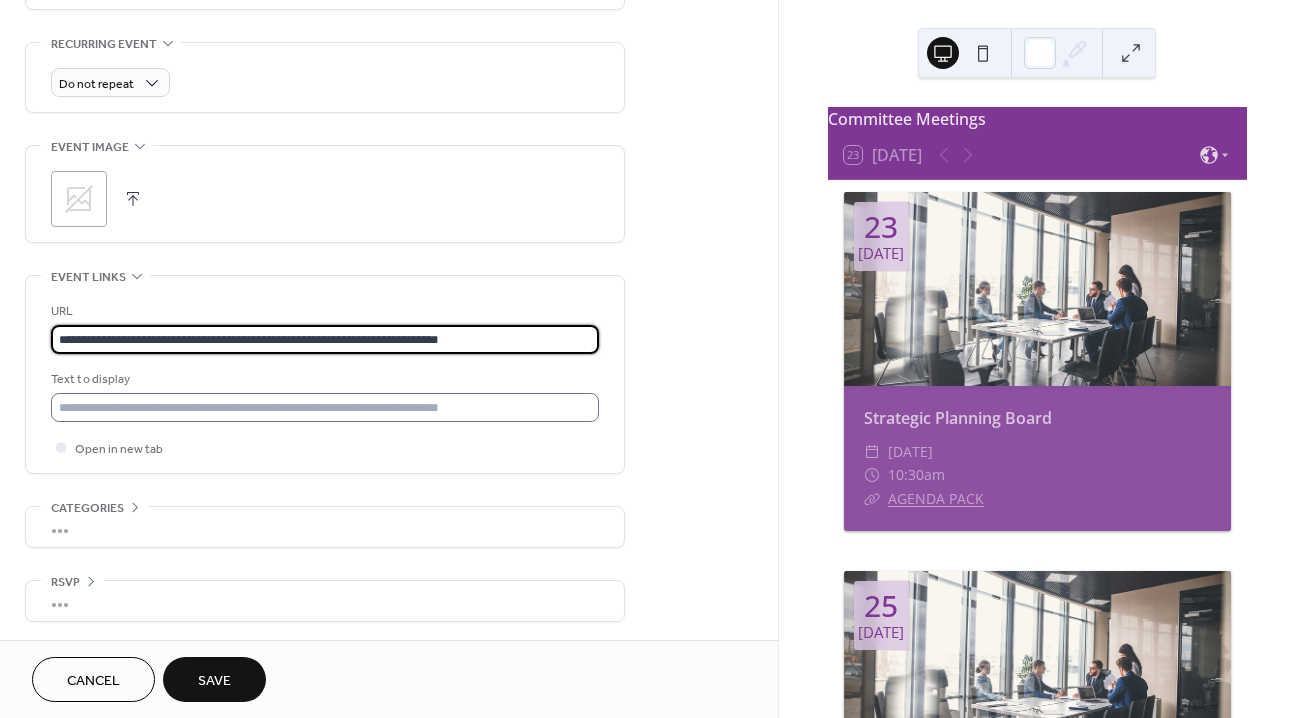 type on "**********" 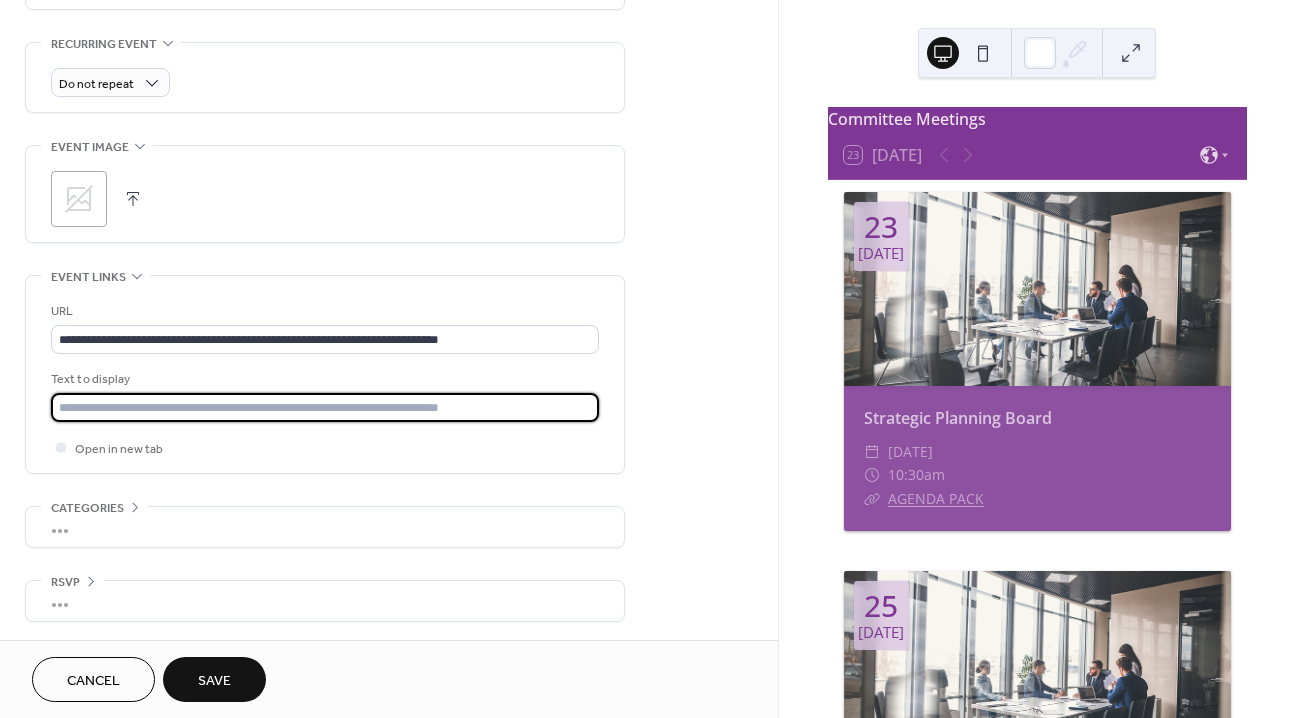 click at bounding box center [325, 407] 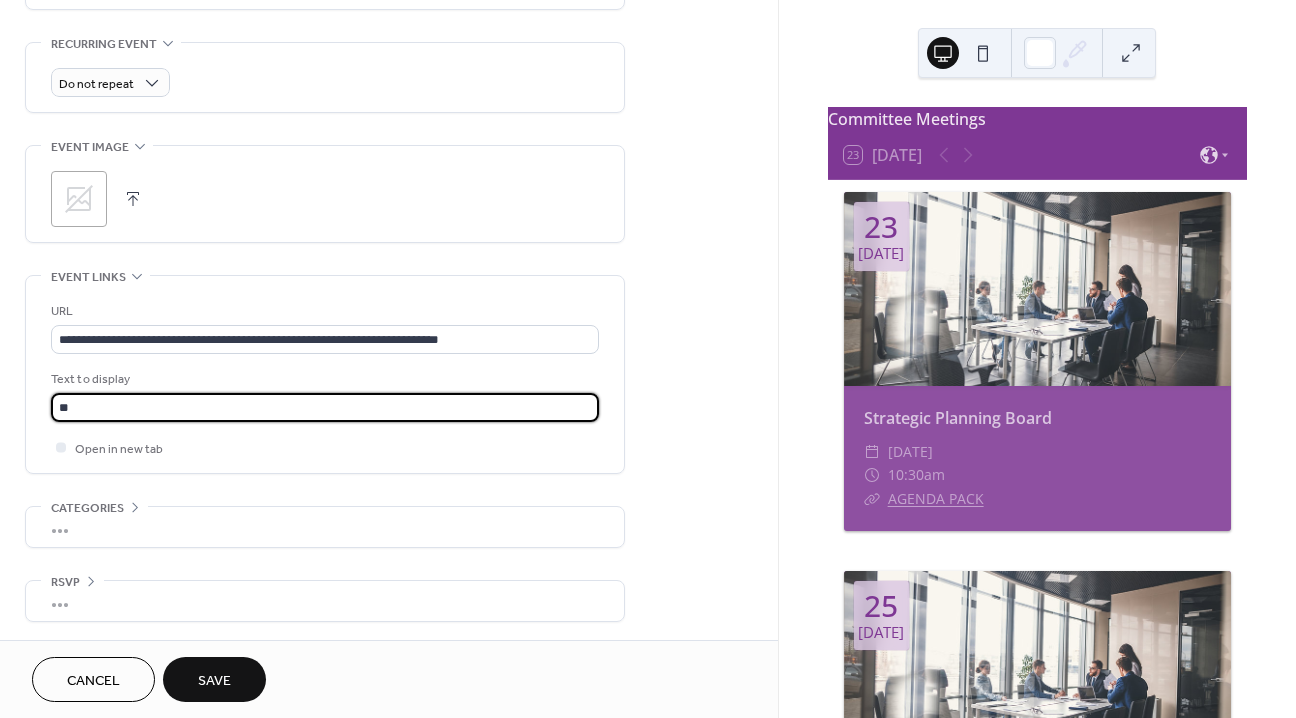 type on "**" 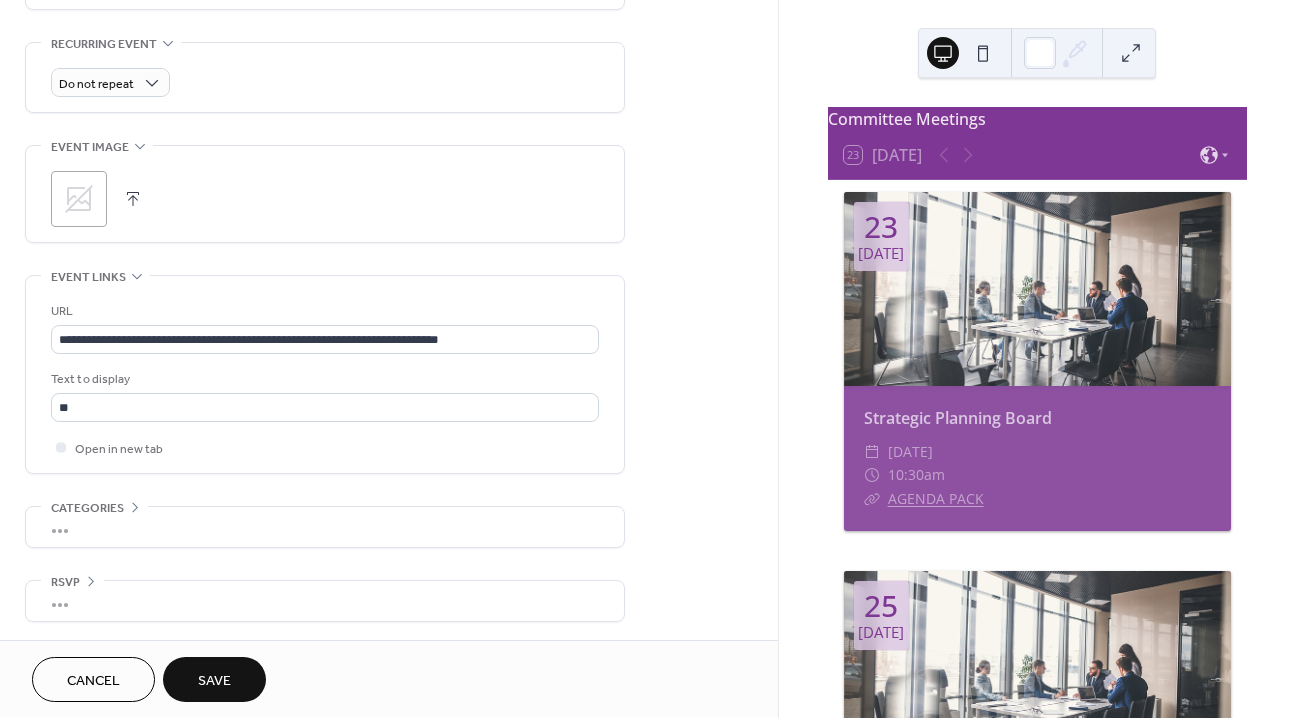 click on "Save" at bounding box center (214, 681) 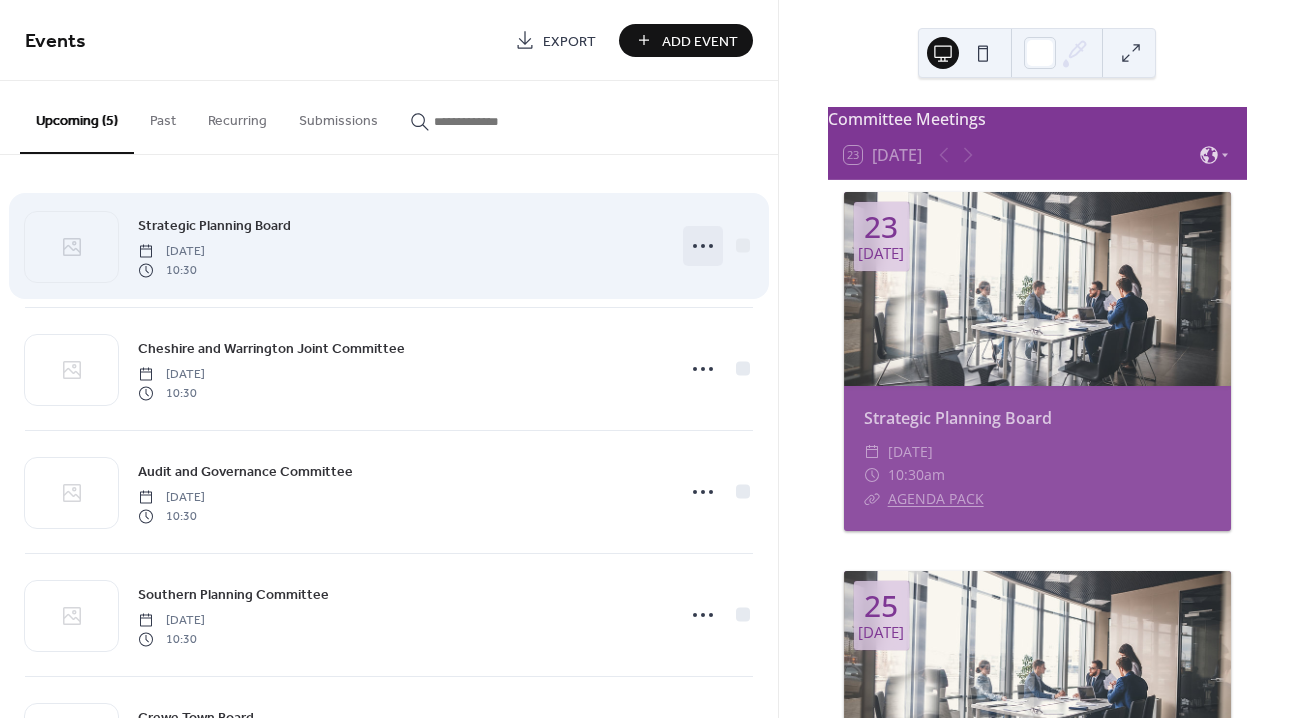 click 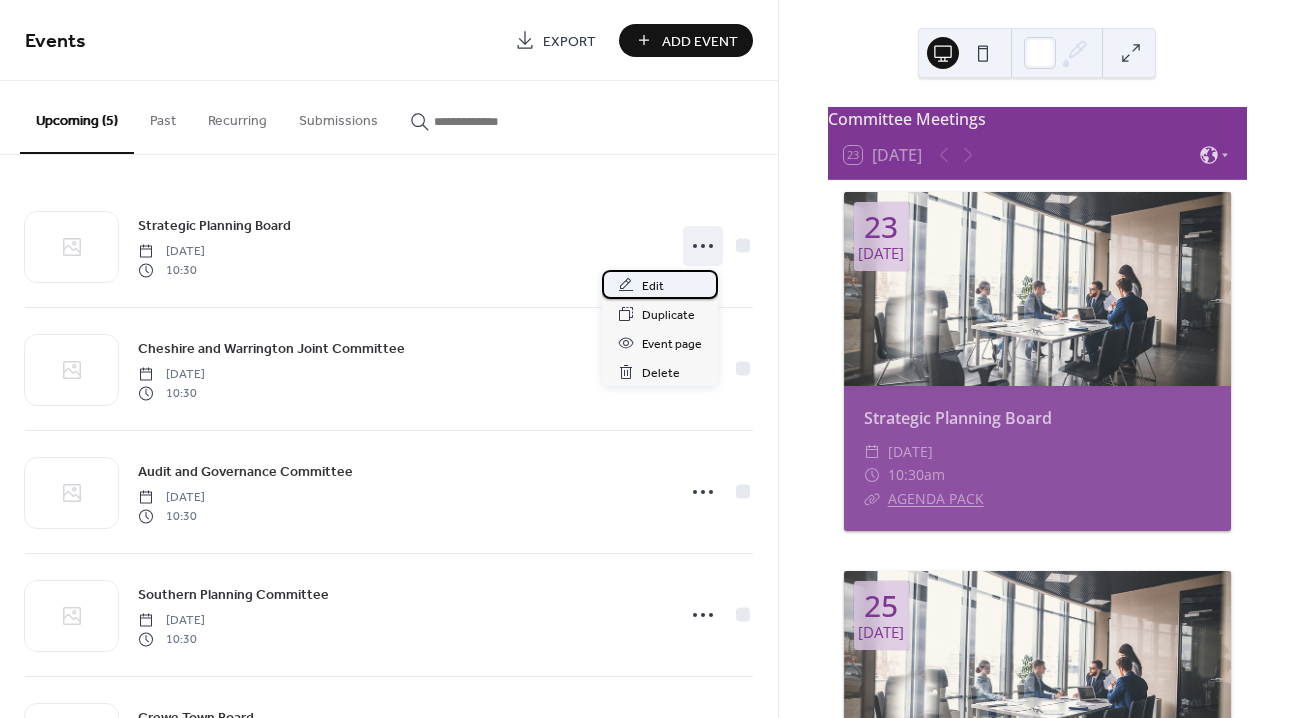 click on "Edit" at bounding box center (653, 286) 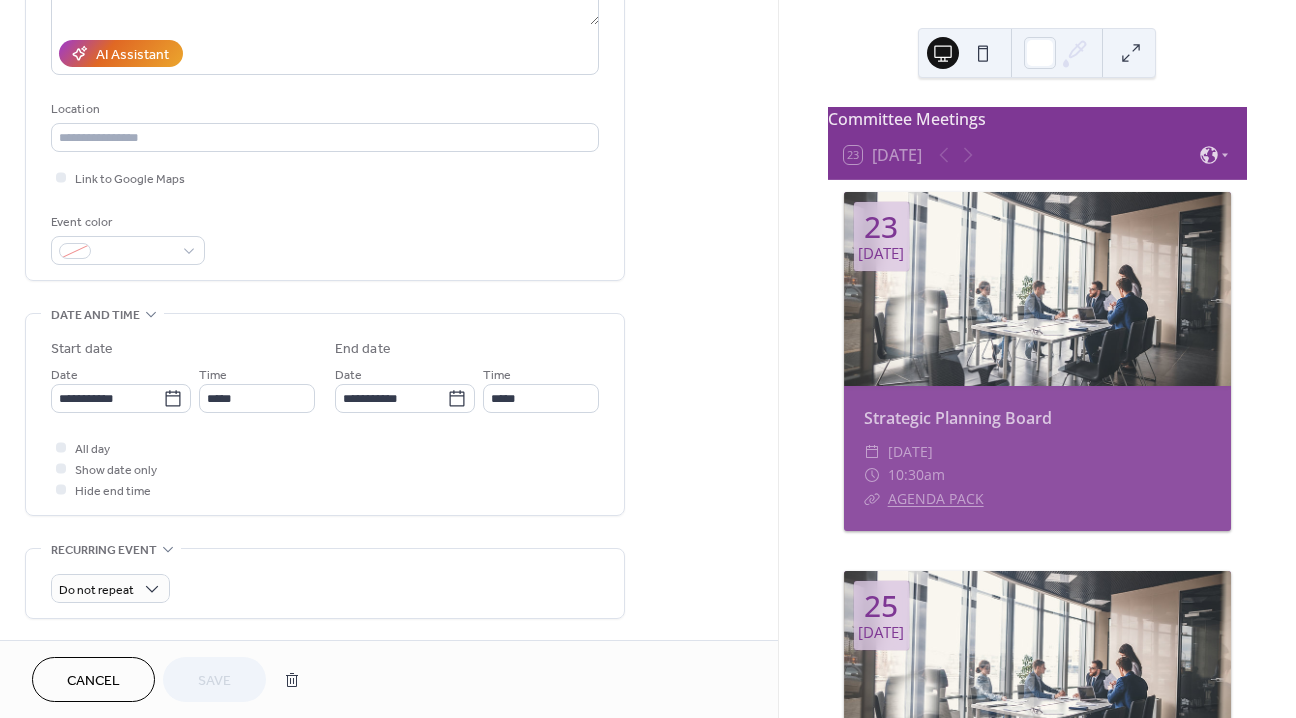 scroll, scrollTop: 0, scrollLeft: 0, axis: both 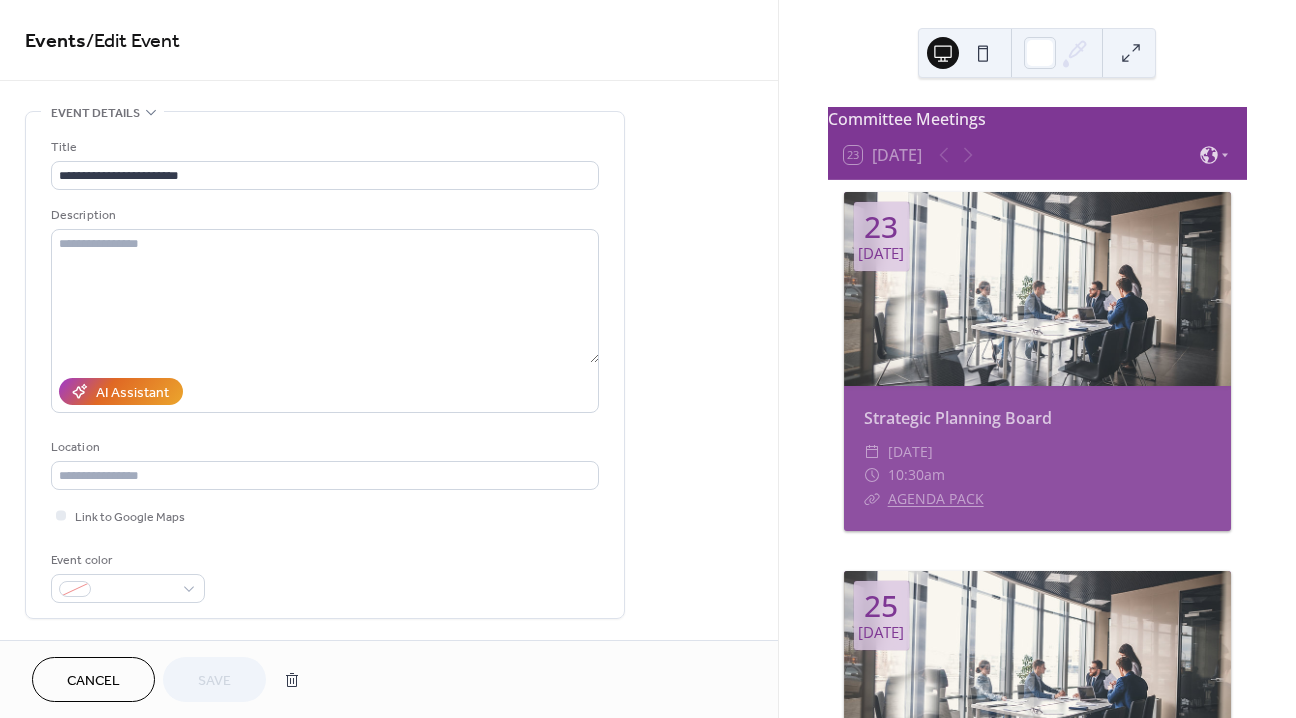 click on "Cancel" at bounding box center (93, 681) 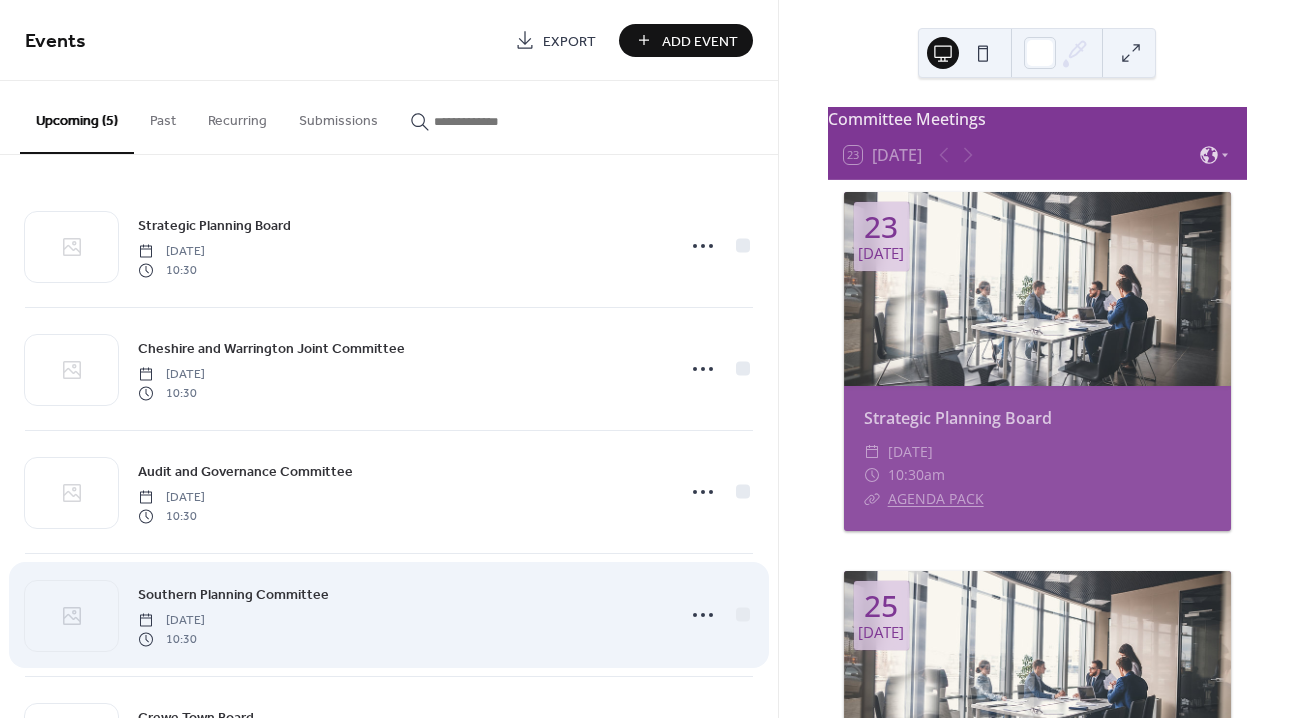 scroll, scrollTop: 111, scrollLeft: 0, axis: vertical 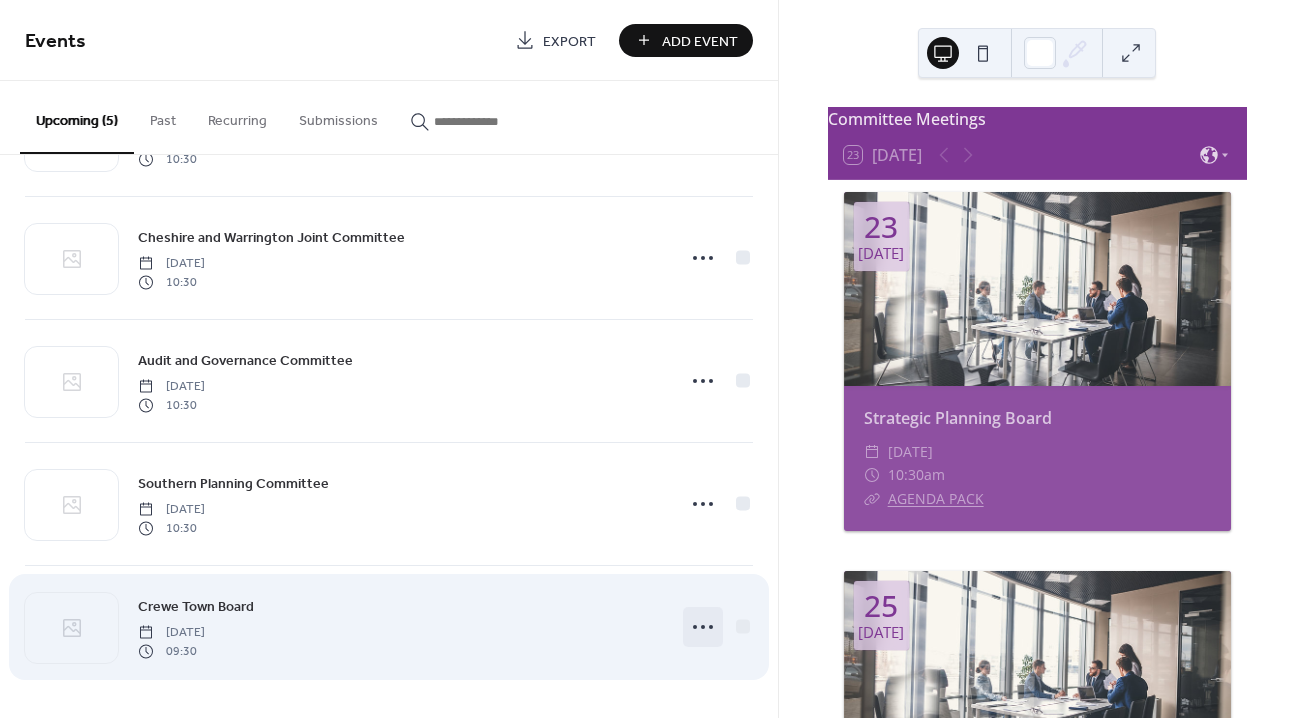 click 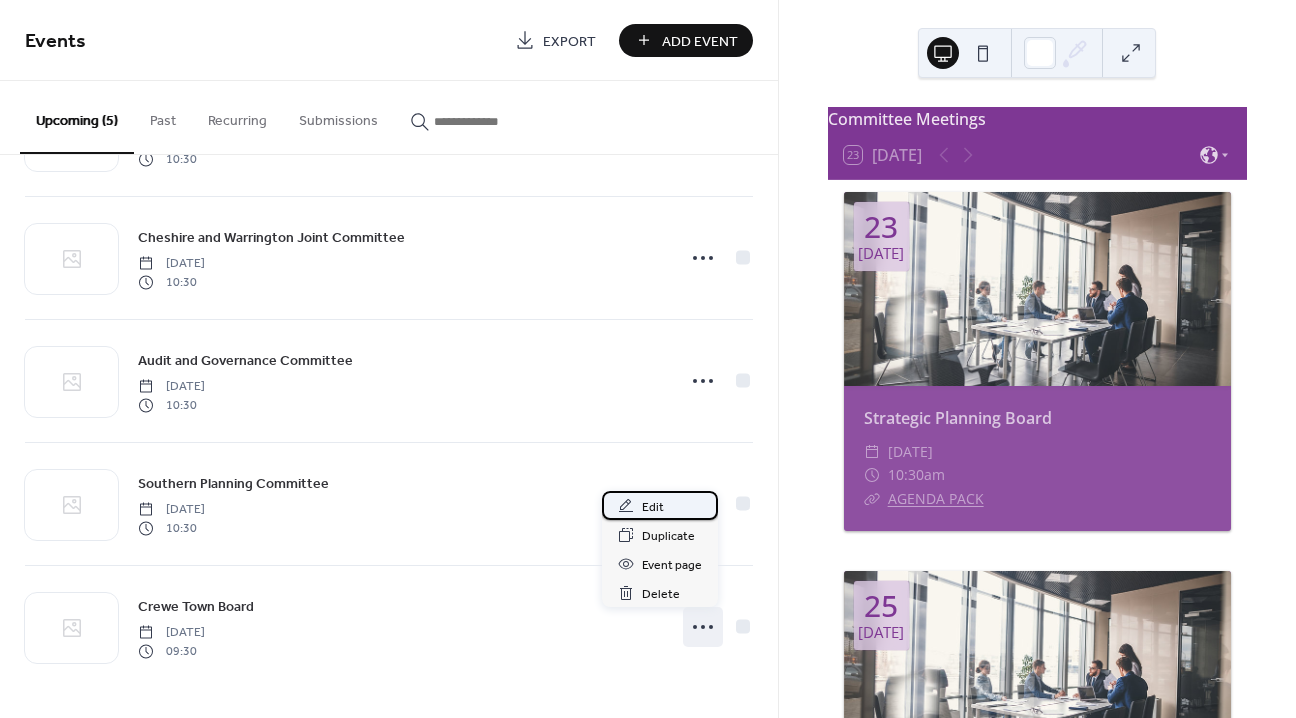 click on "Edit" at bounding box center [653, 507] 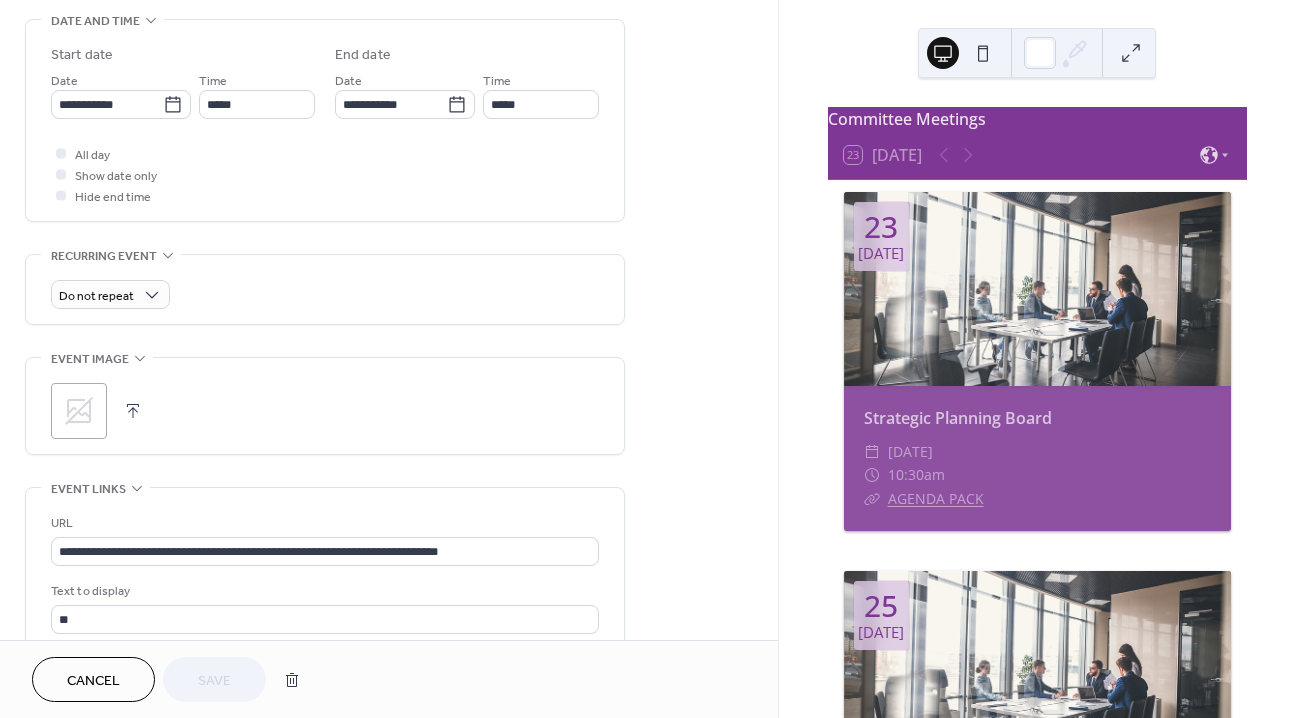 scroll, scrollTop: 810, scrollLeft: 0, axis: vertical 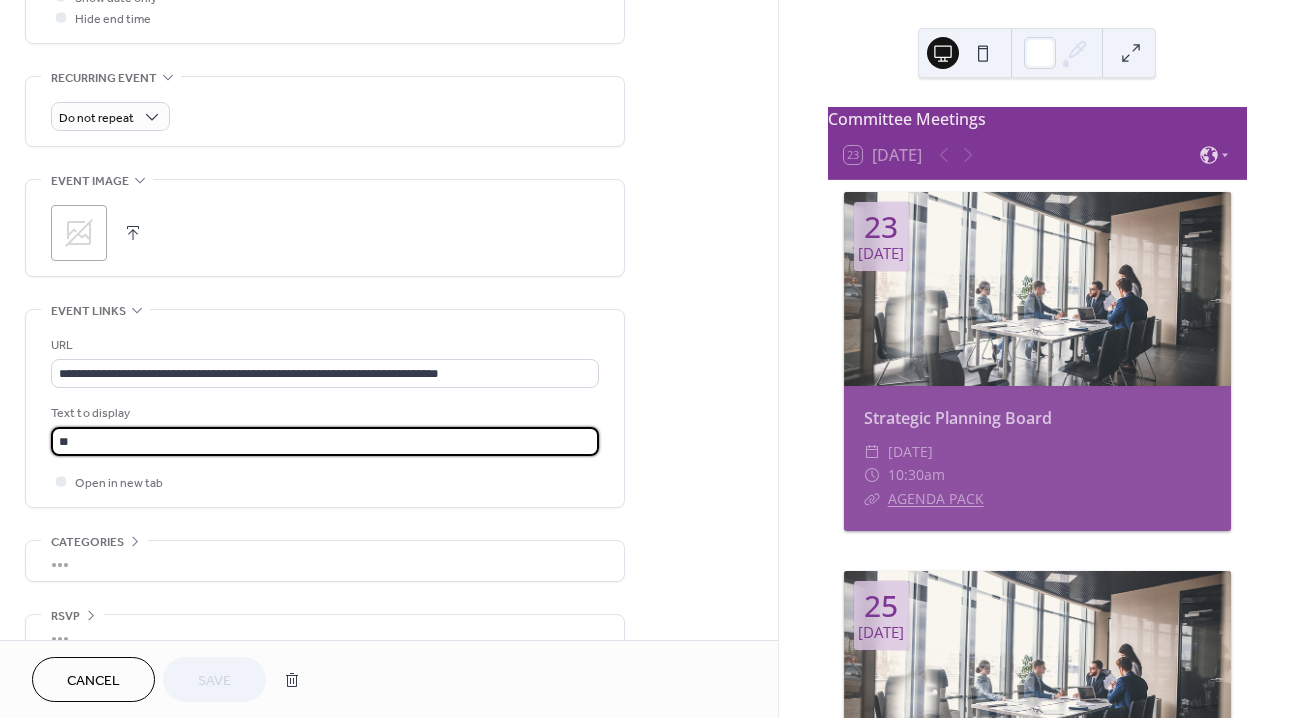 click on "**" at bounding box center [325, 441] 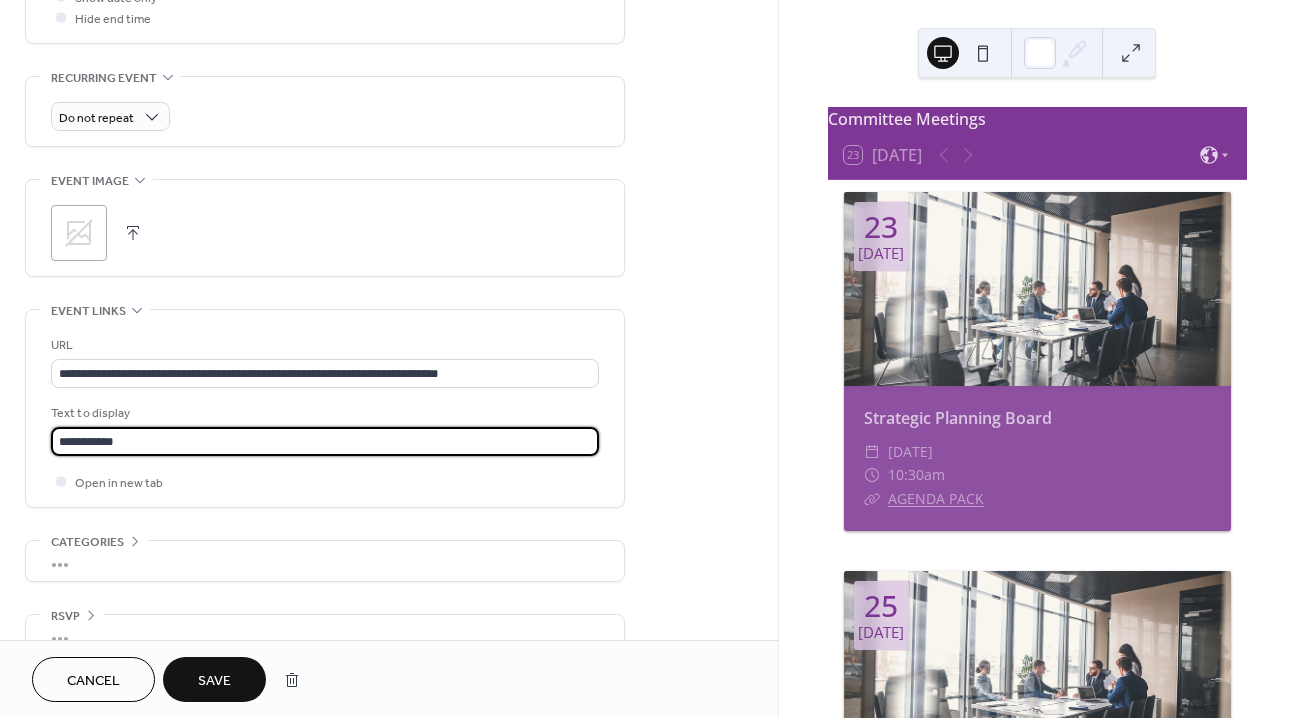 type on "**********" 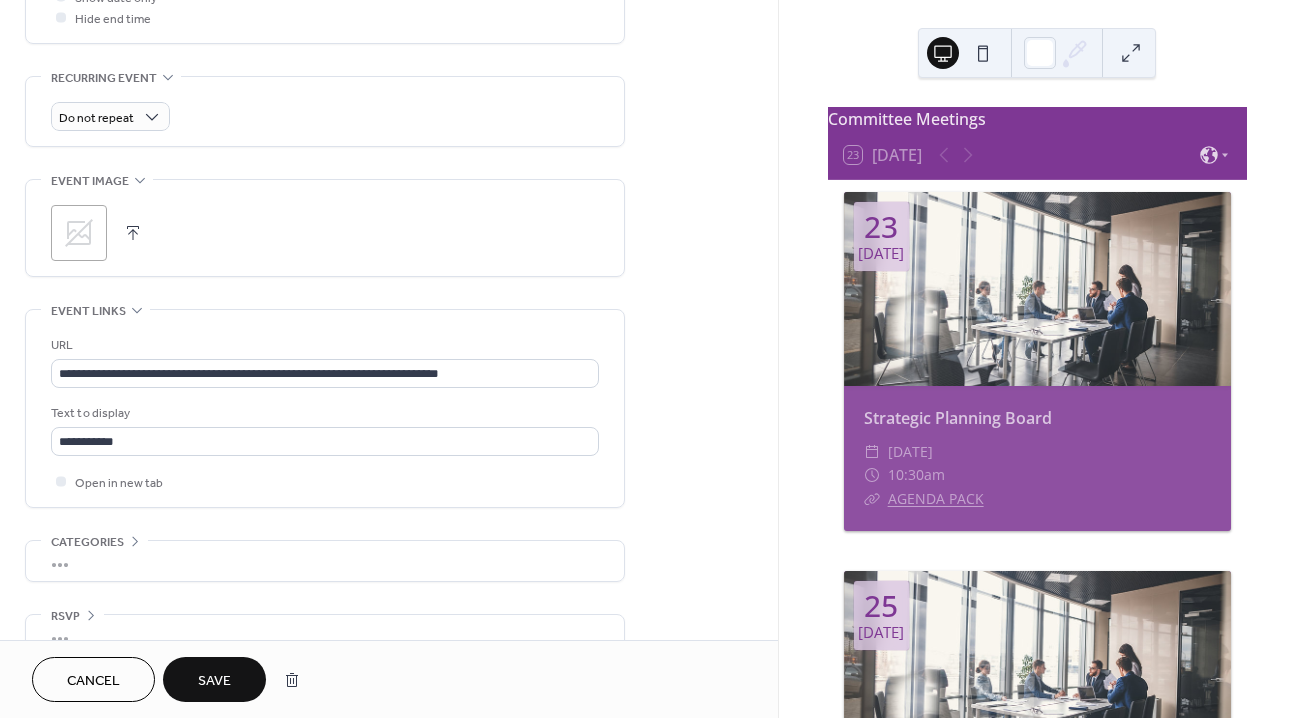 click on "Save" at bounding box center (214, 681) 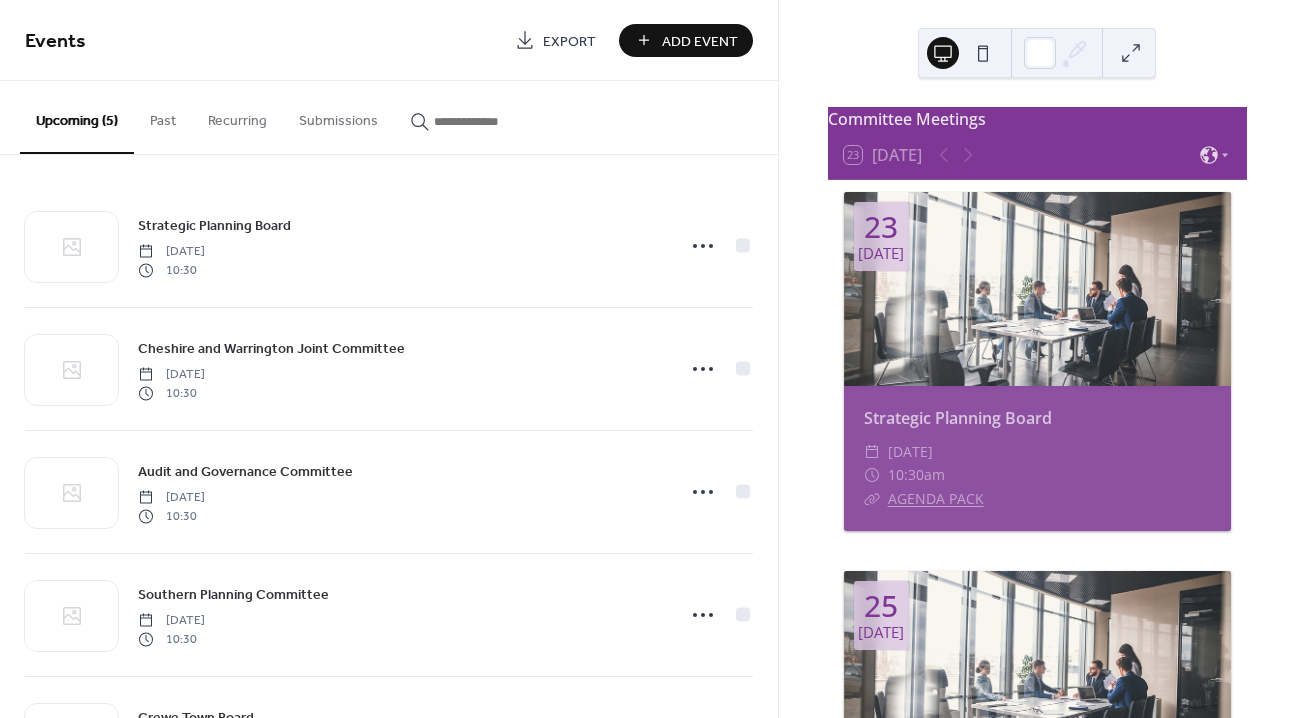 click on "Add Event" at bounding box center (700, 41) 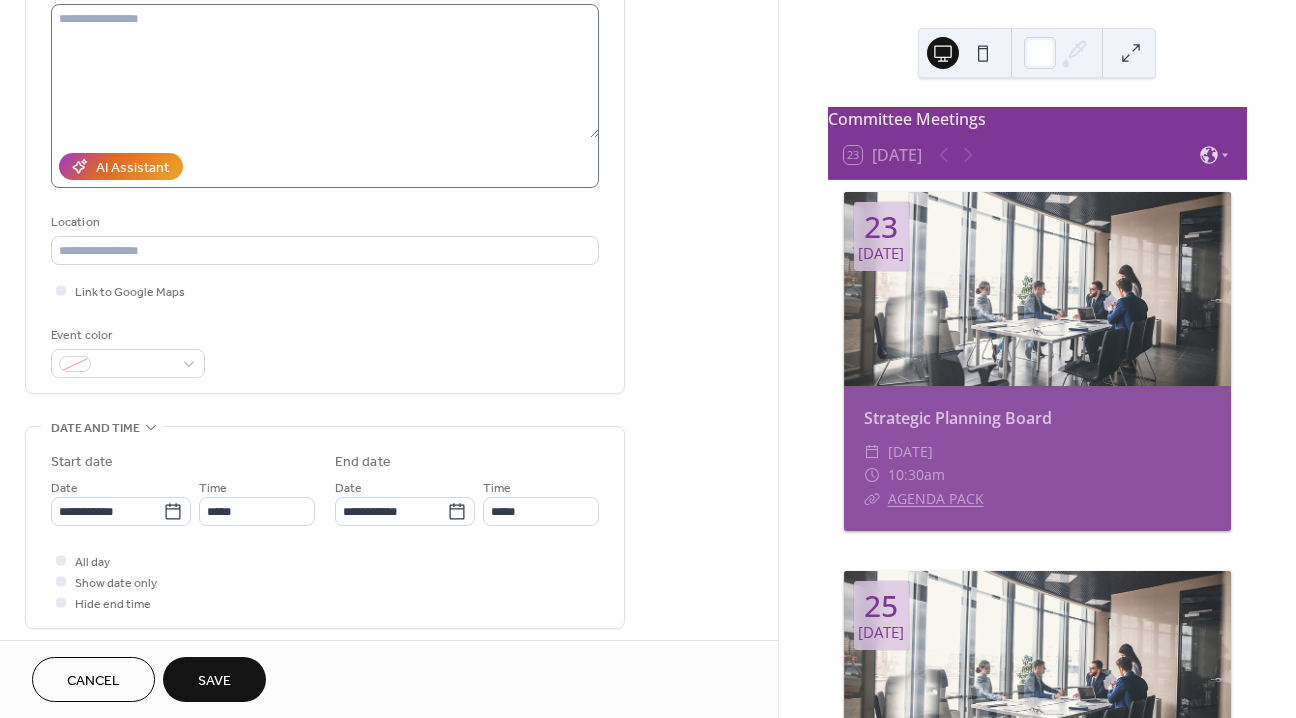 scroll, scrollTop: 226, scrollLeft: 0, axis: vertical 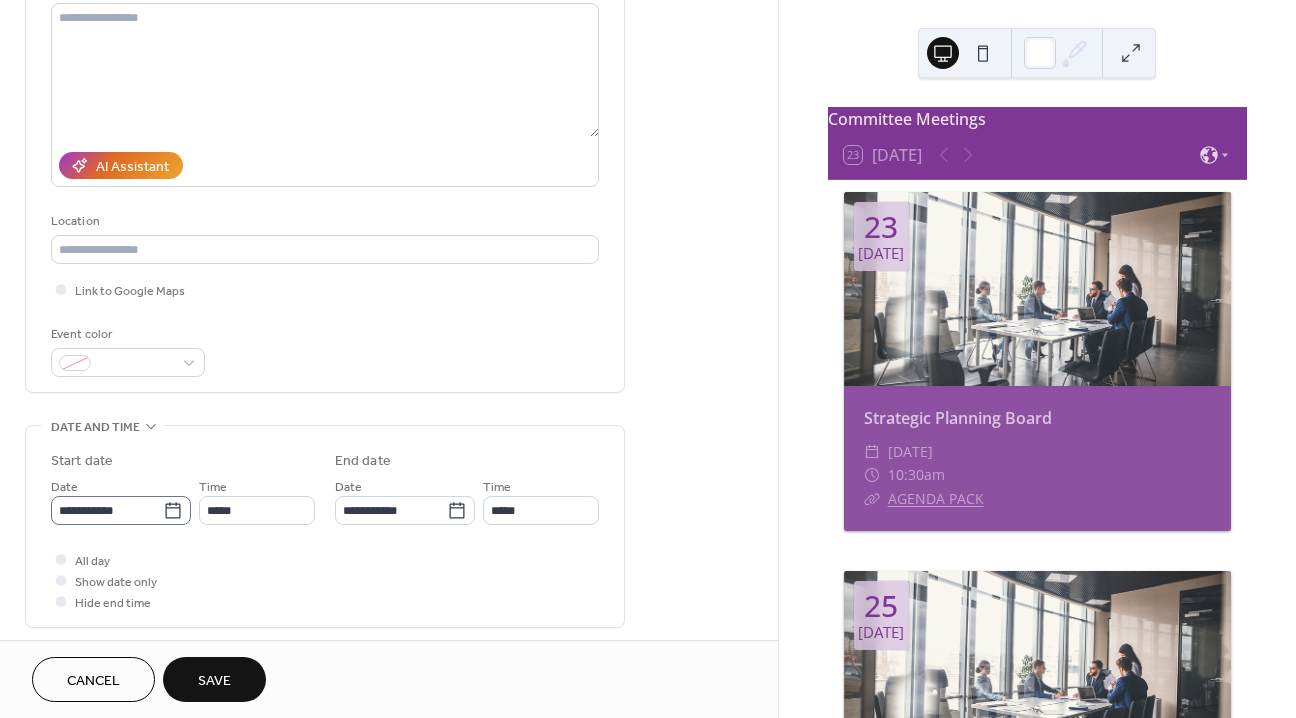 type on "**********" 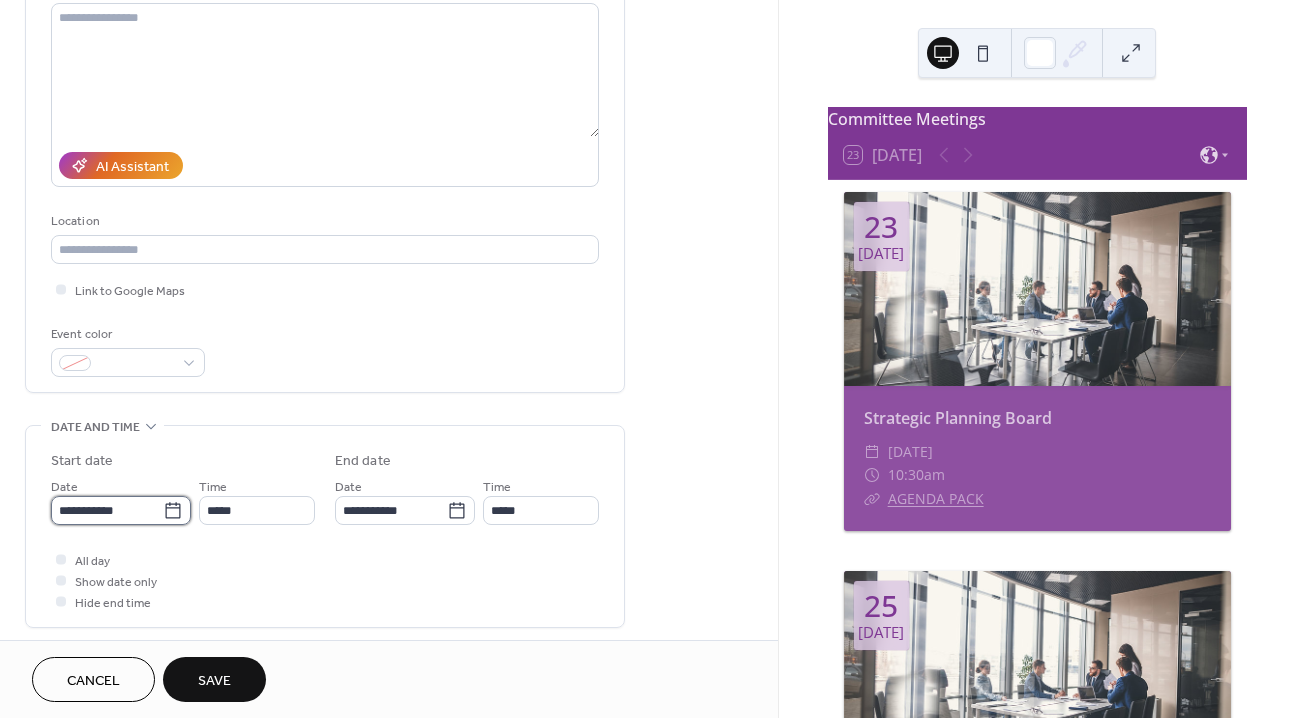 click on "**********" at bounding box center [107, 510] 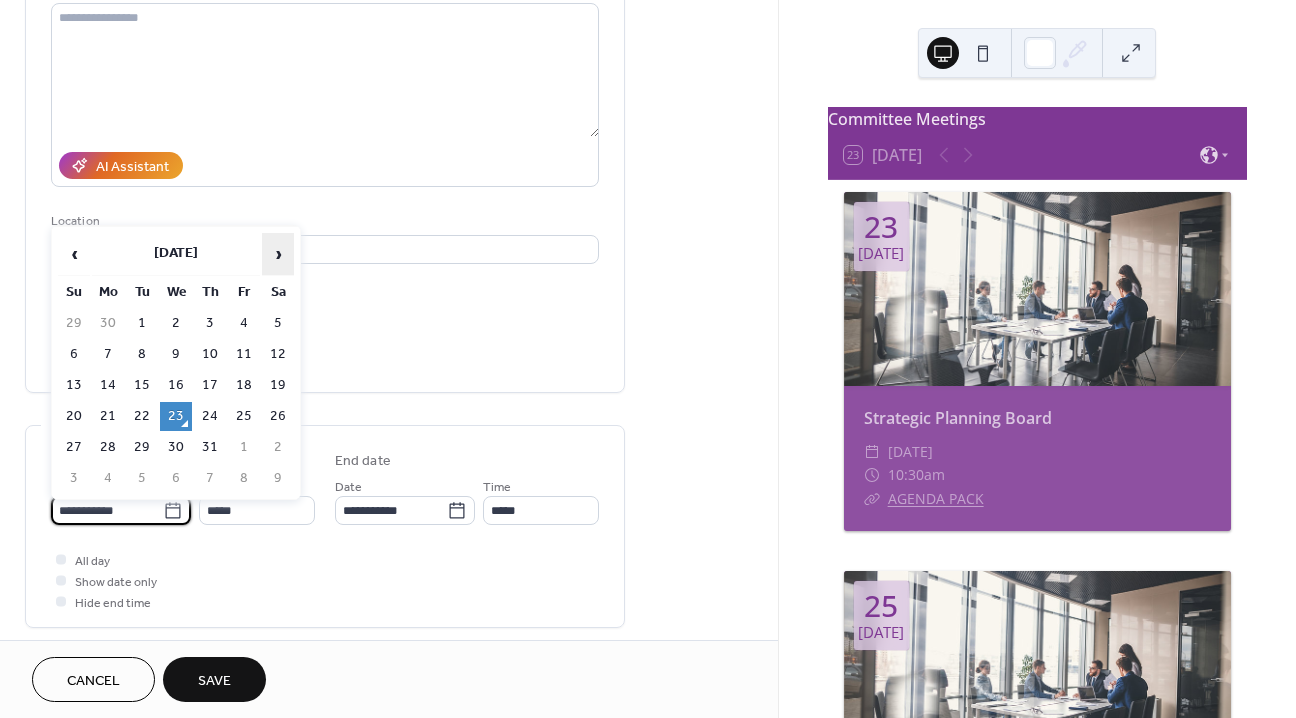 click on "›" at bounding box center (278, 254) 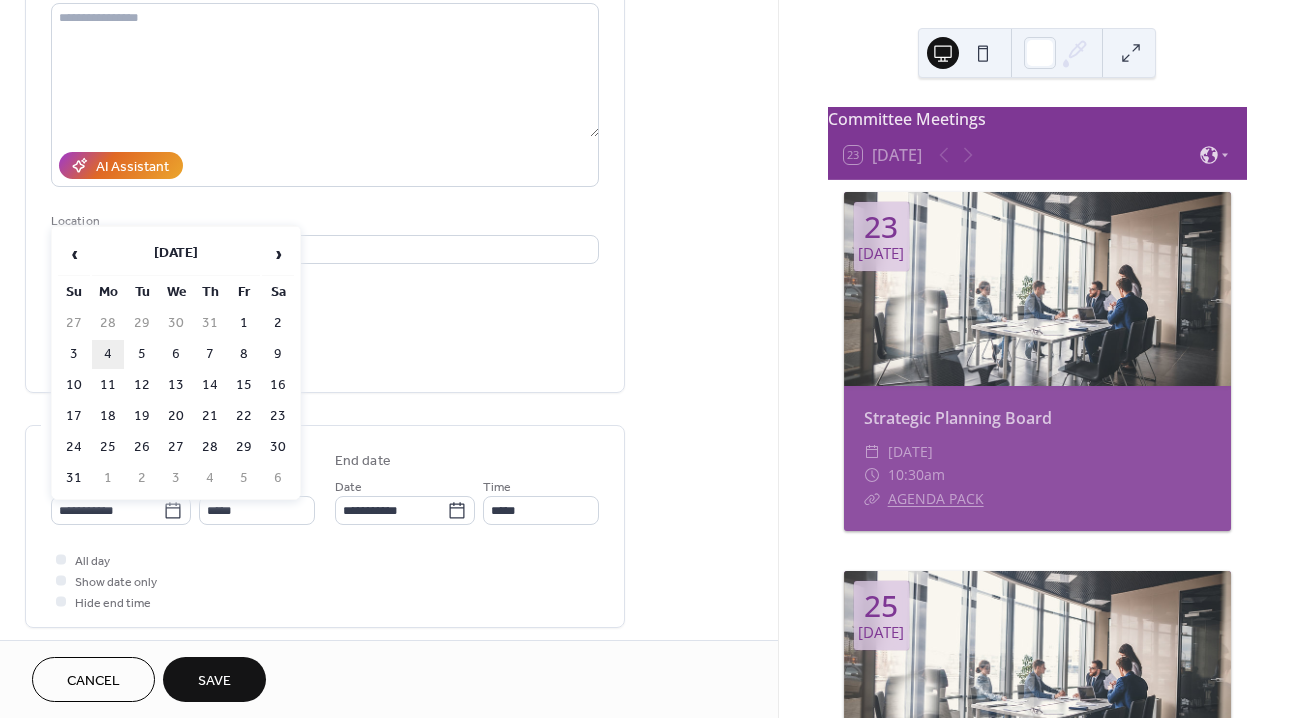 click on "4" at bounding box center [108, 354] 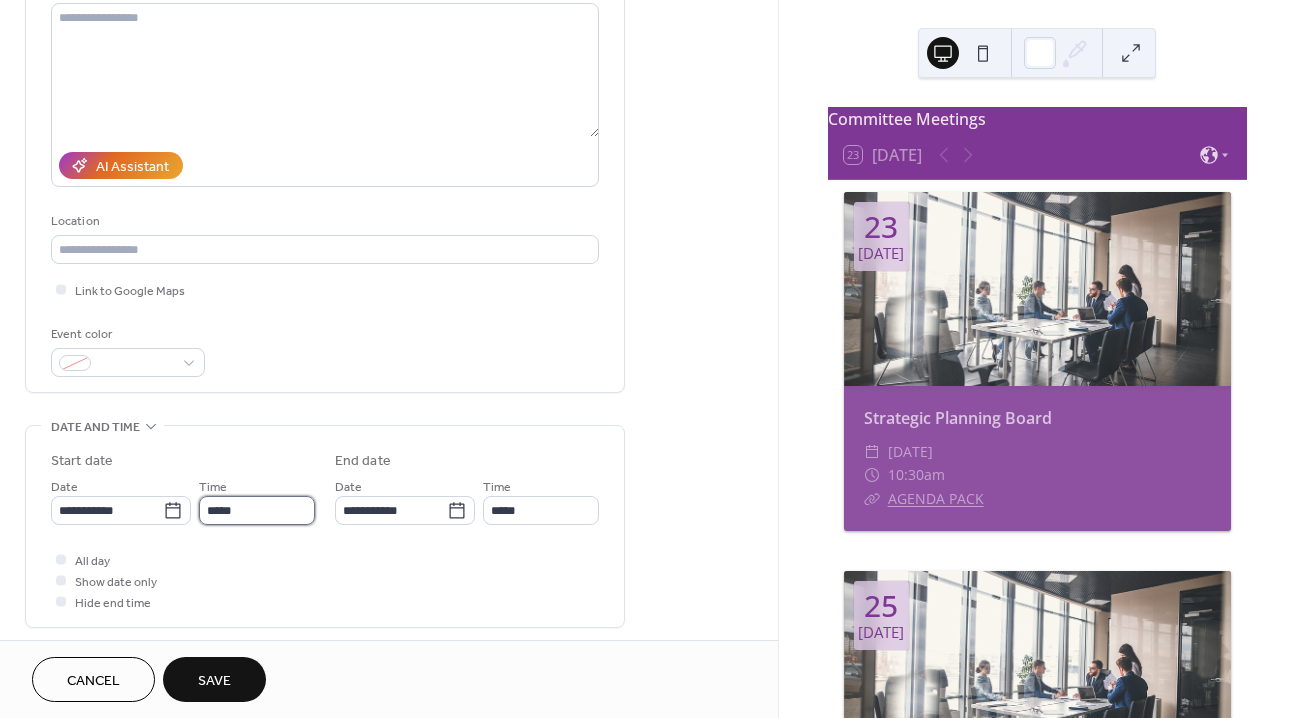 click on "*****" at bounding box center [257, 510] 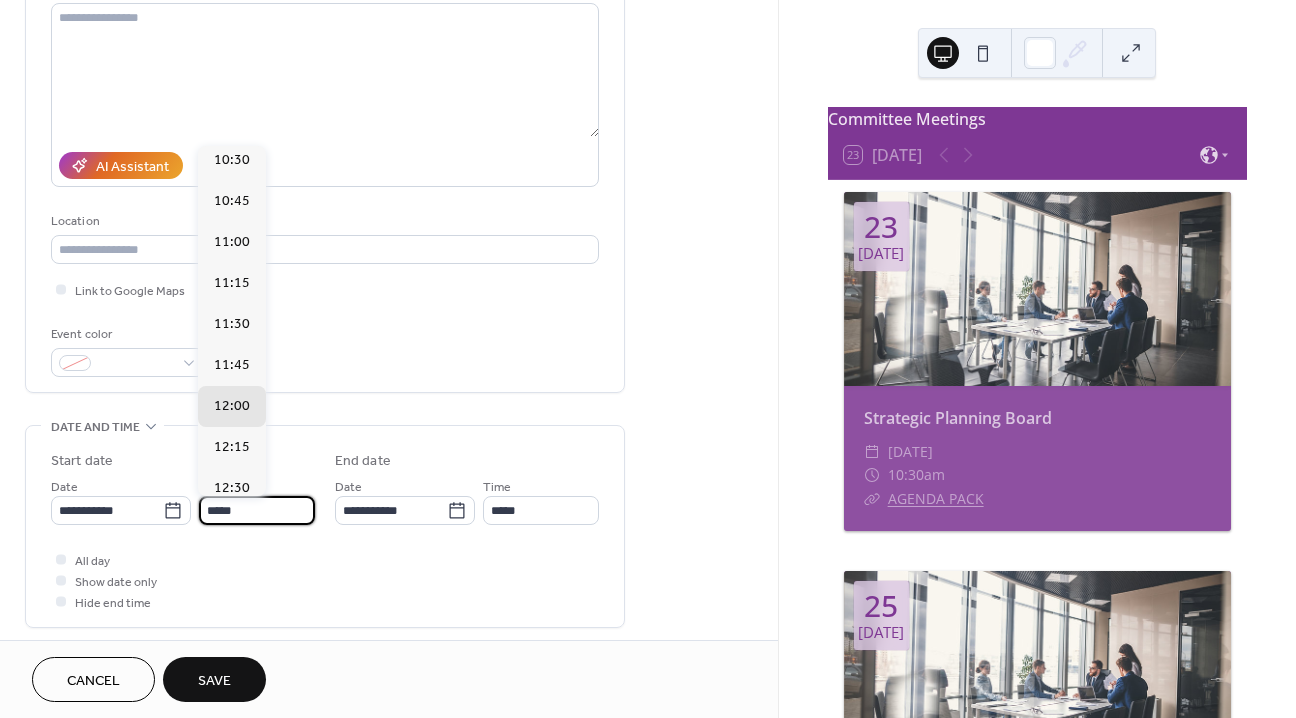 scroll, scrollTop: 1574, scrollLeft: 0, axis: vertical 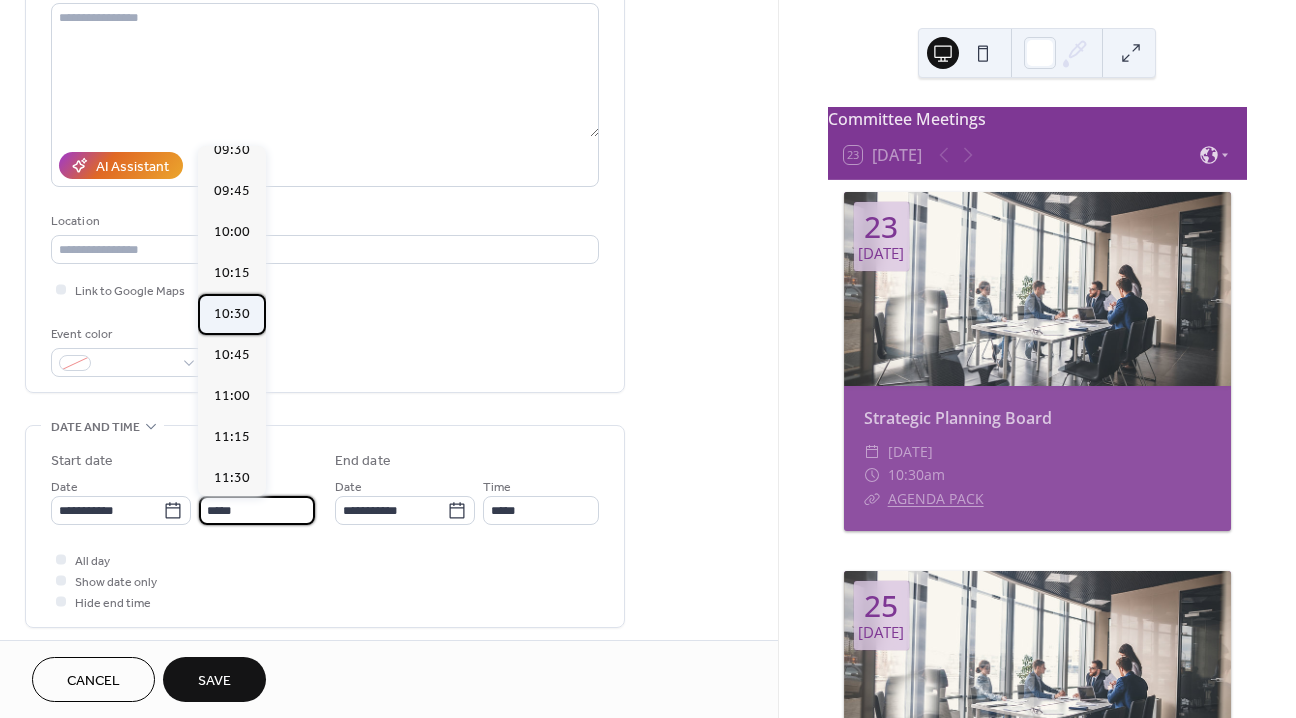 click on "10:30" at bounding box center (232, 314) 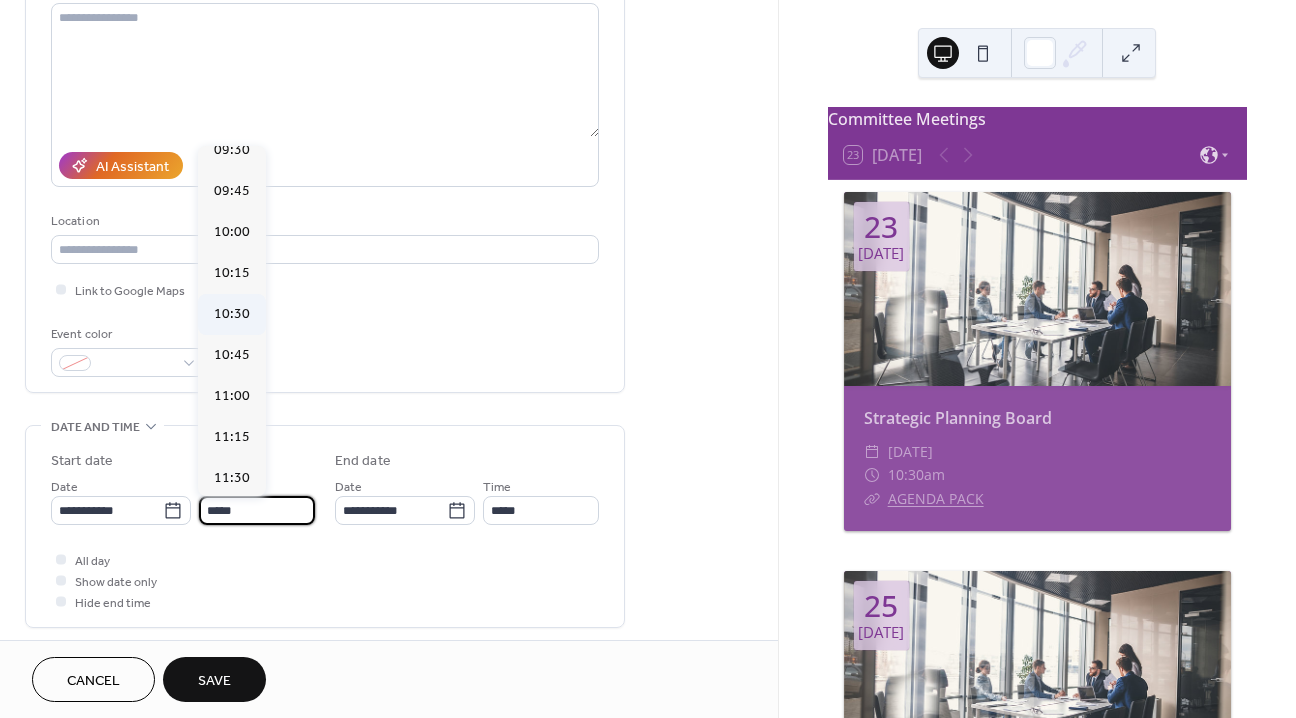 type on "*****" 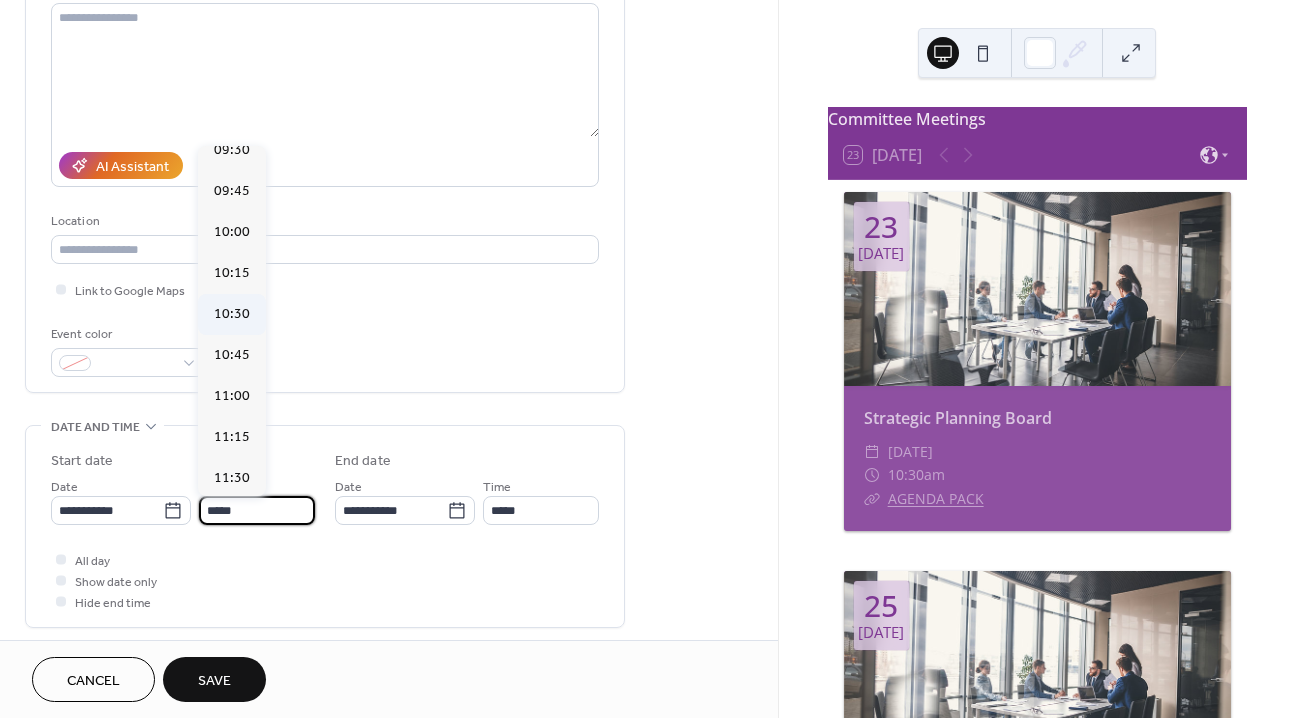 type on "*****" 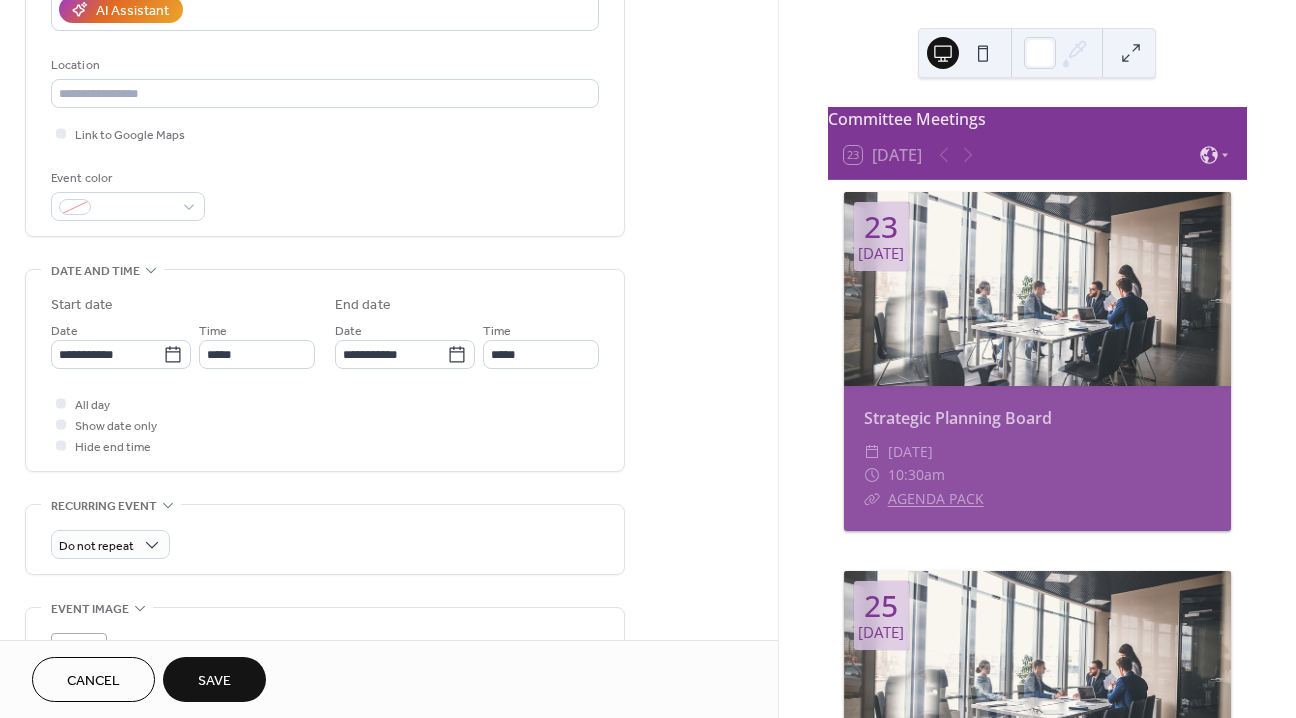 scroll, scrollTop: 481, scrollLeft: 0, axis: vertical 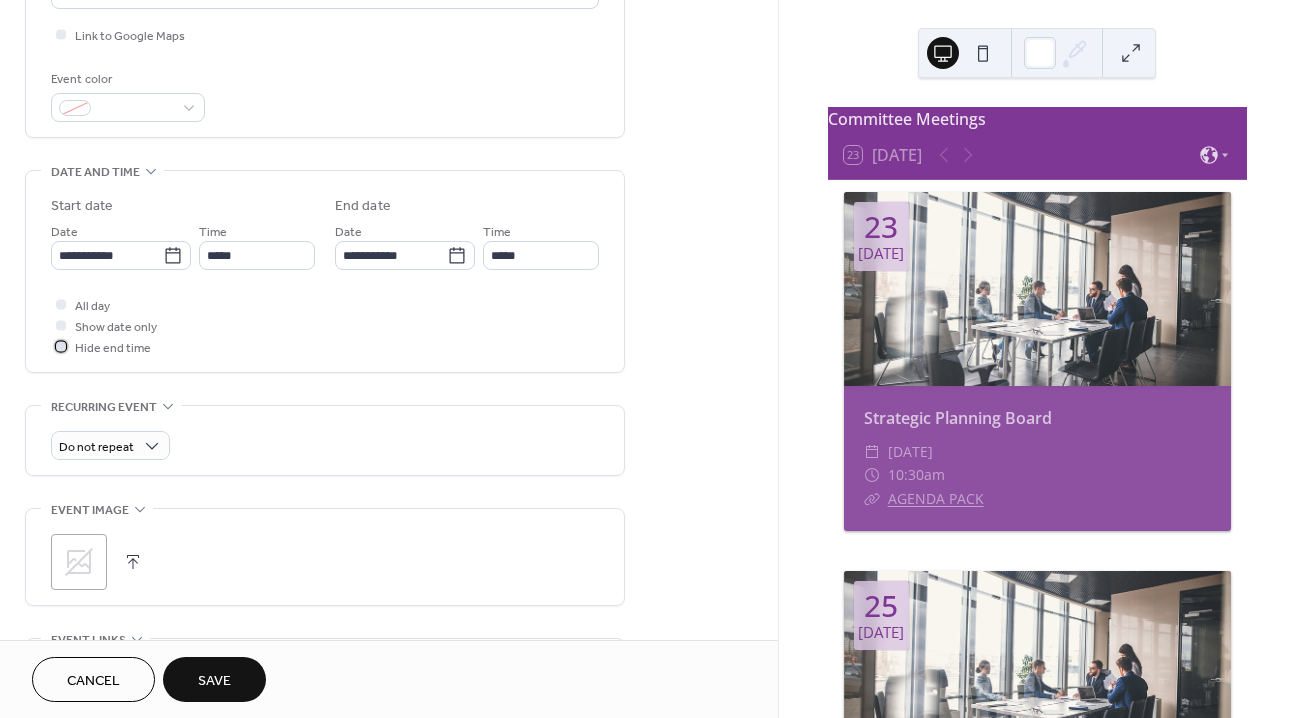 click at bounding box center [61, 346] 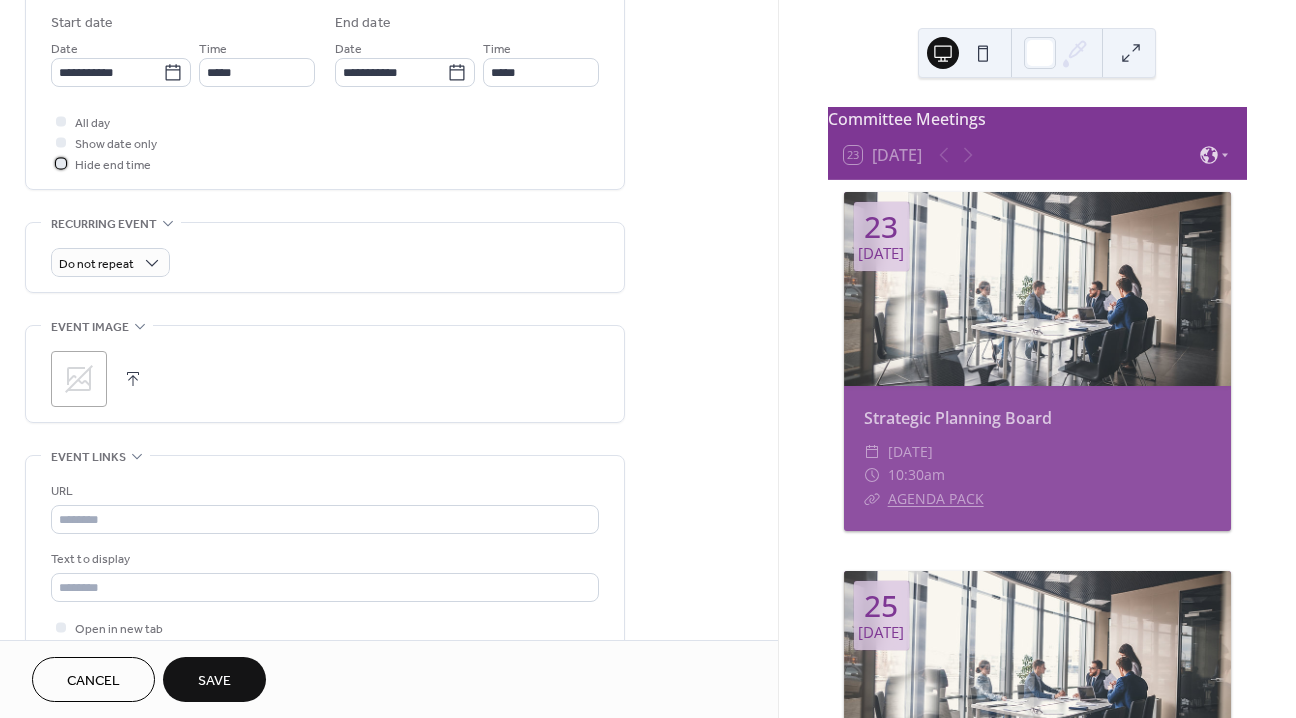 scroll, scrollTop: 710, scrollLeft: 0, axis: vertical 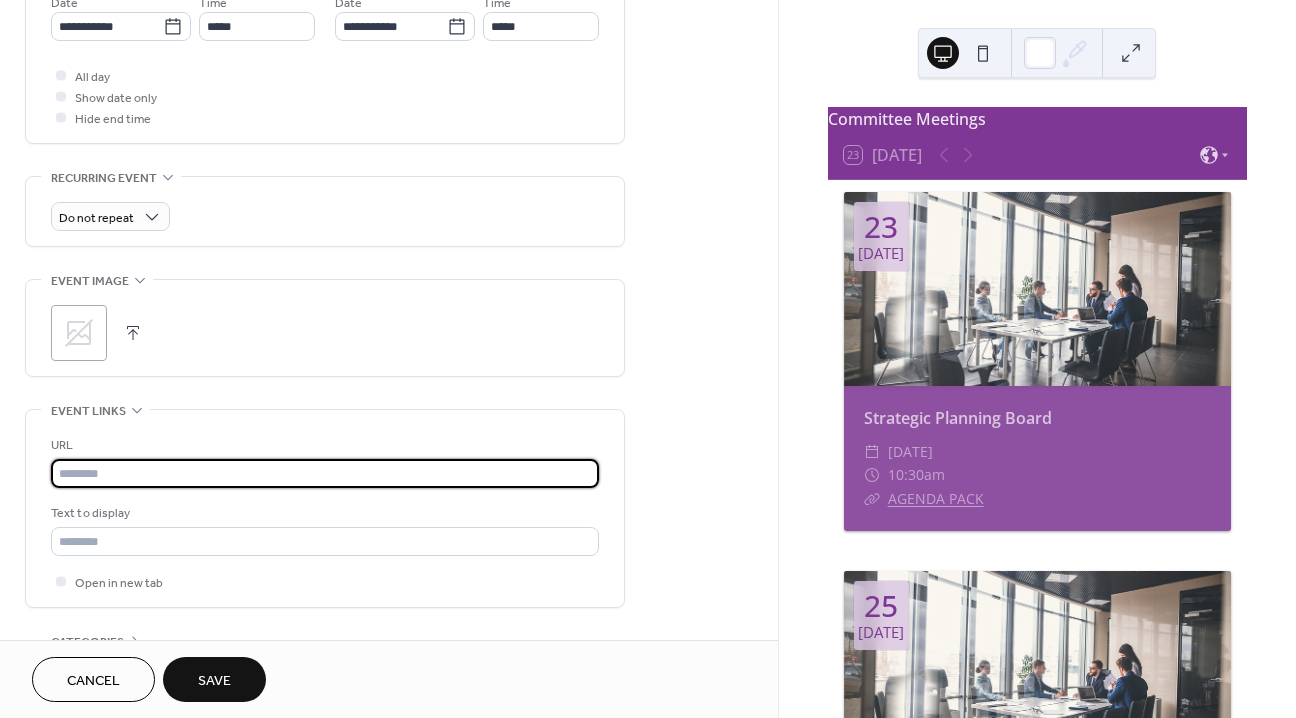 click at bounding box center (325, 473) 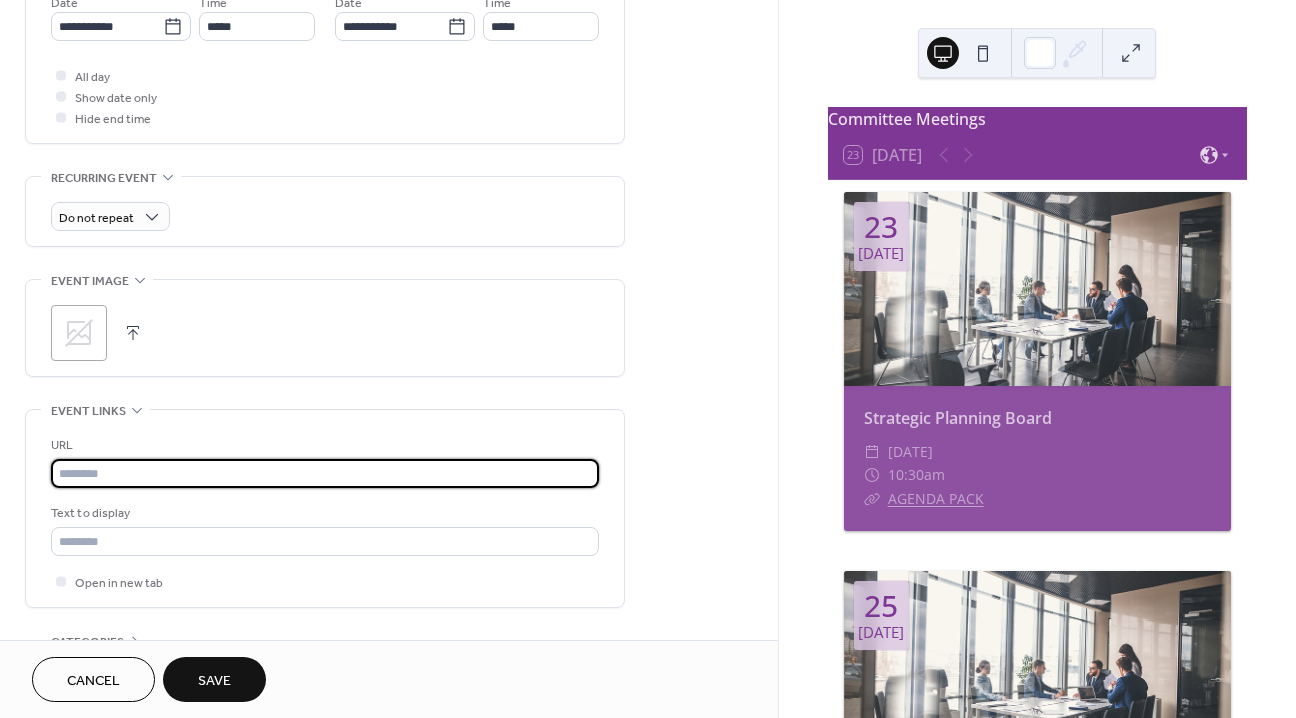 paste on "**********" 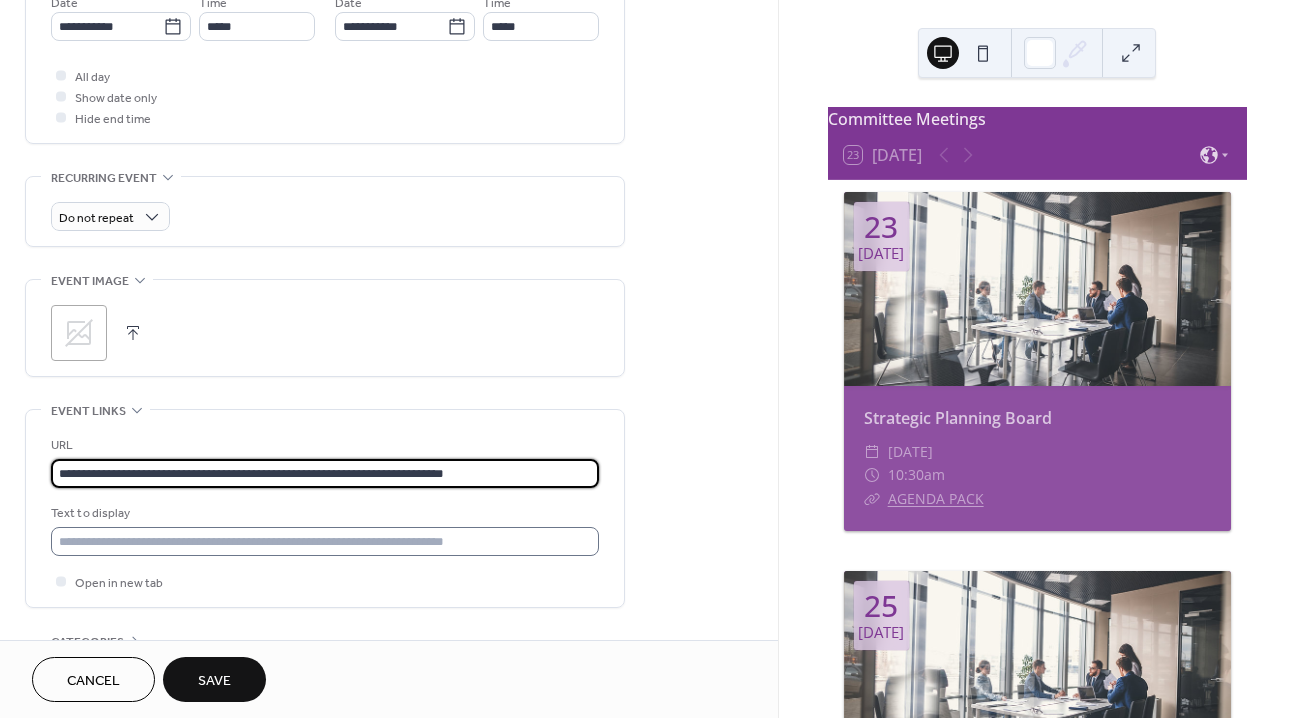 type on "**********" 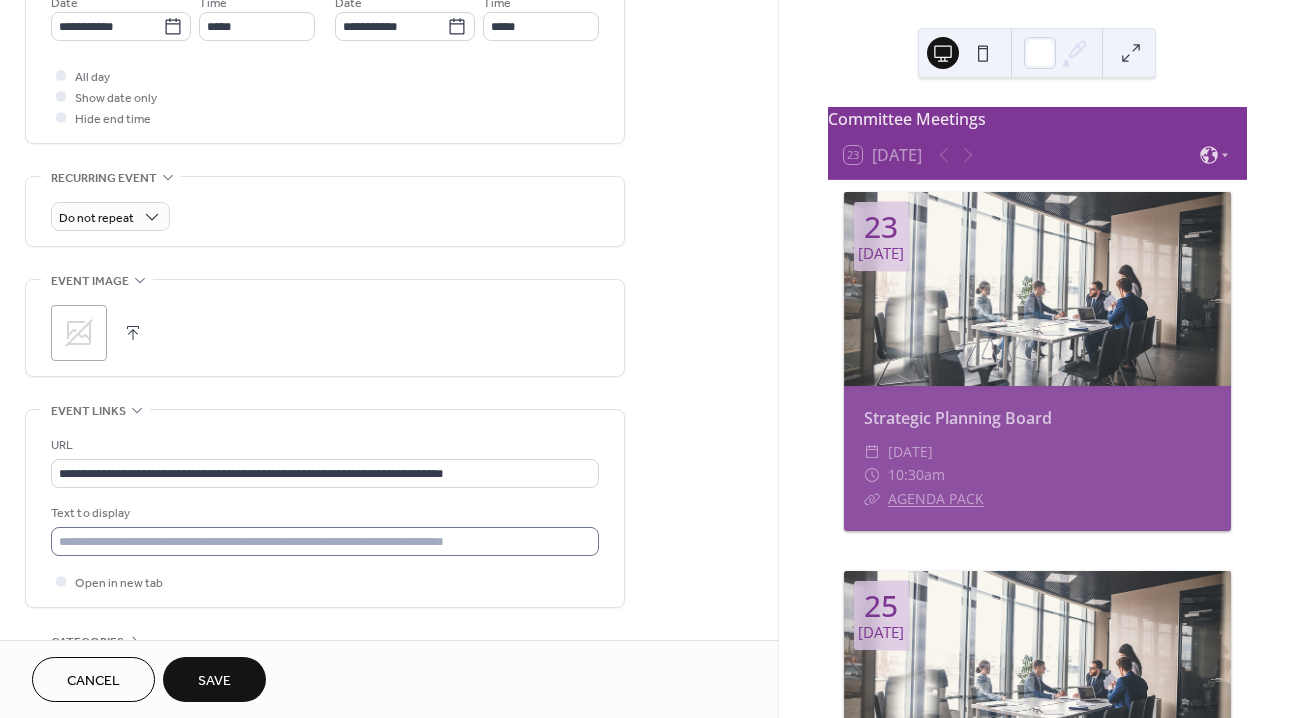 click on "**********" at bounding box center (325, 78) 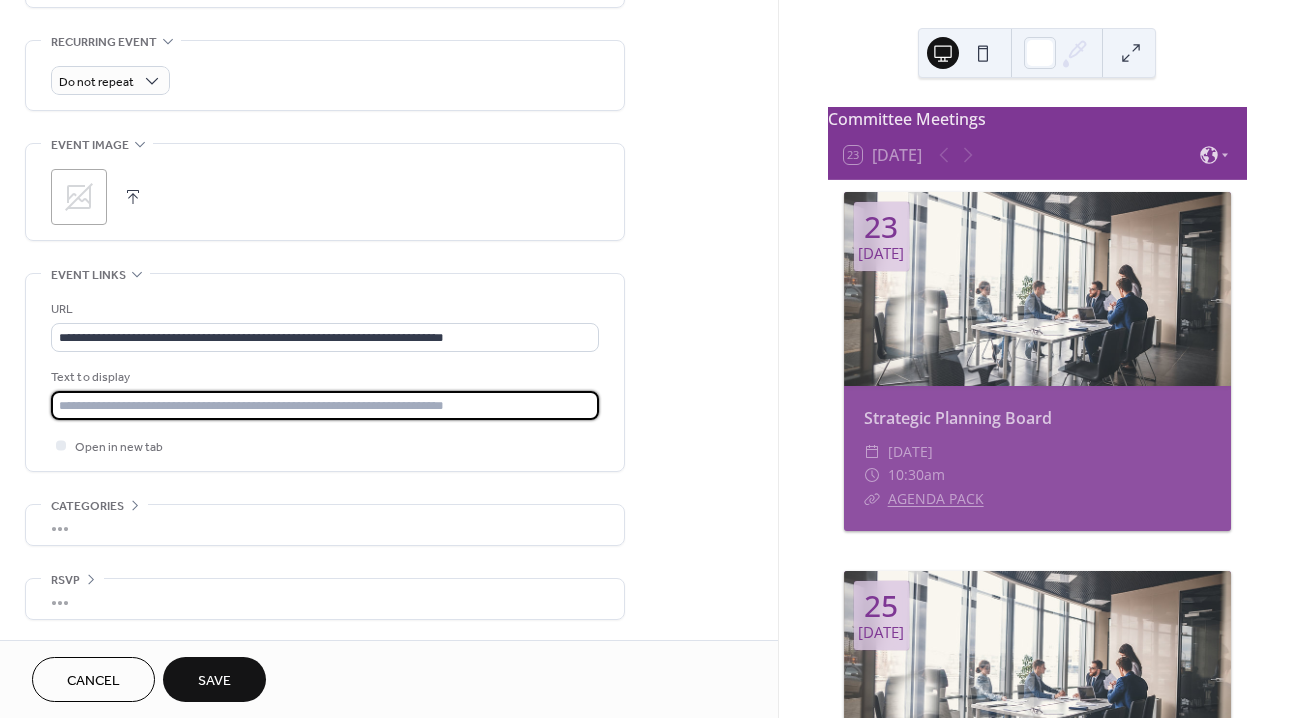 click at bounding box center (325, 405) 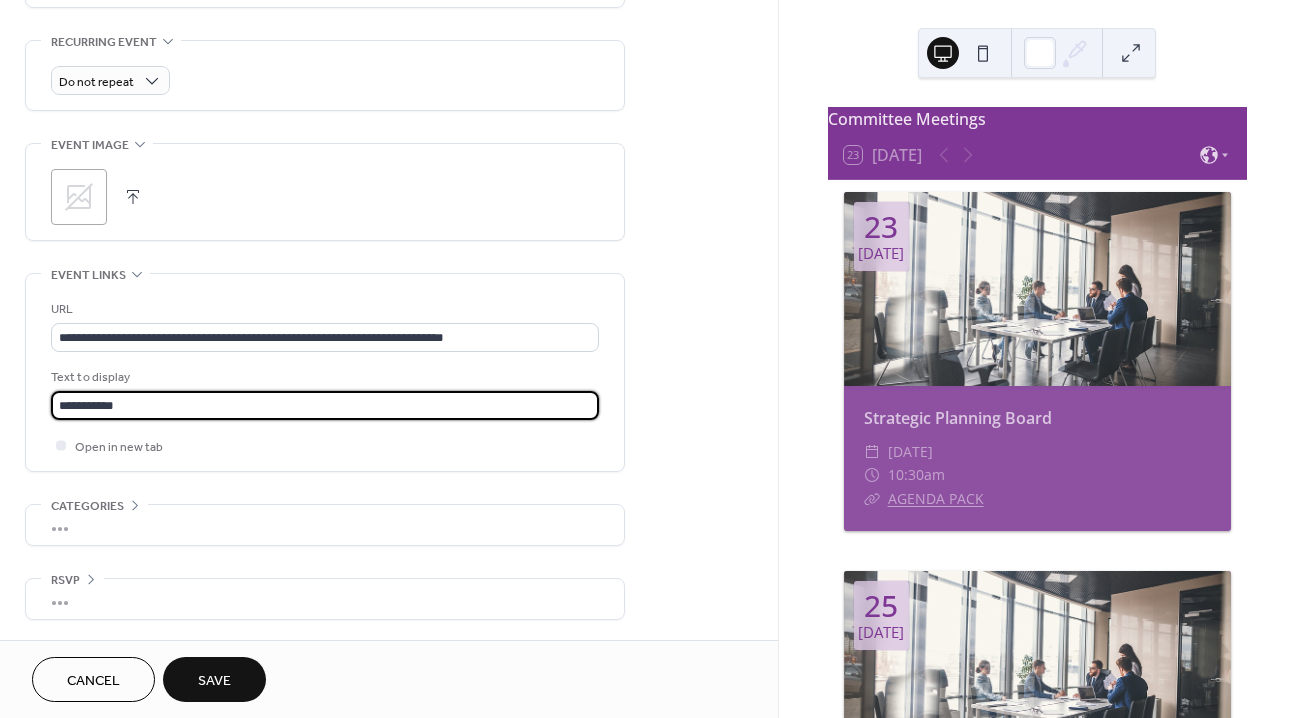 click on "Save" at bounding box center [214, 681] 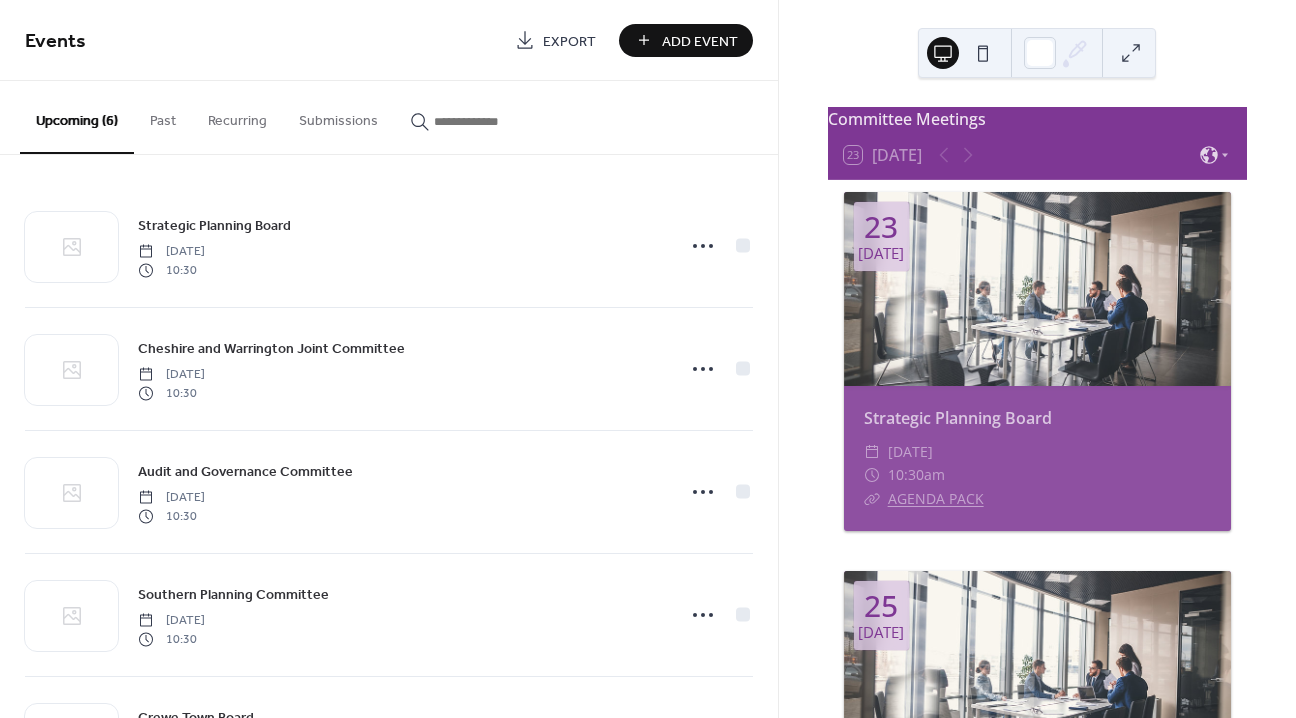 click on "Add Event" at bounding box center [700, 41] 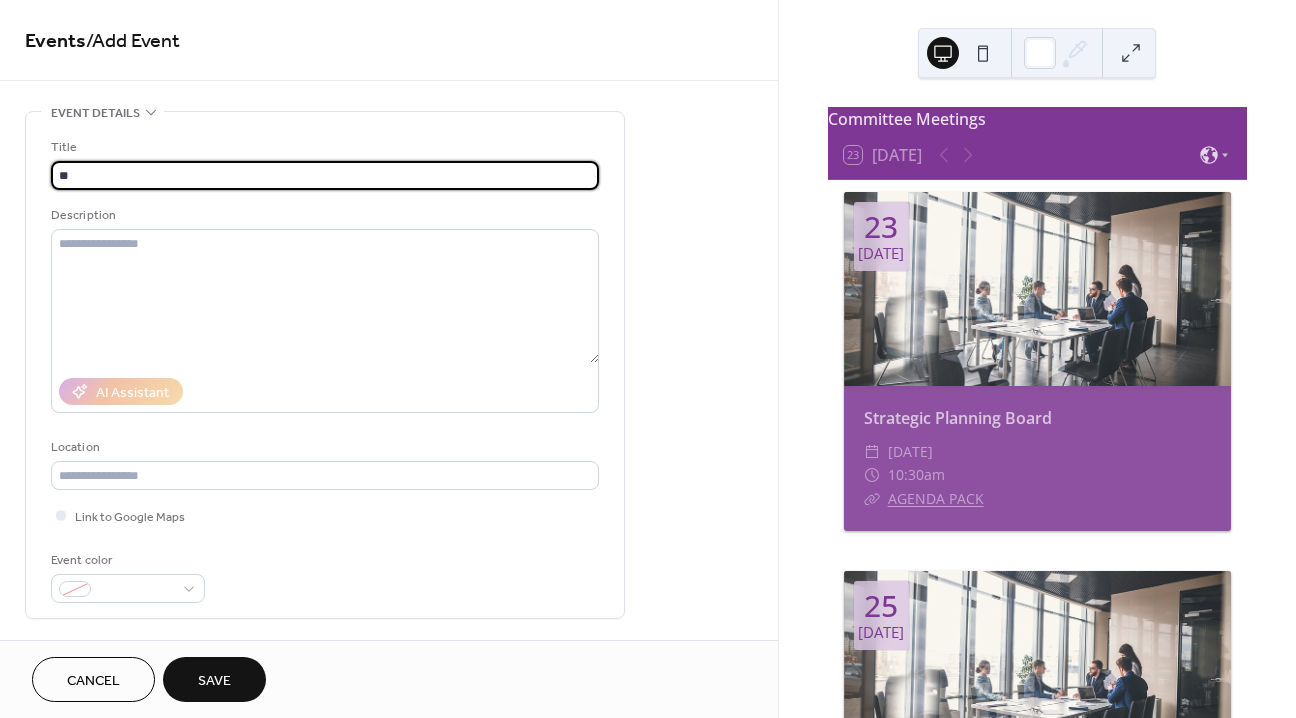 type on "*" 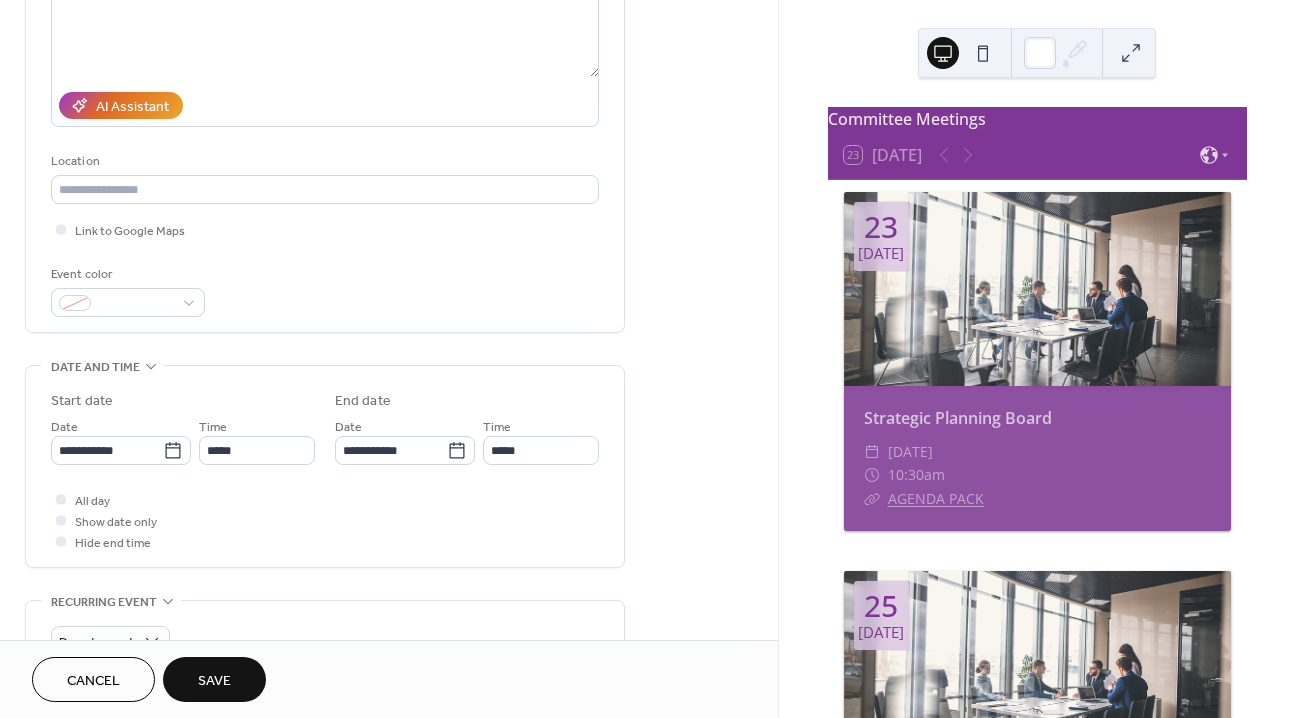 scroll, scrollTop: 296, scrollLeft: 0, axis: vertical 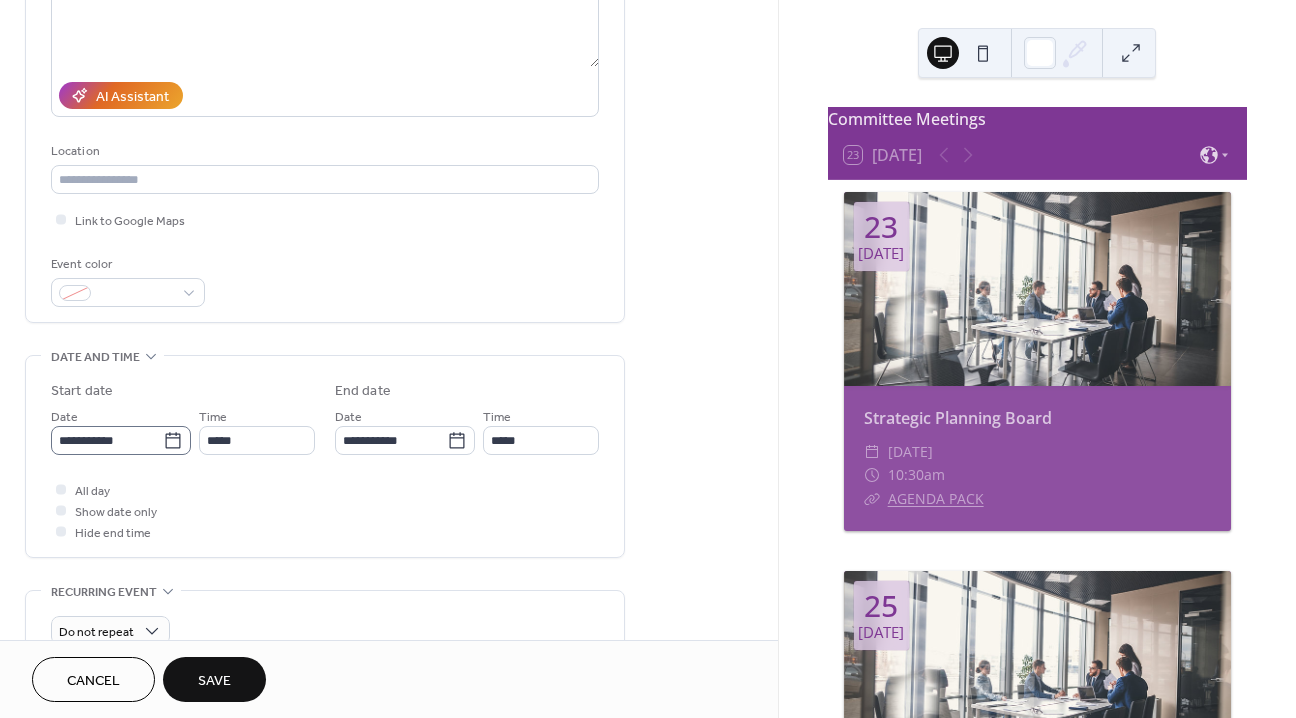 type on "**********" 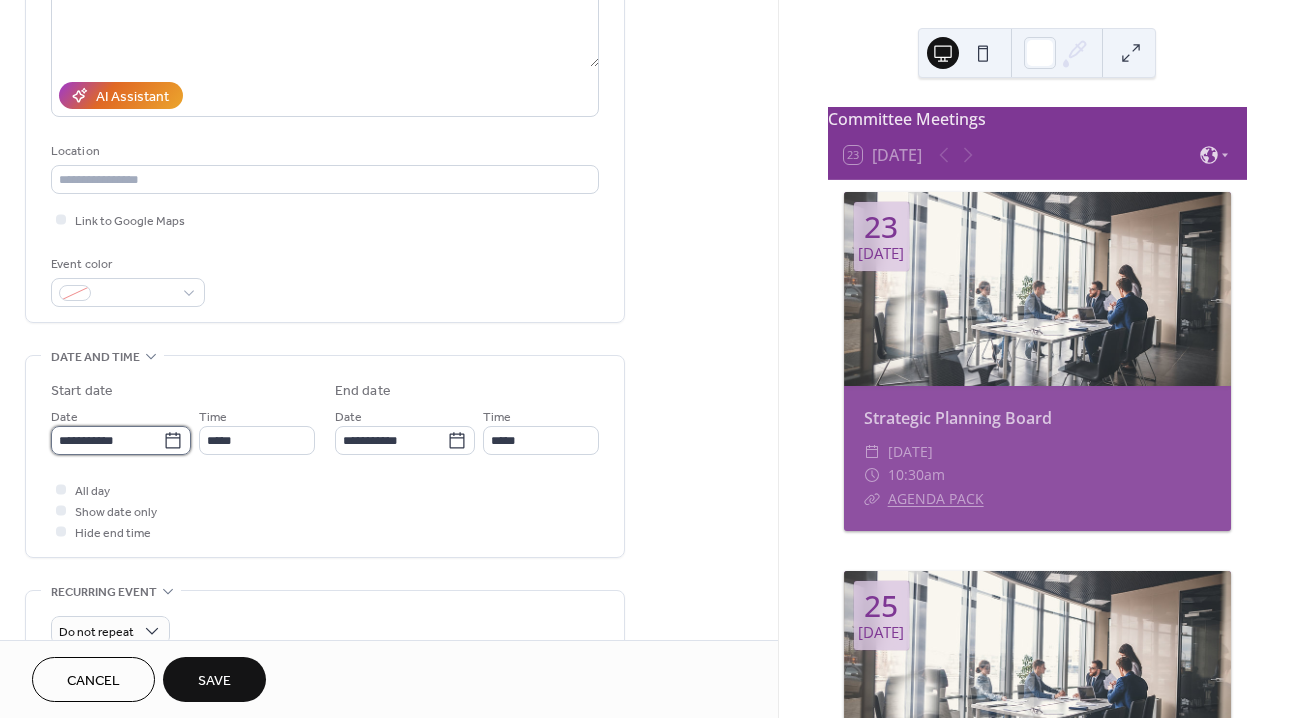 click on "**********" at bounding box center [107, 440] 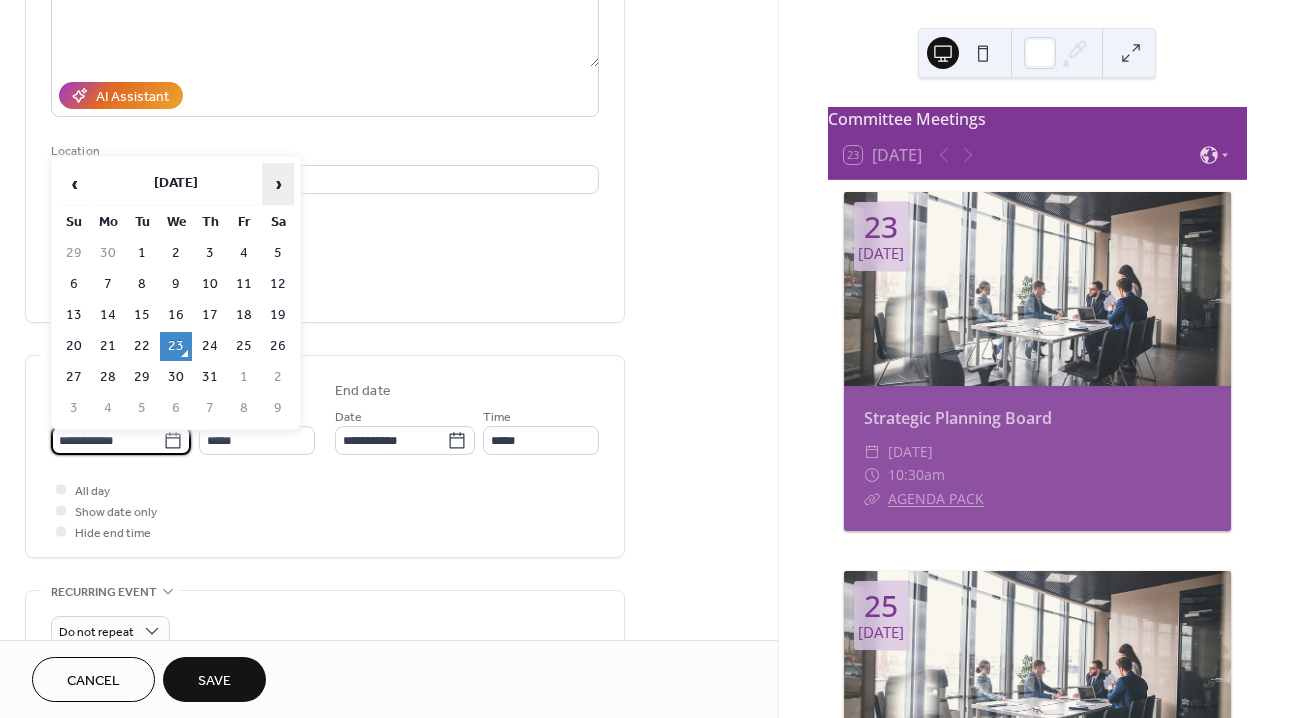 click on "›" at bounding box center (278, 184) 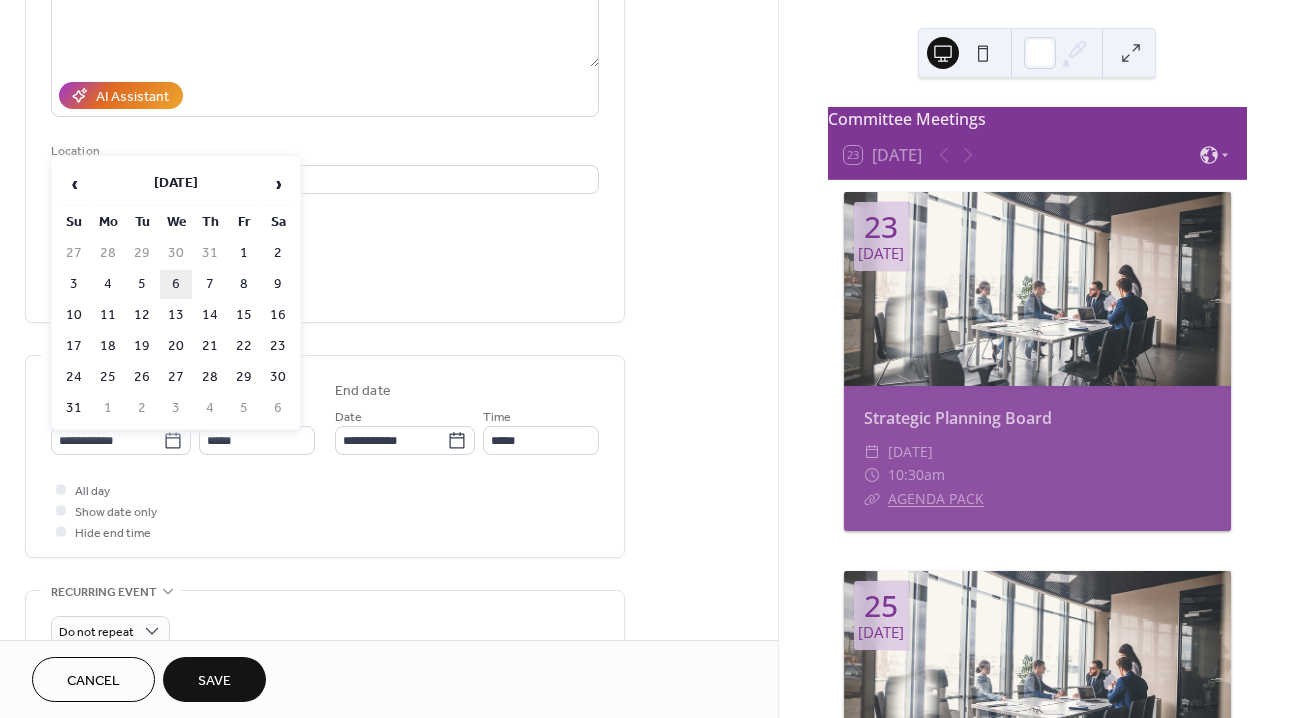 click on "6" at bounding box center [176, 284] 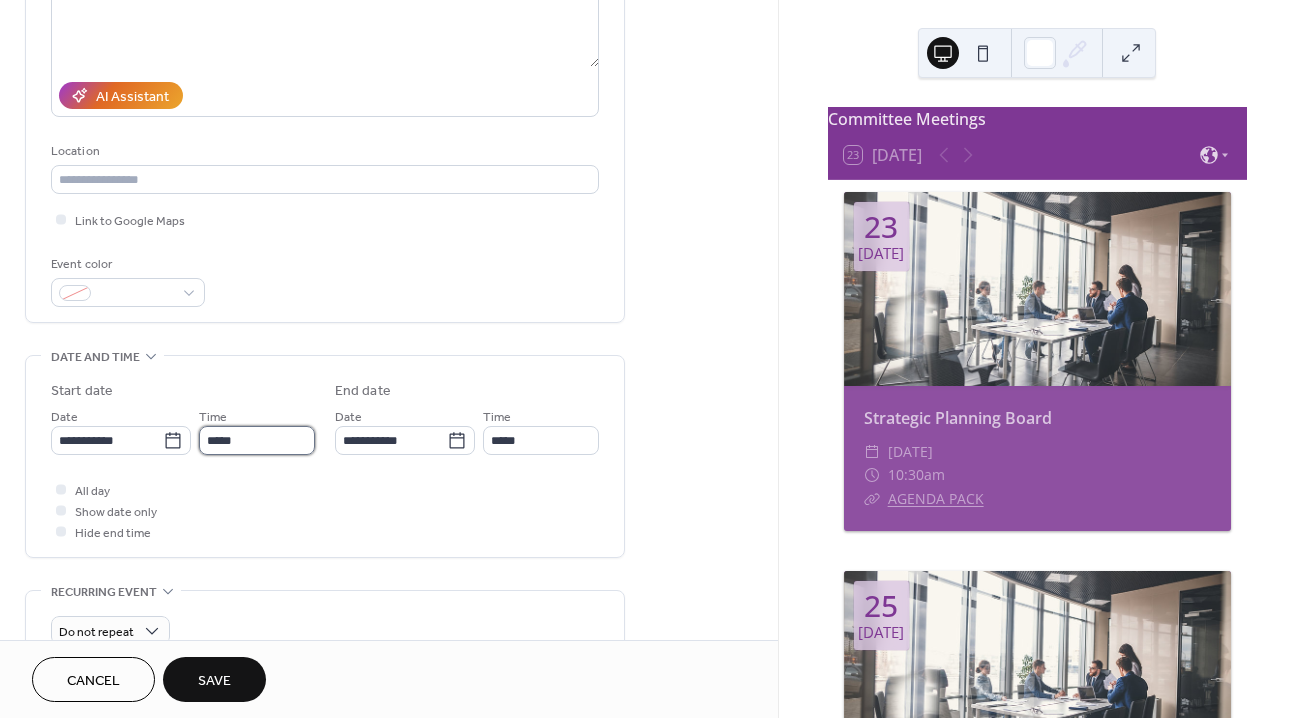 click on "*****" at bounding box center [257, 440] 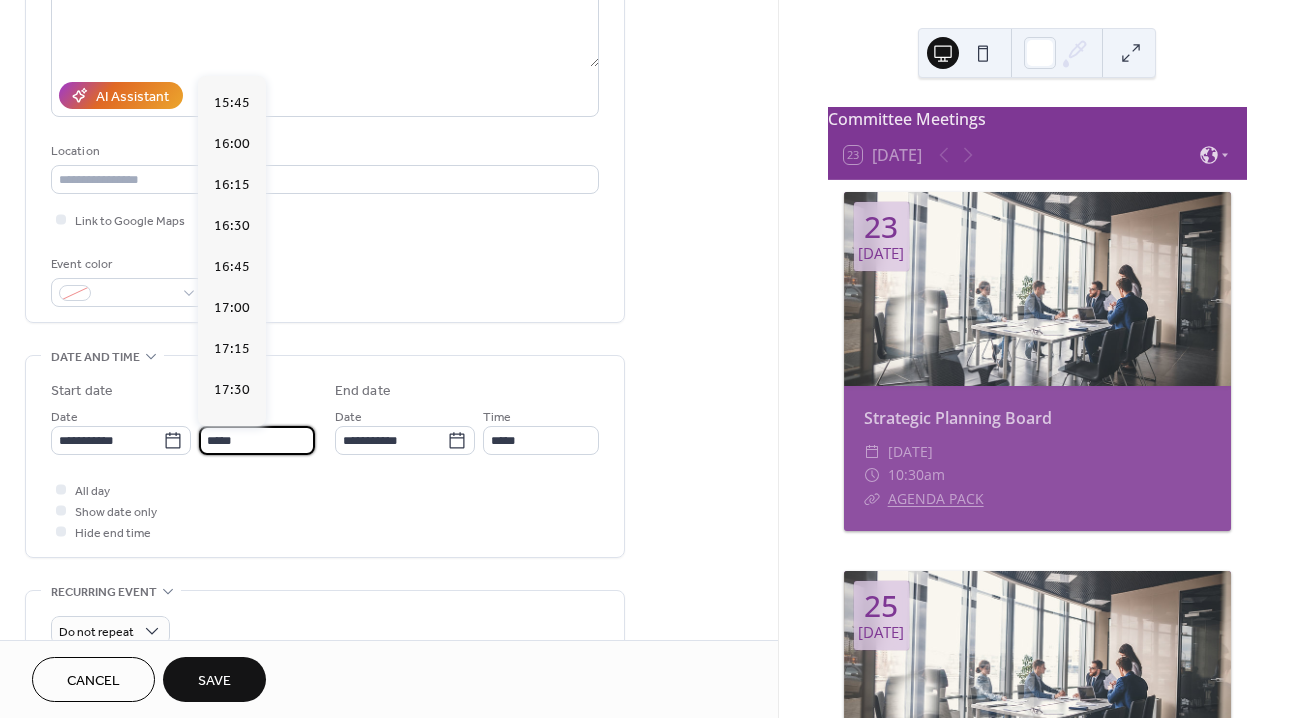 scroll, scrollTop: 2575, scrollLeft: 0, axis: vertical 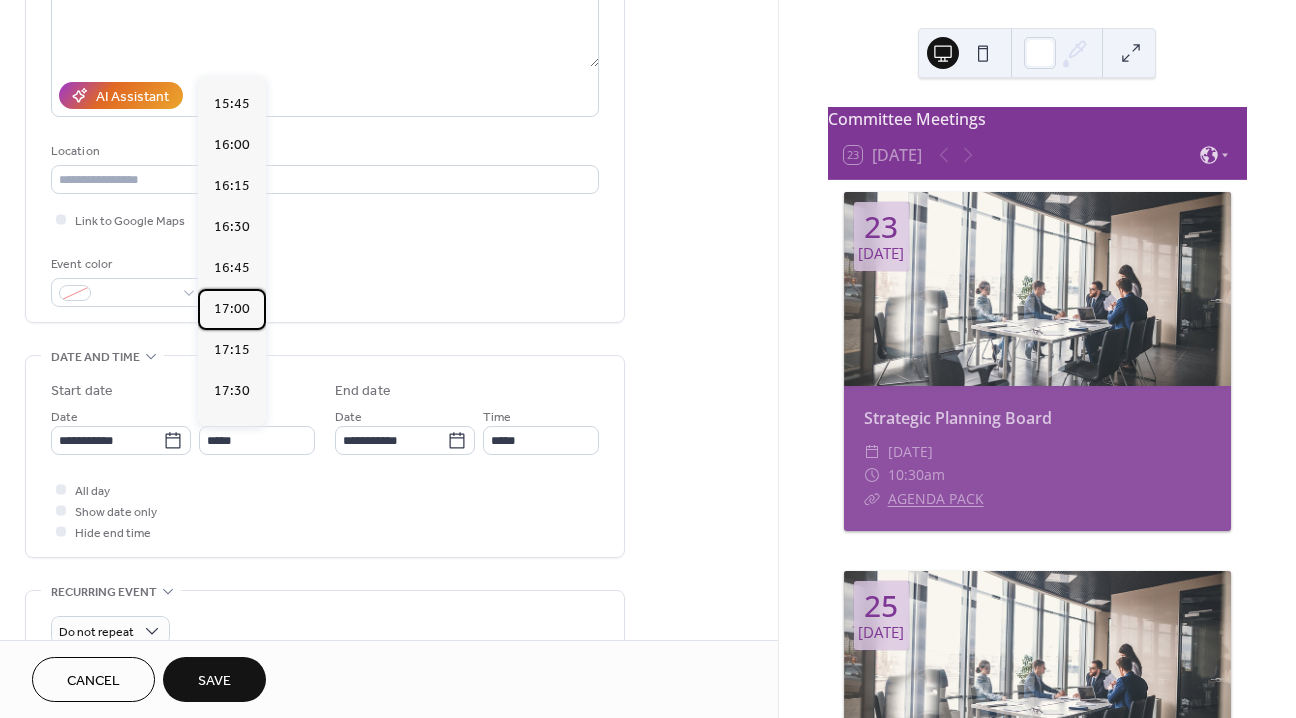 click on "17:00" at bounding box center [232, 309] 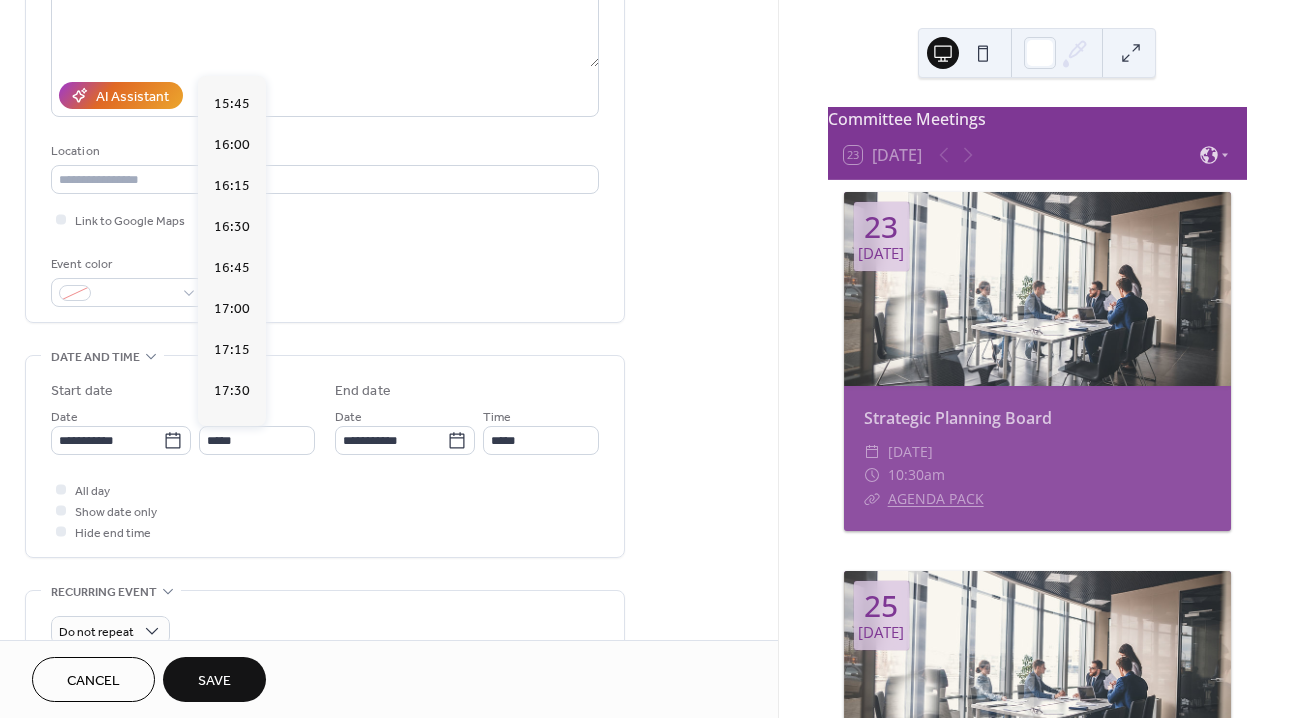 type on "*****" 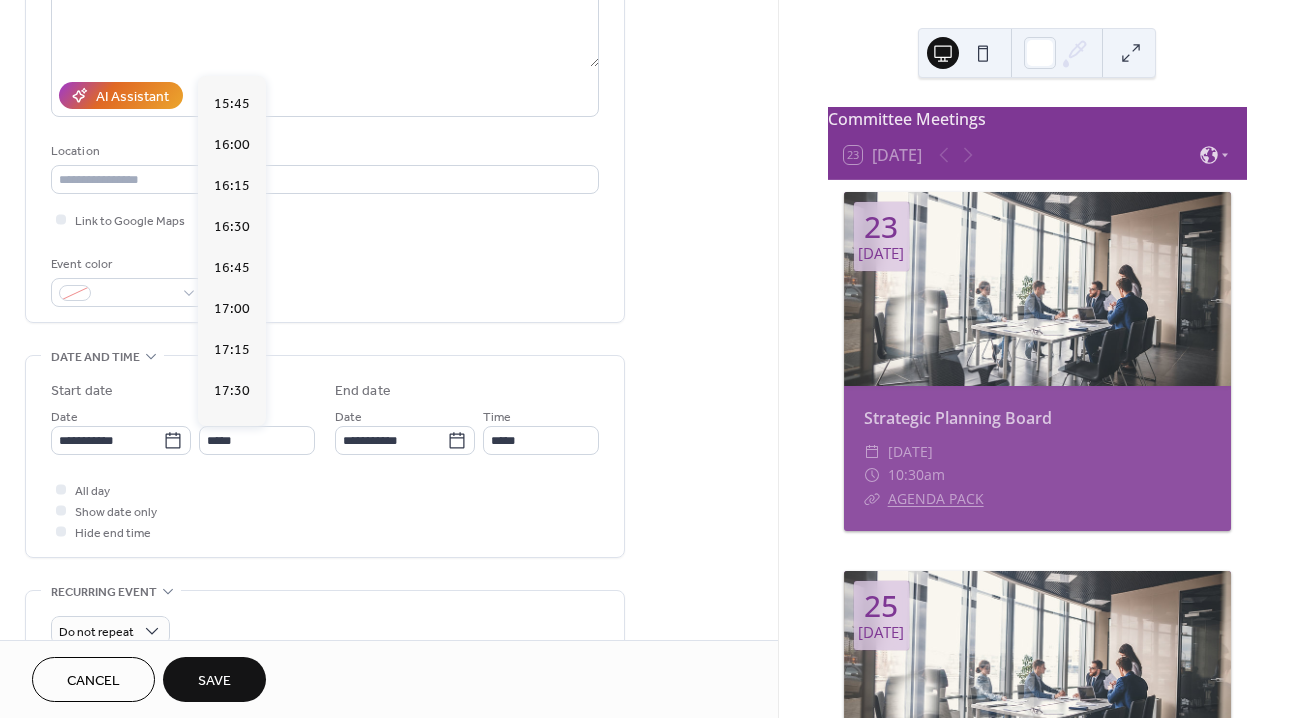 type on "*****" 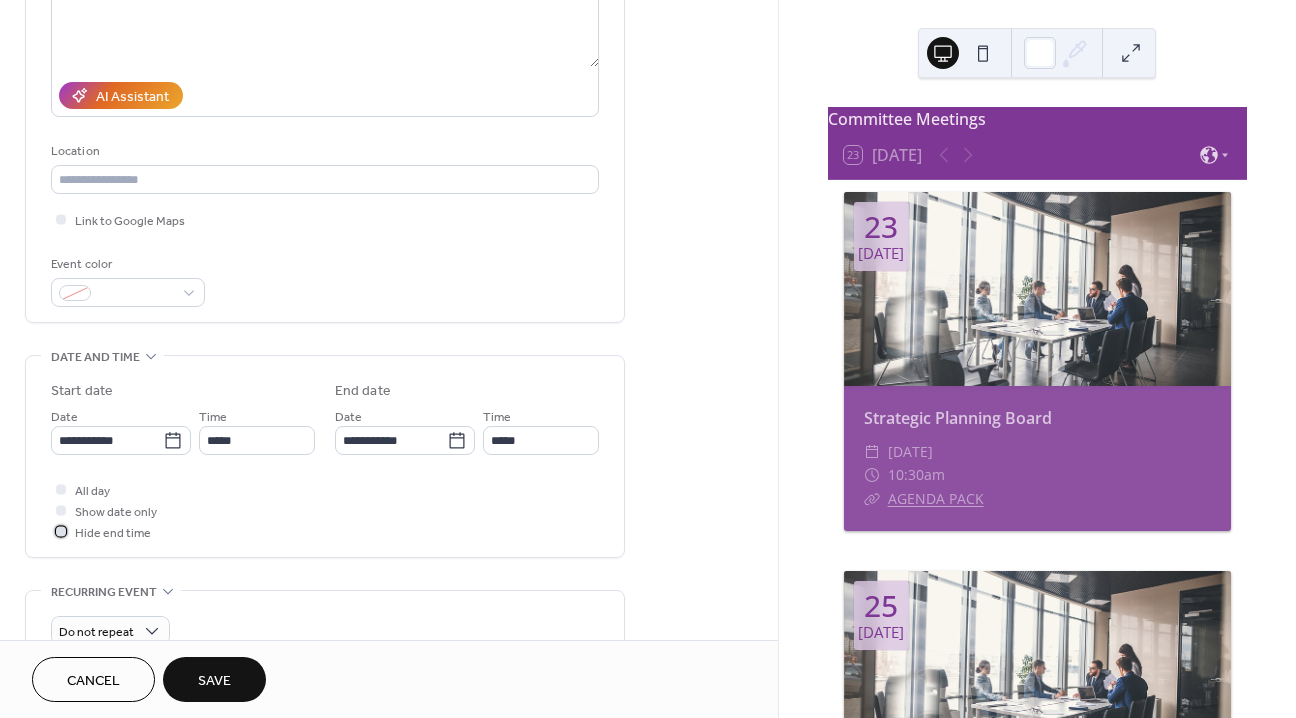 click at bounding box center (61, 531) 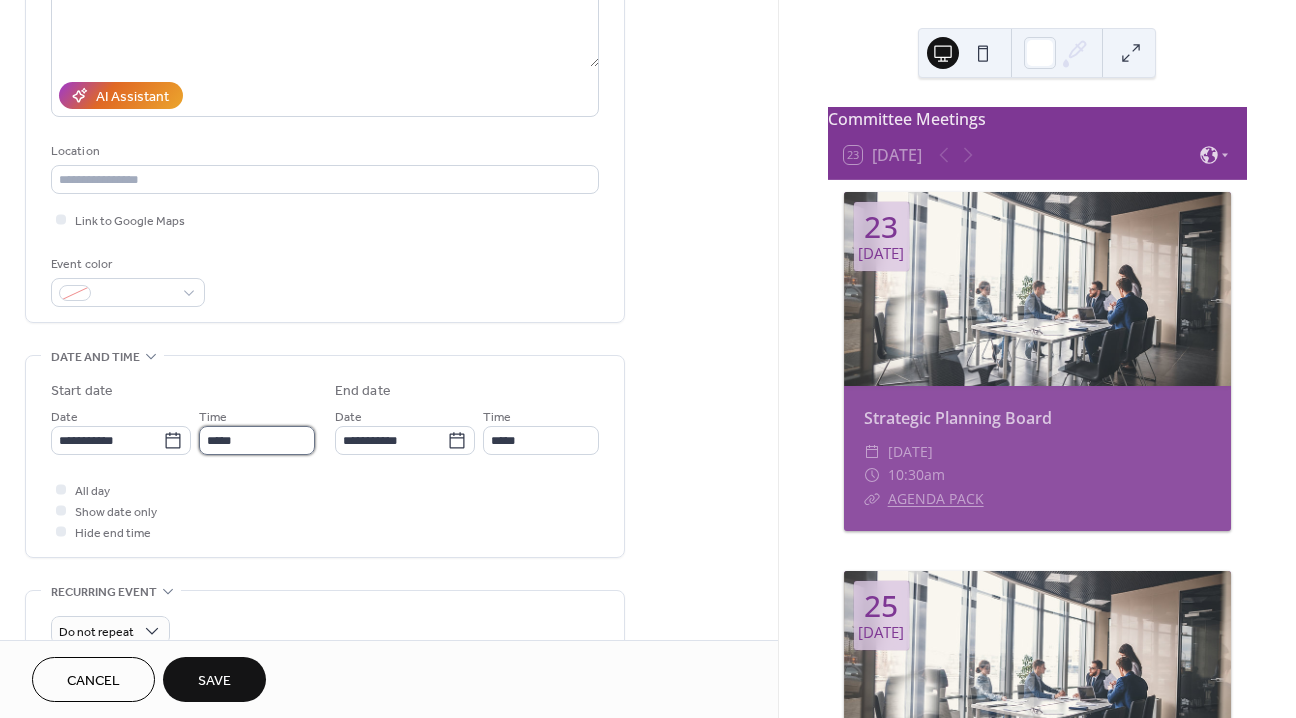 click on "*****" at bounding box center (257, 440) 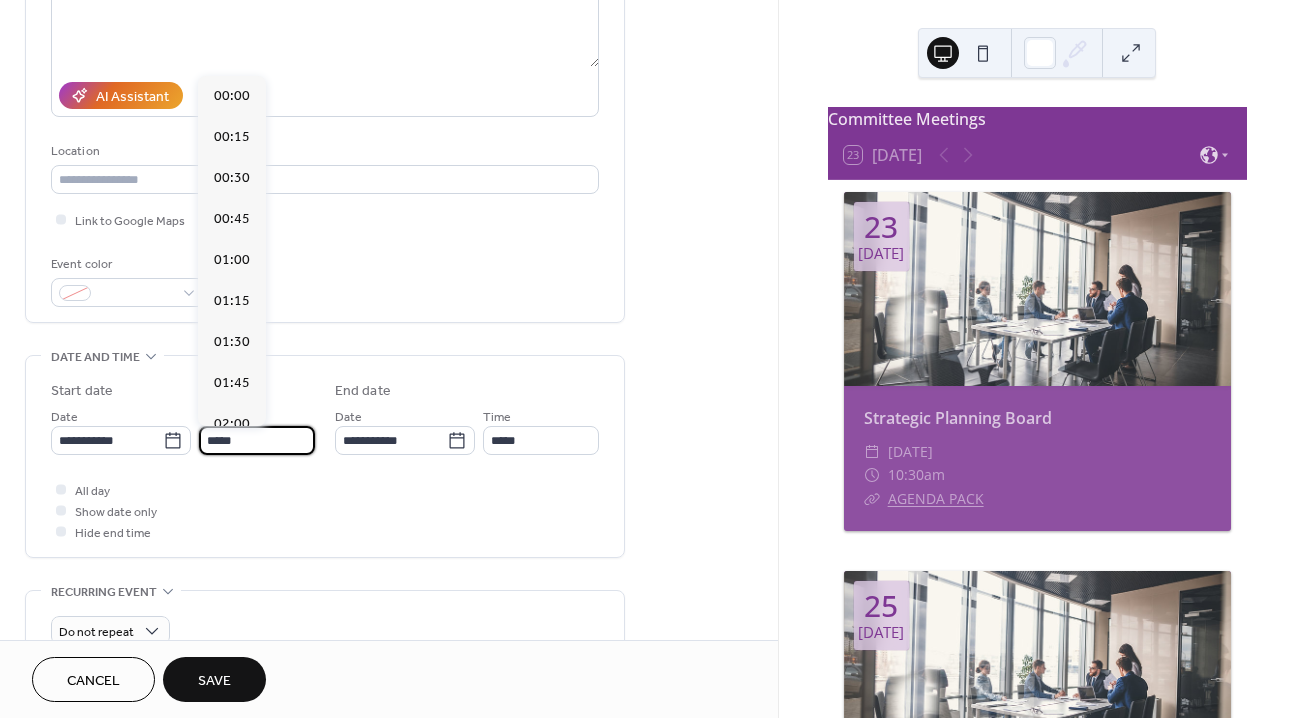 scroll, scrollTop: 2754, scrollLeft: 0, axis: vertical 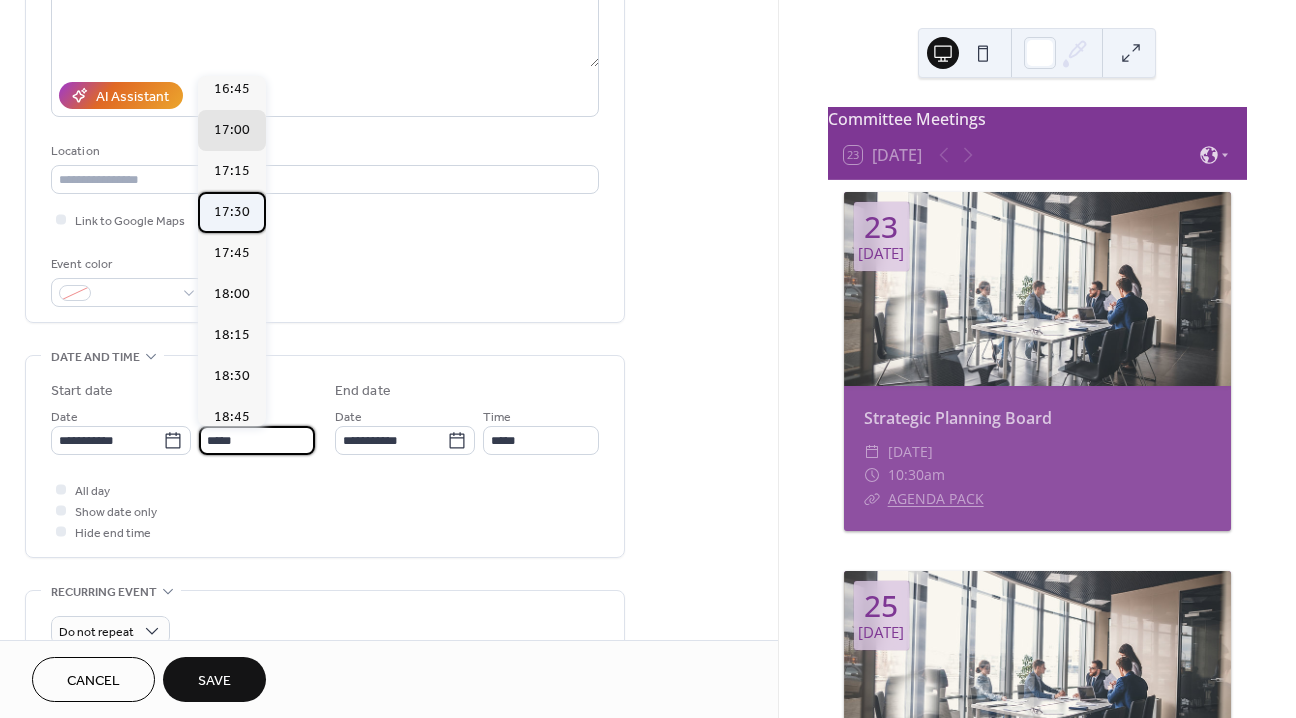 click on "17:30" at bounding box center [232, 212] 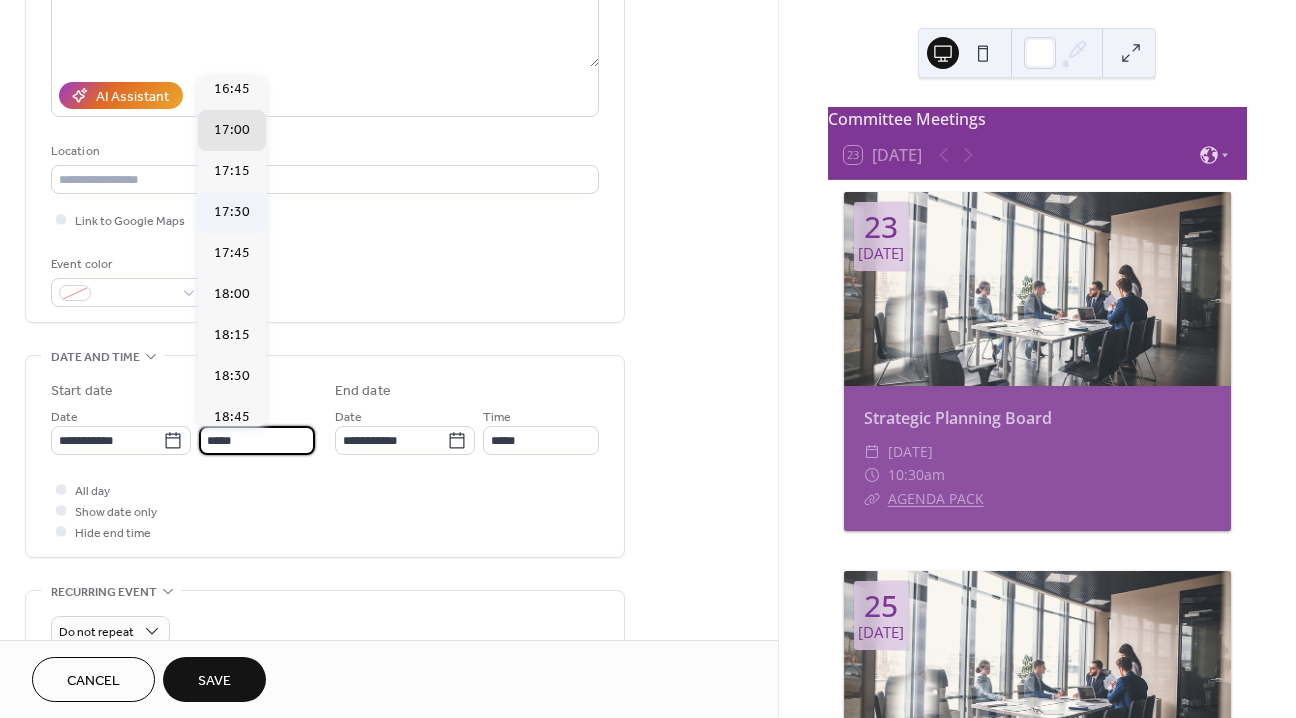 type on "*****" 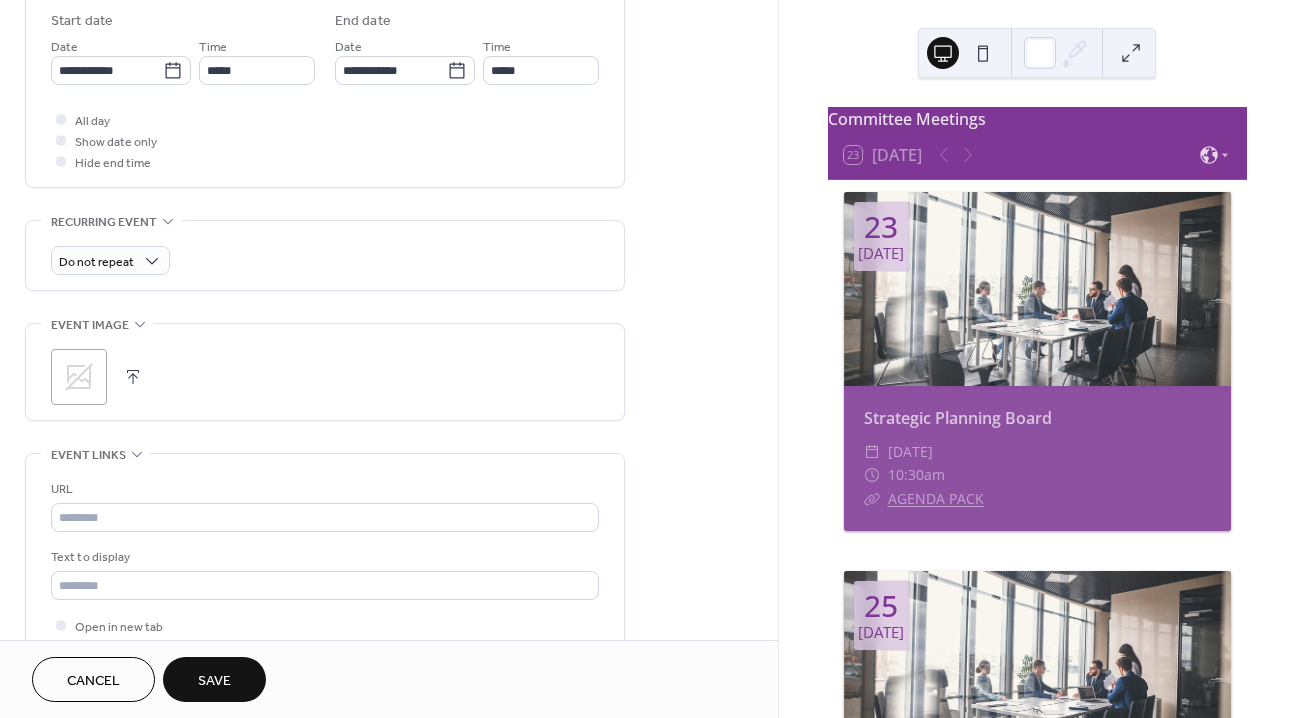 scroll, scrollTop: 667, scrollLeft: 0, axis: vertical 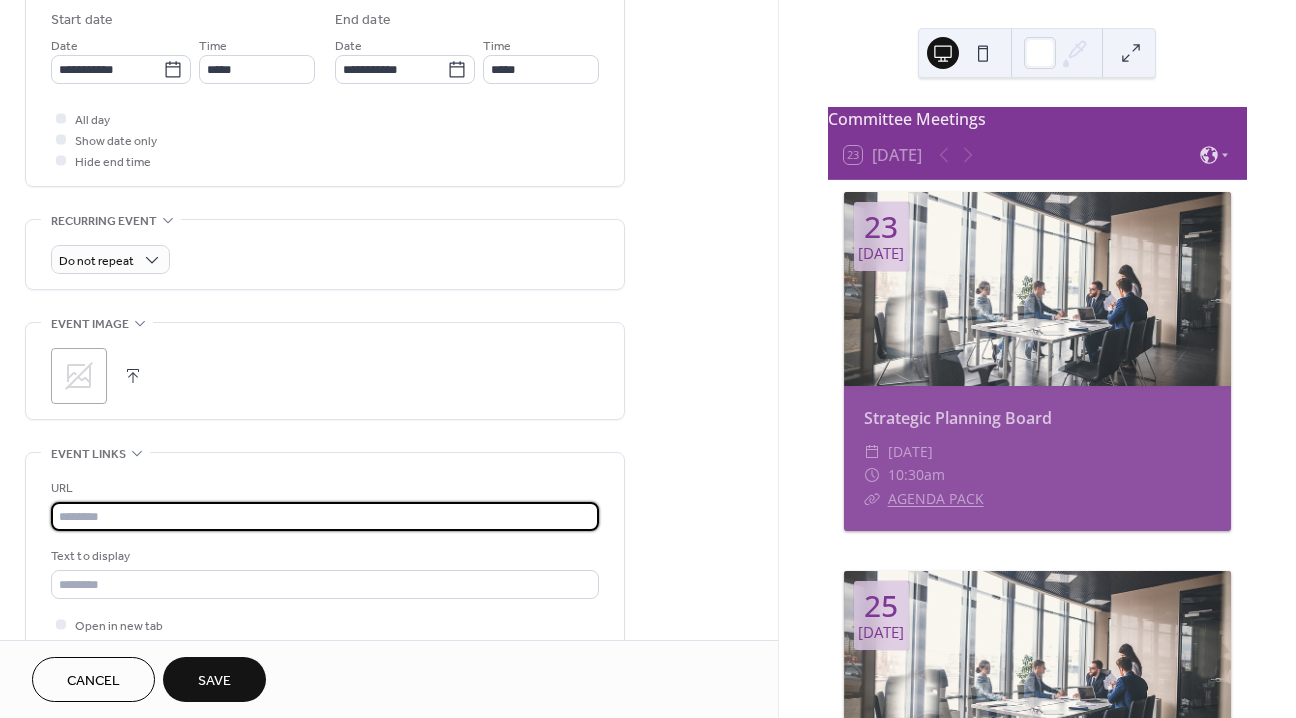 click at bounding box center [325, 516] 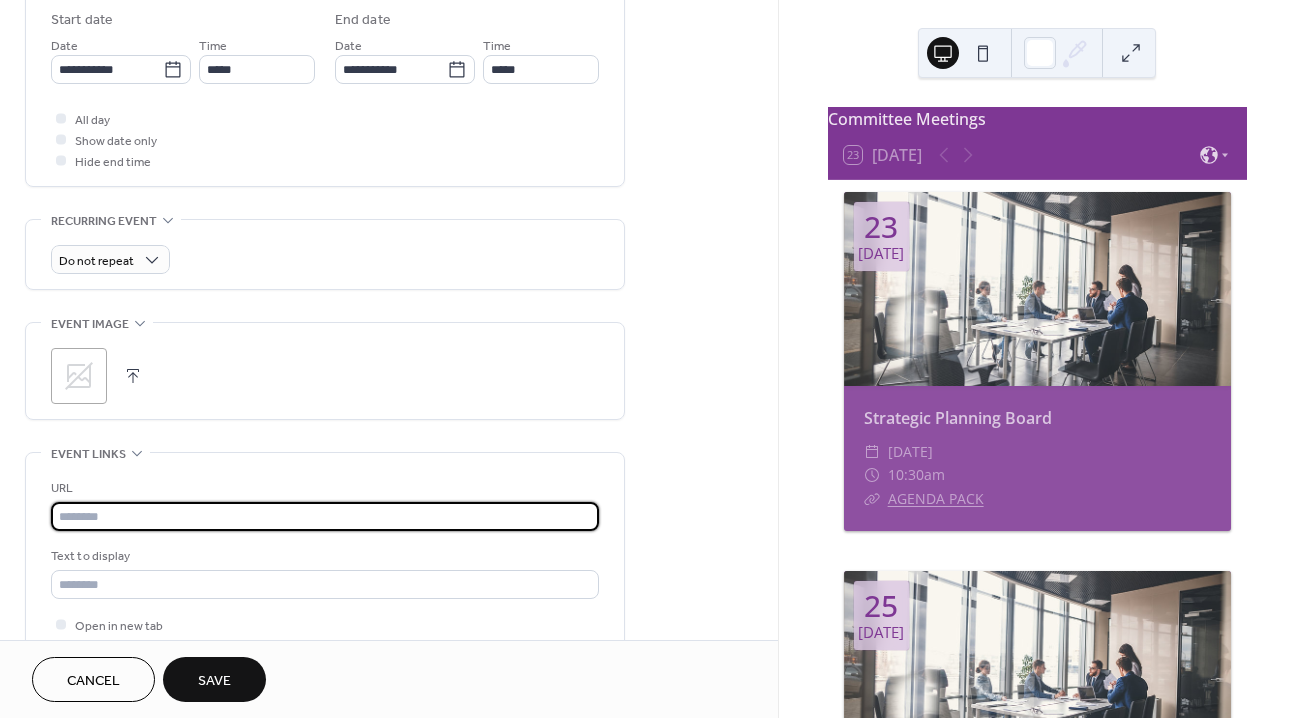 paste on "**********" 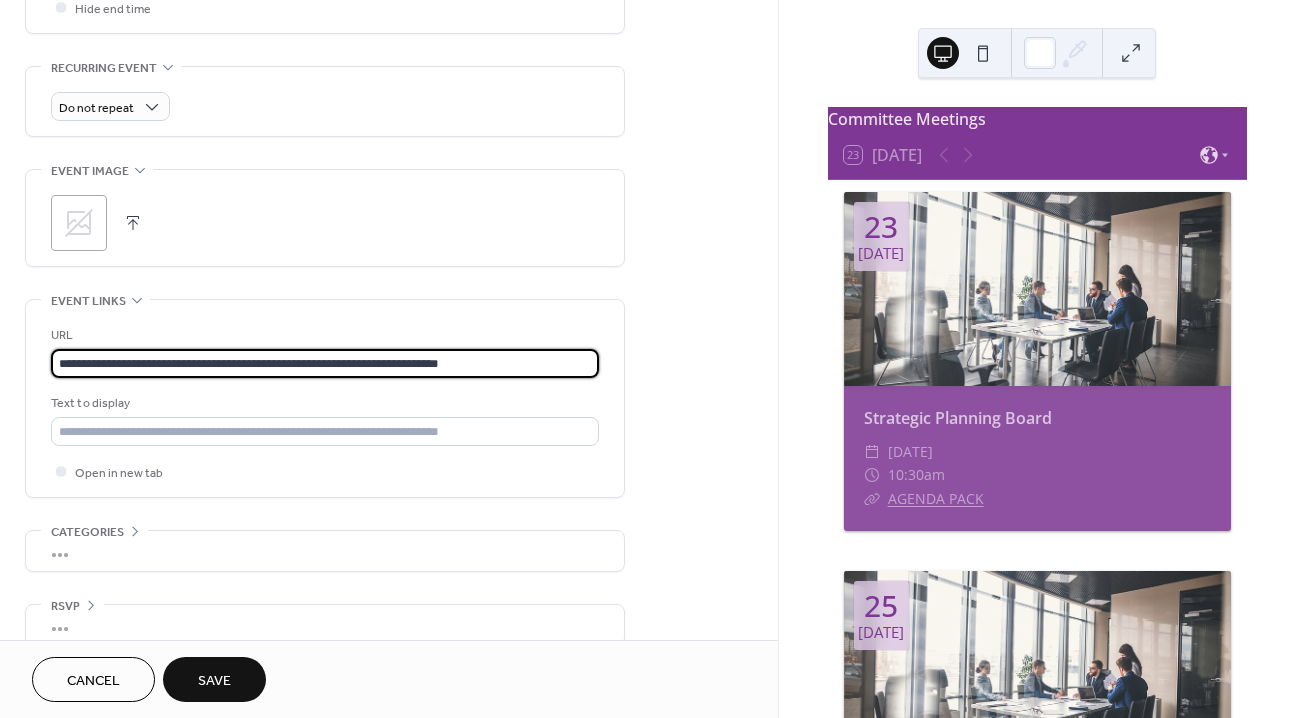 scroll, scrollTop: 836, scrollLeft: 0, axis: vertical 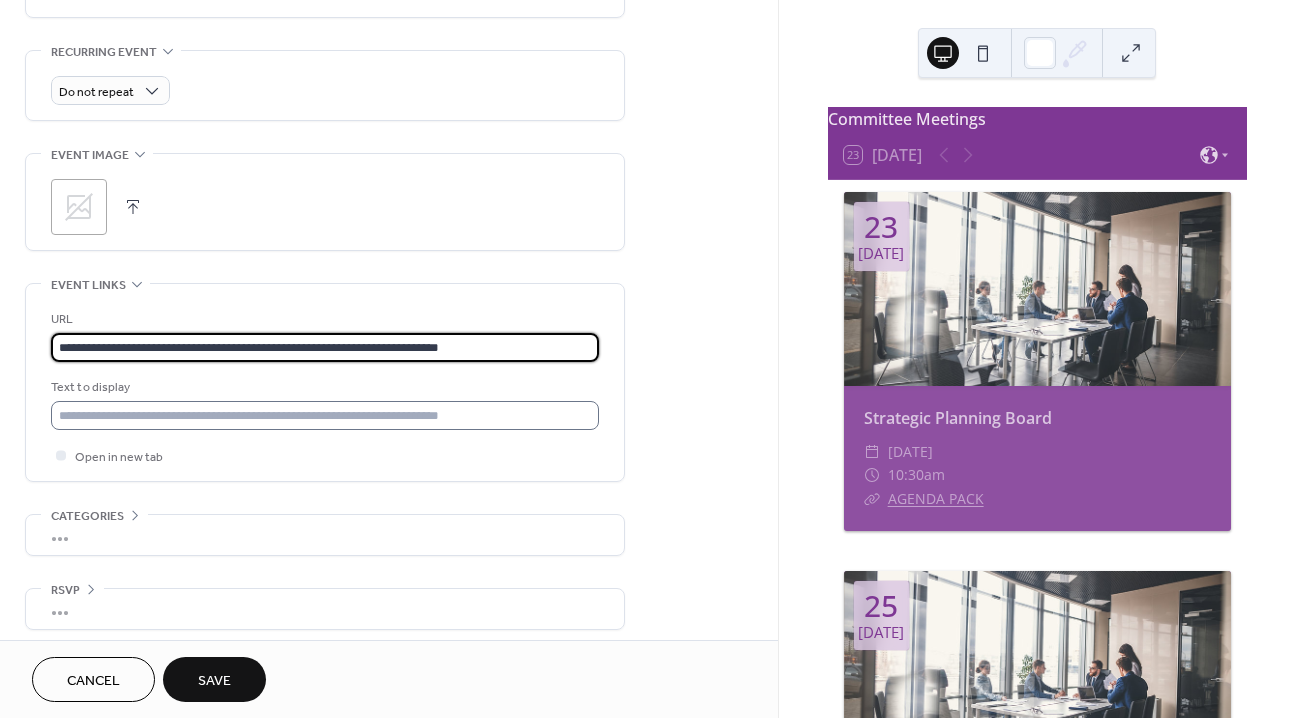 type on "**********" 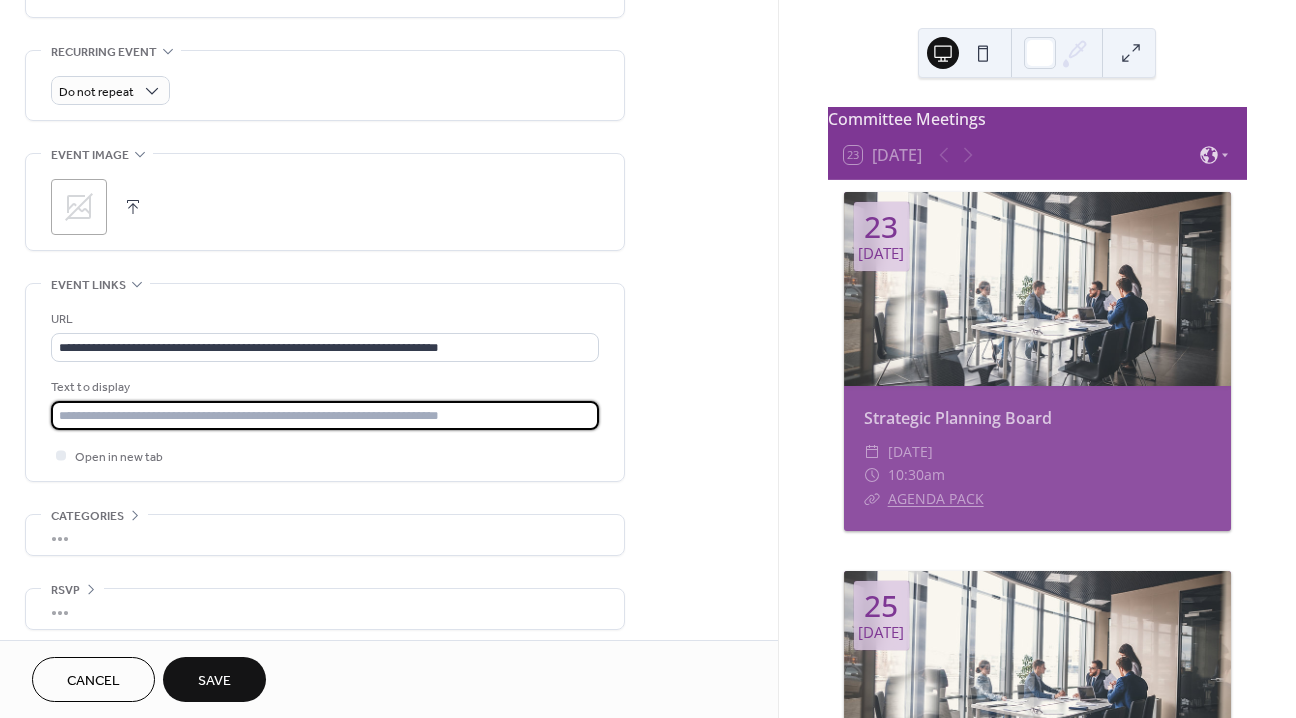 click at bounding box center (325, 415) 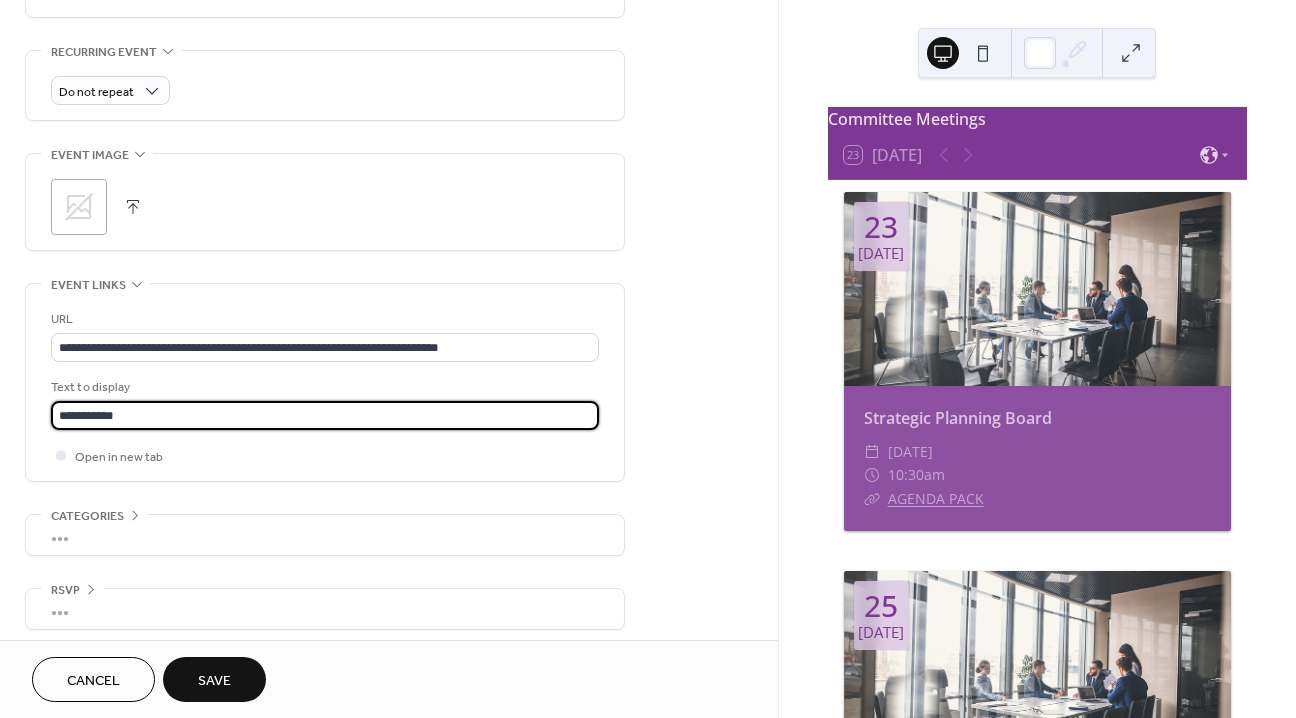 click on "Save" at bounding box center (214, 681) 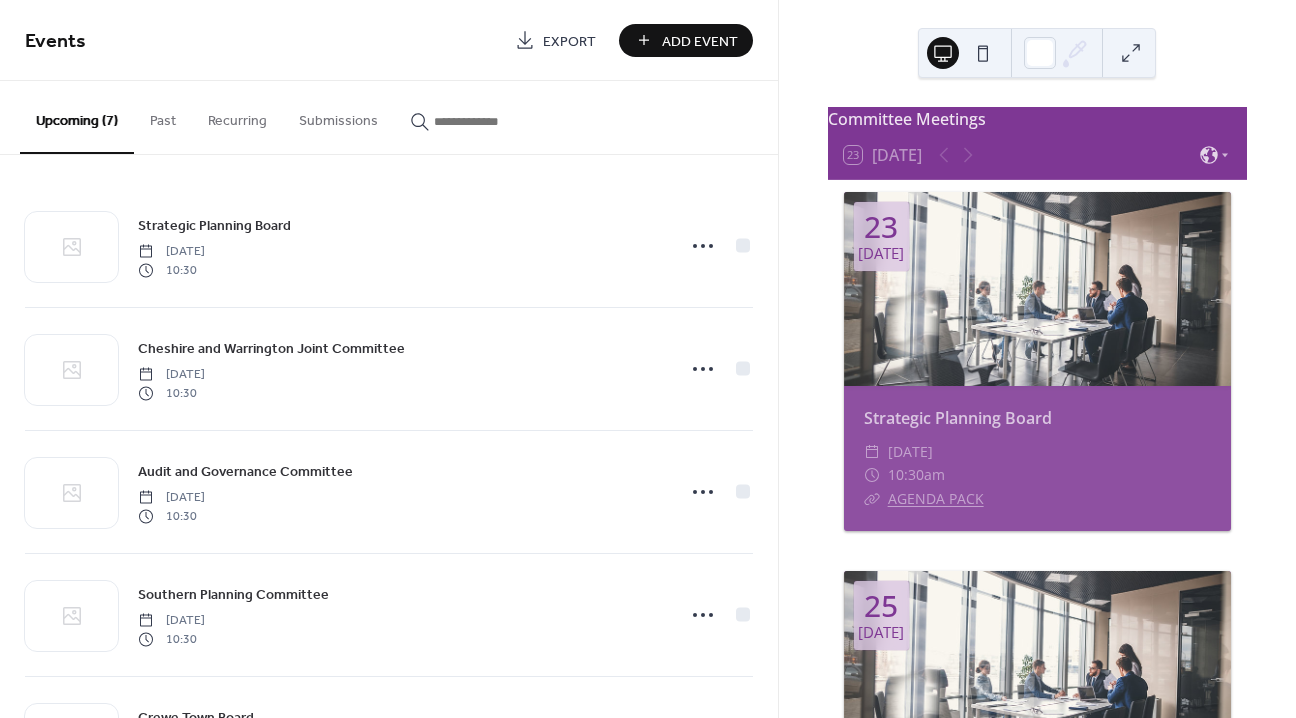 click on "Add Event" at bounding box center (700, 41) 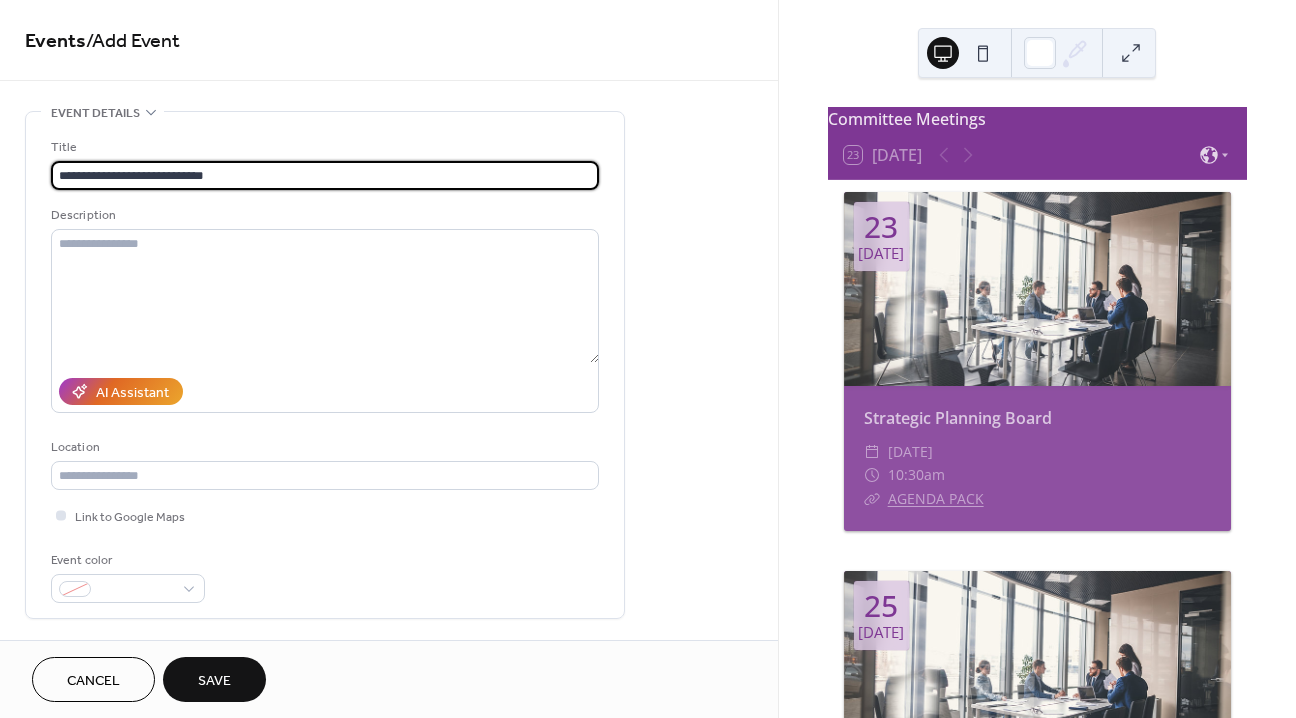 scroll, scrollTop: 309, scrollLeft: 0, axis: vertical 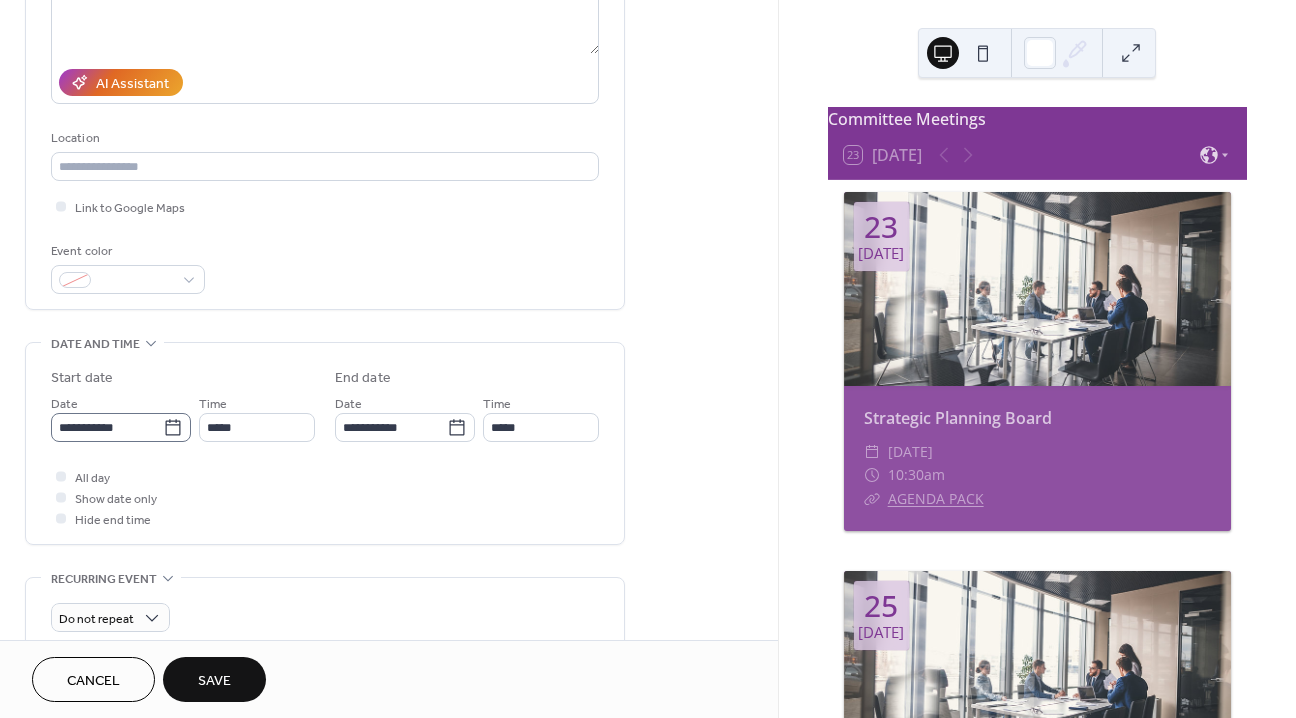 type on "**********" 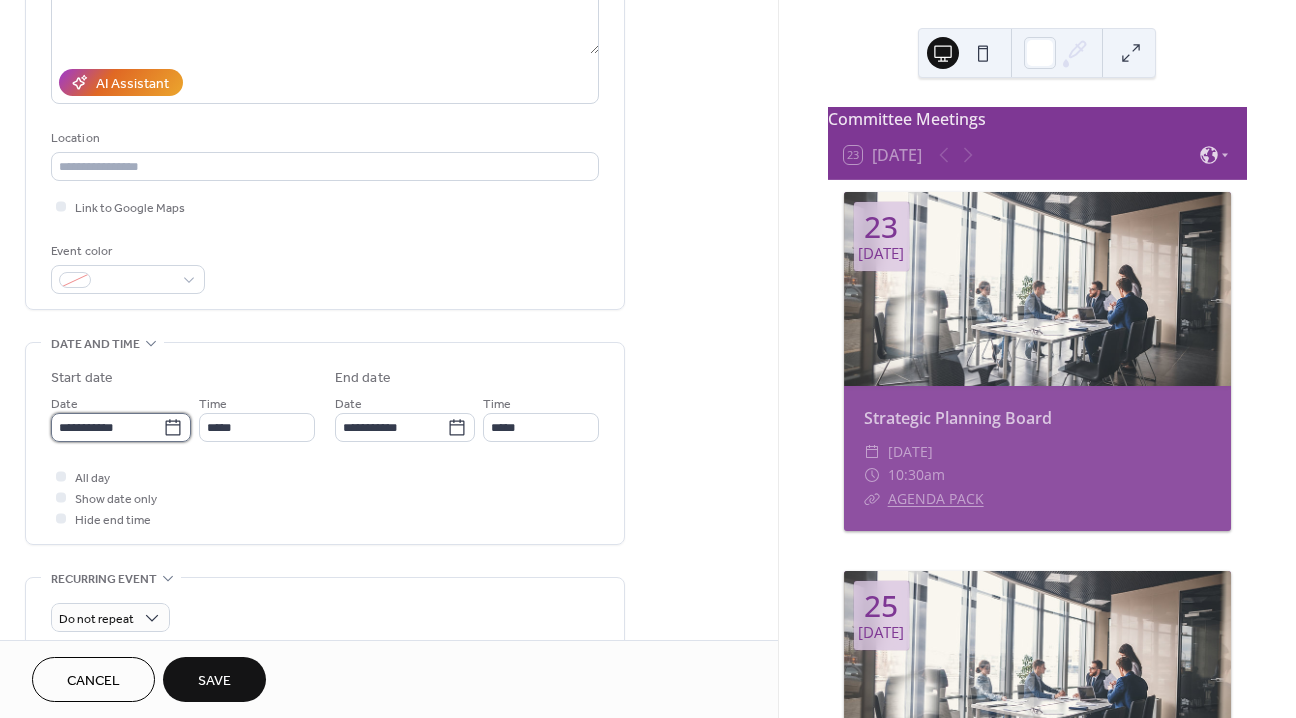 click on "**********" at bounding box center (107, 427) 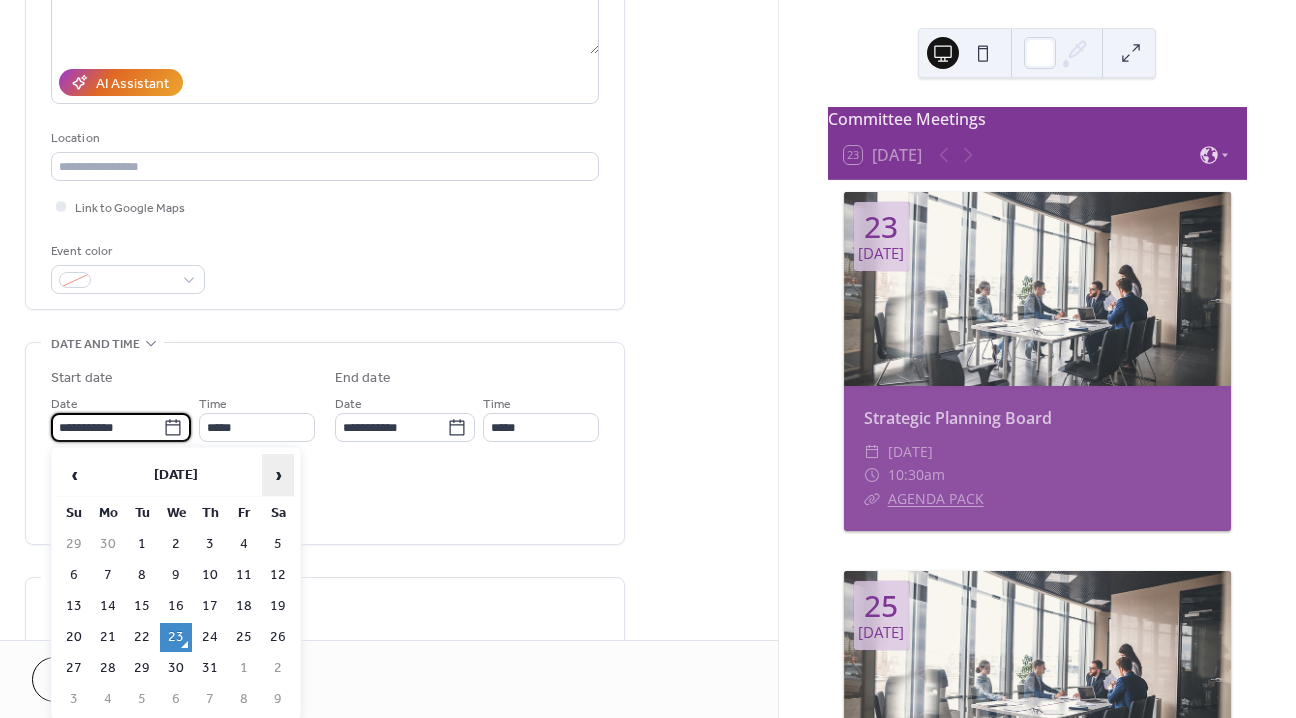 click on "›" at bounding box center (278, 475) 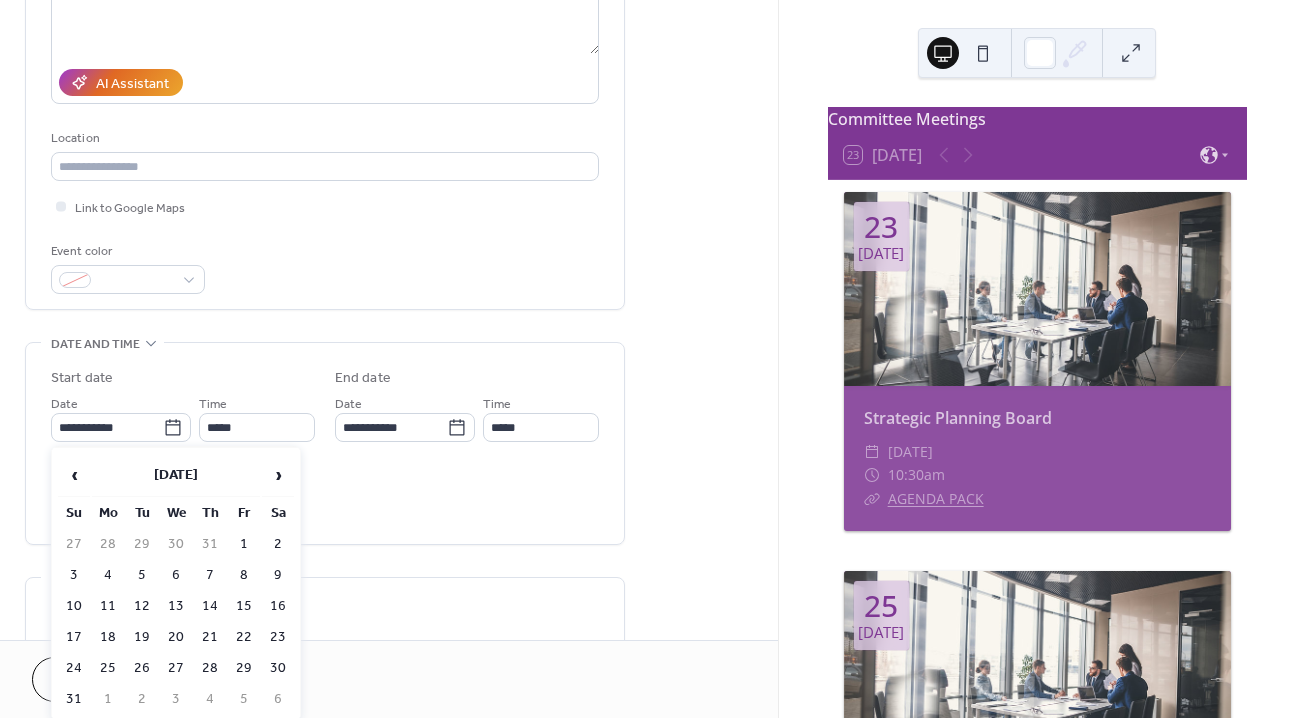 click on "19" at bounding box center [142, 637] 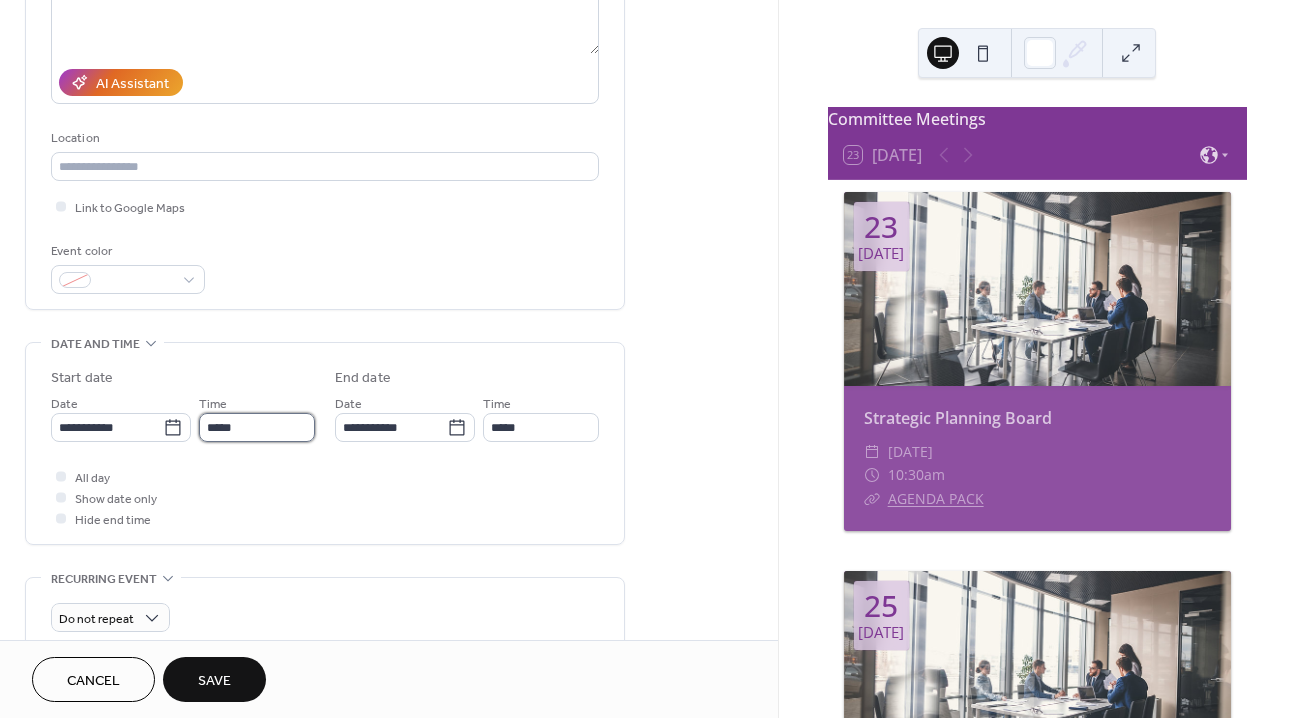 click on "*****" at bounding box center [257, 427] 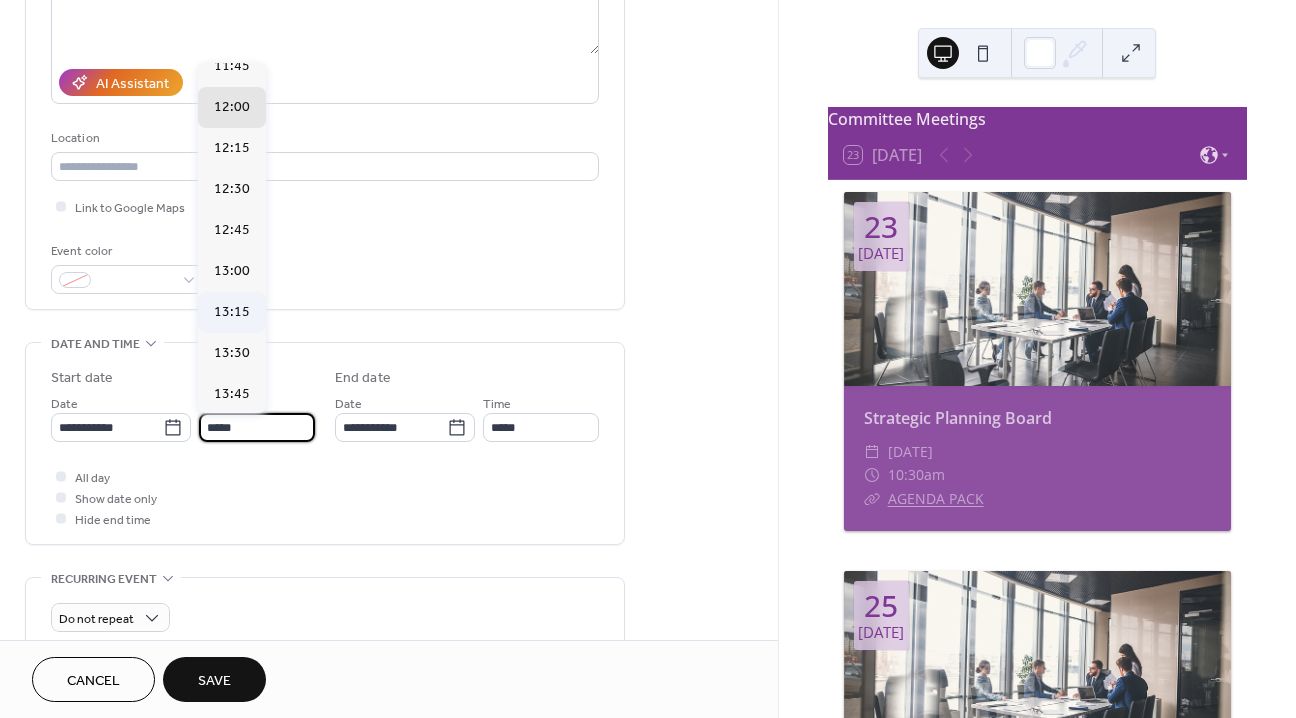 scroll, scrollTop: 1634, scrollLeft: 0, axis: vertical 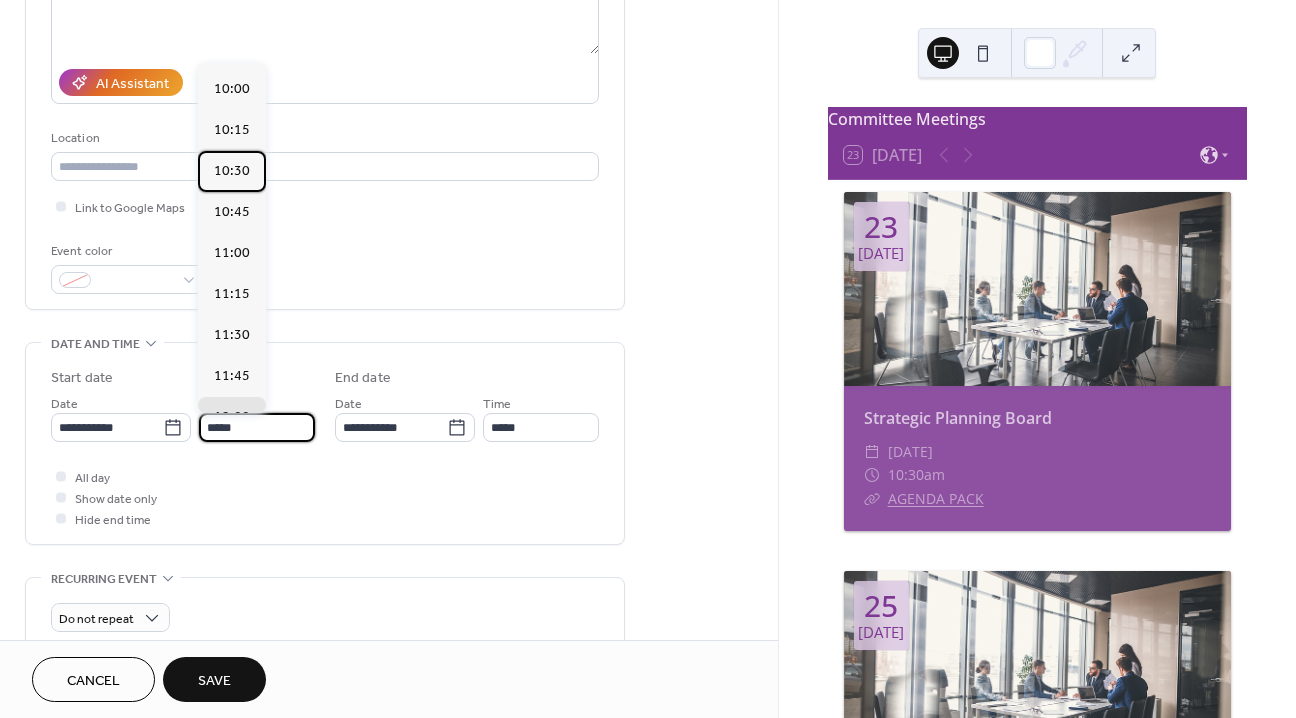 click on "10:30" at bounding box center (232, 171) 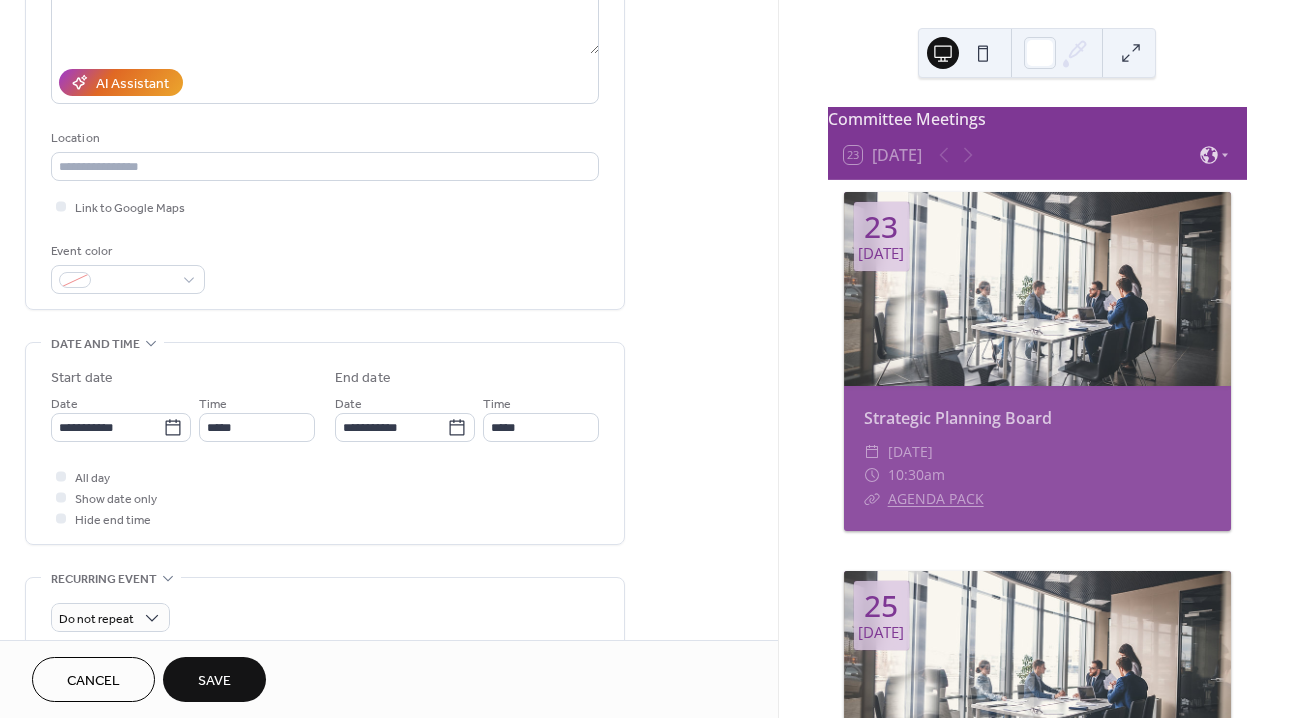 type on "*****" 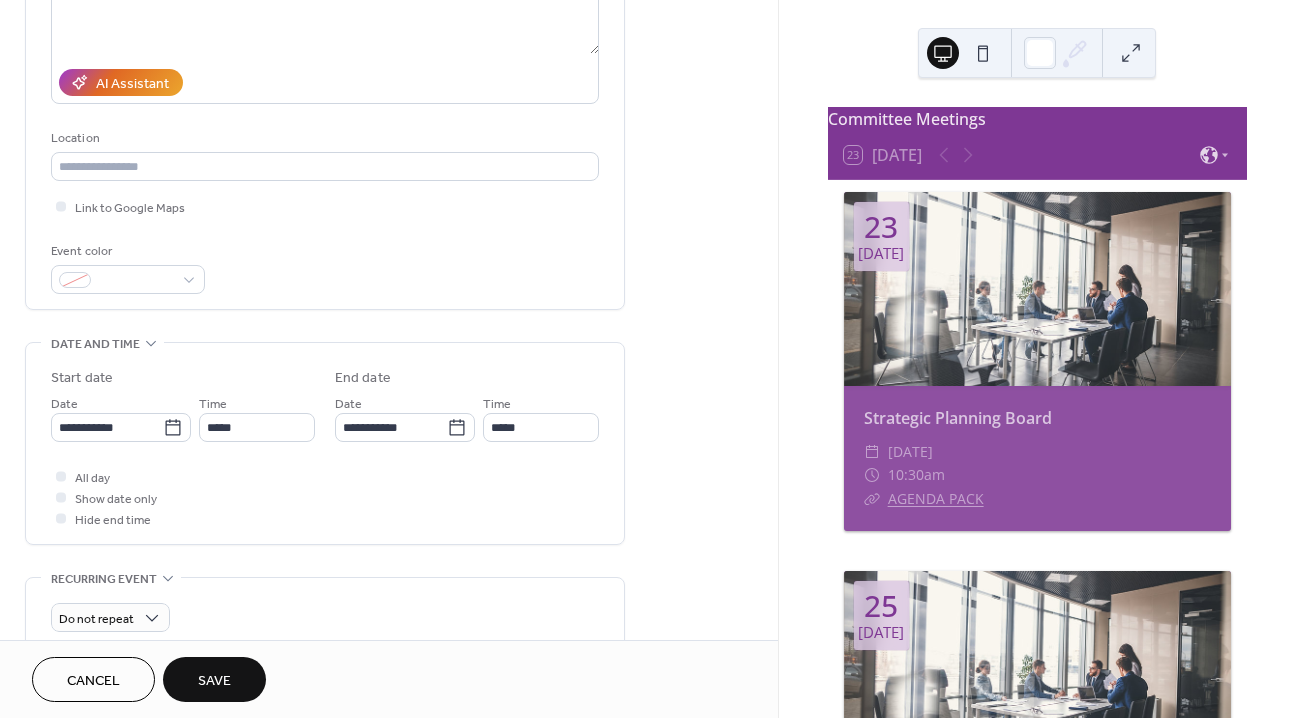 type on "*****" 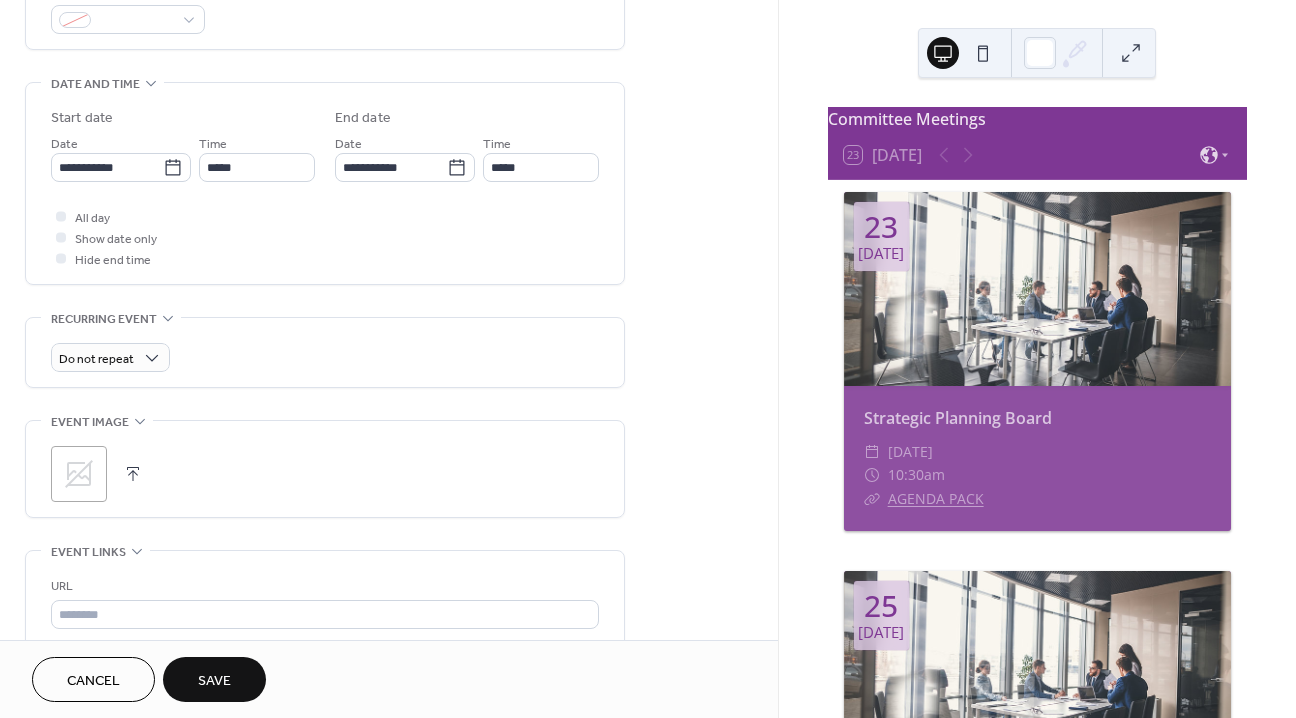 scroll, scrollTop: 704, scrollLeft: 0, axis: vertical 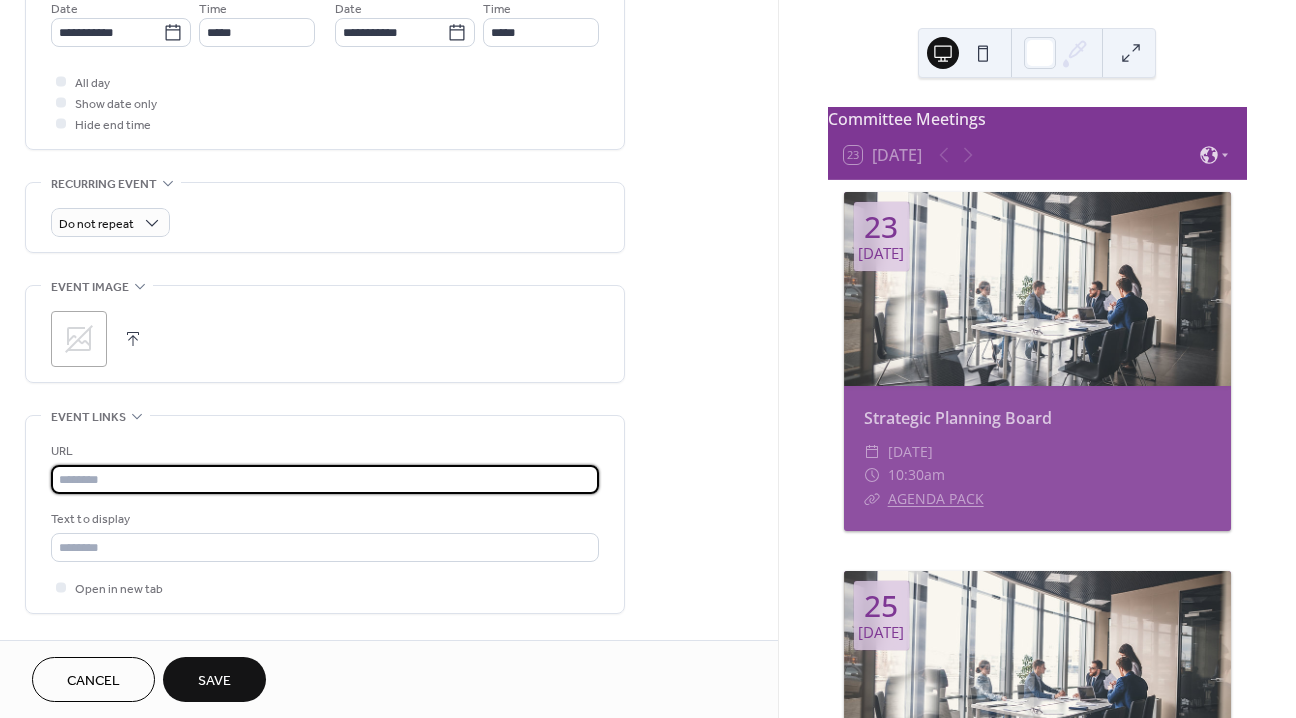 click at bounding box center (325, 479) 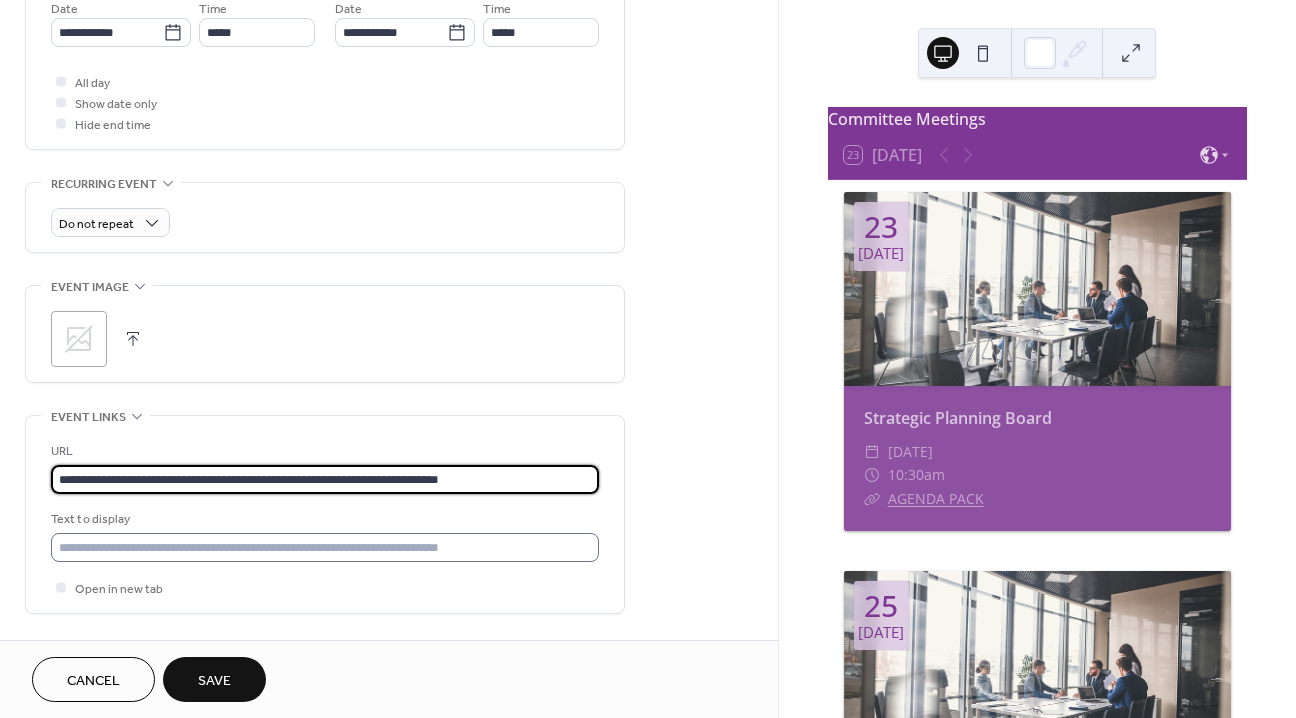 type on "**********" 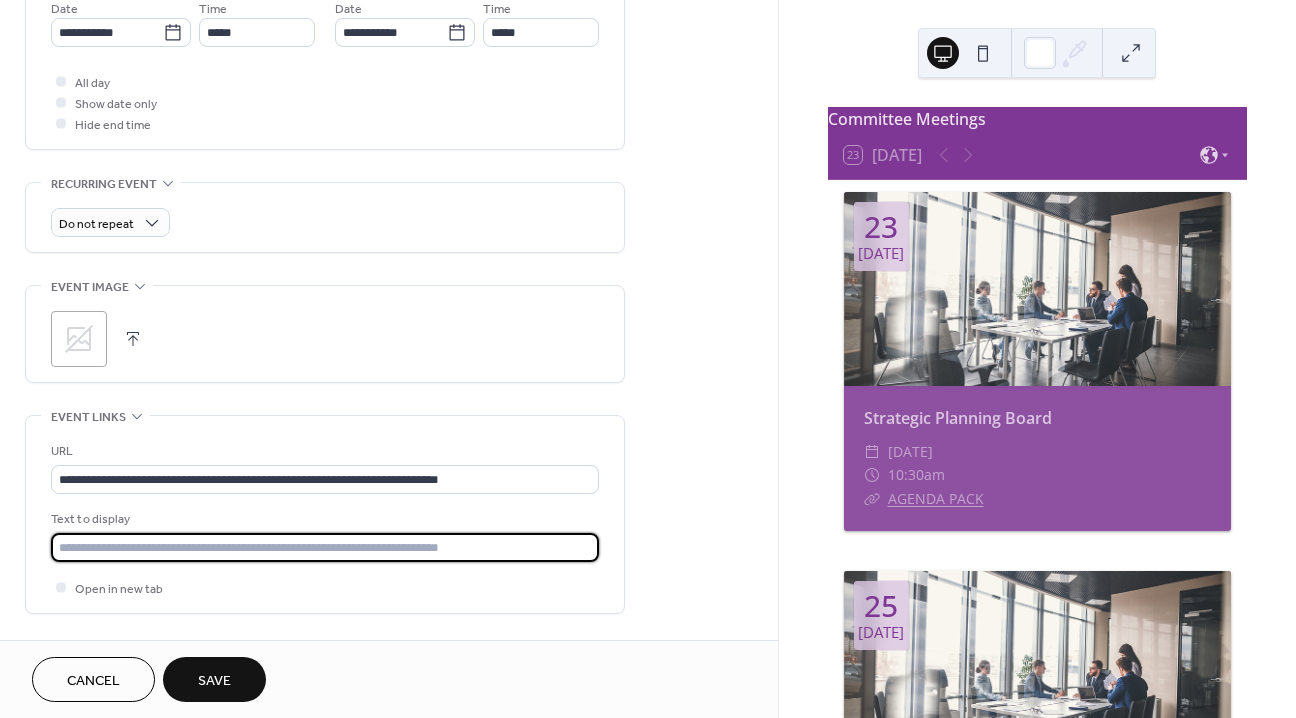 click at bounding box center (325, 547) 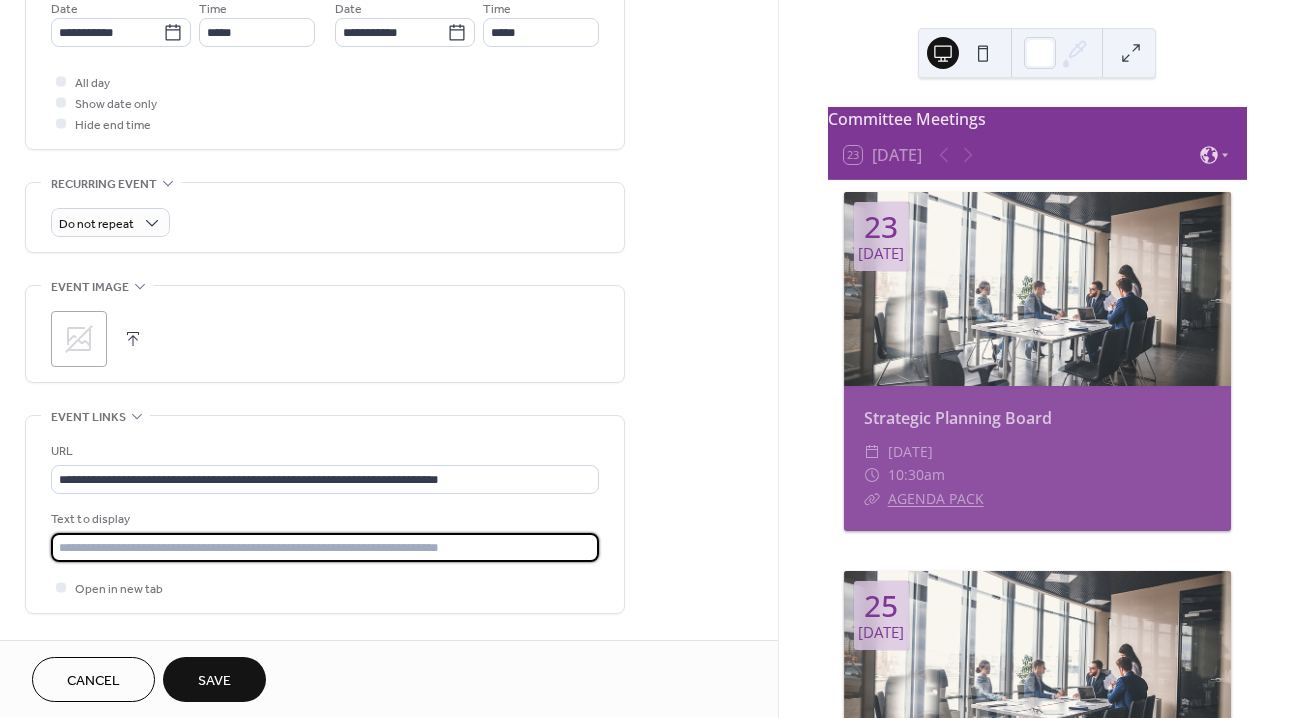 type on "**********" 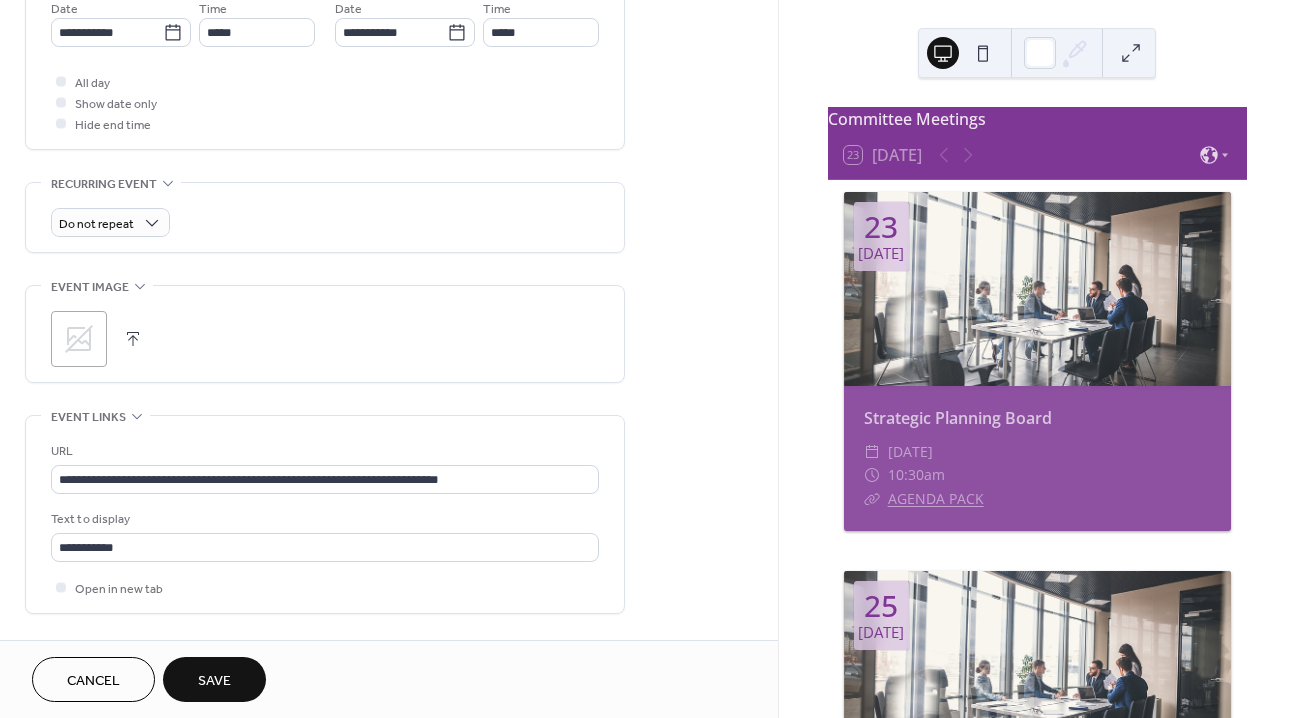 click on "Save" at bounding box center (214, 681) 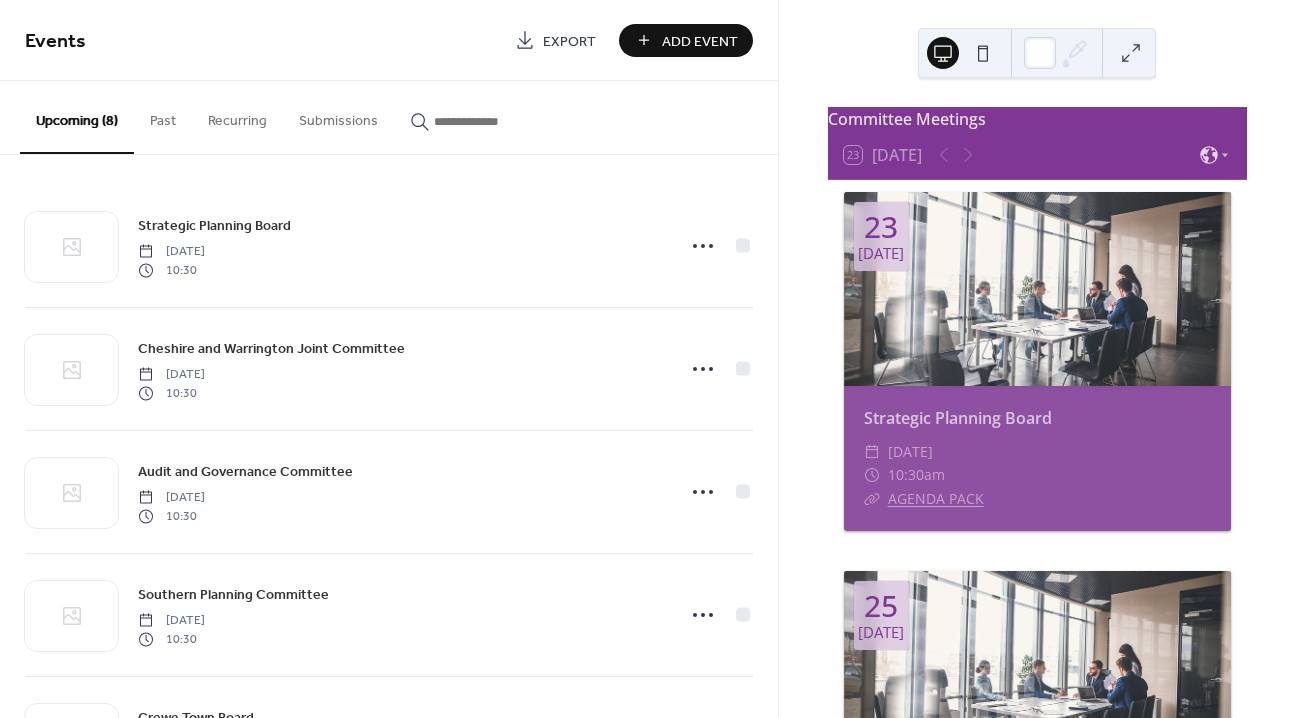 click on "Add Event" at bounding box center [700, 41] 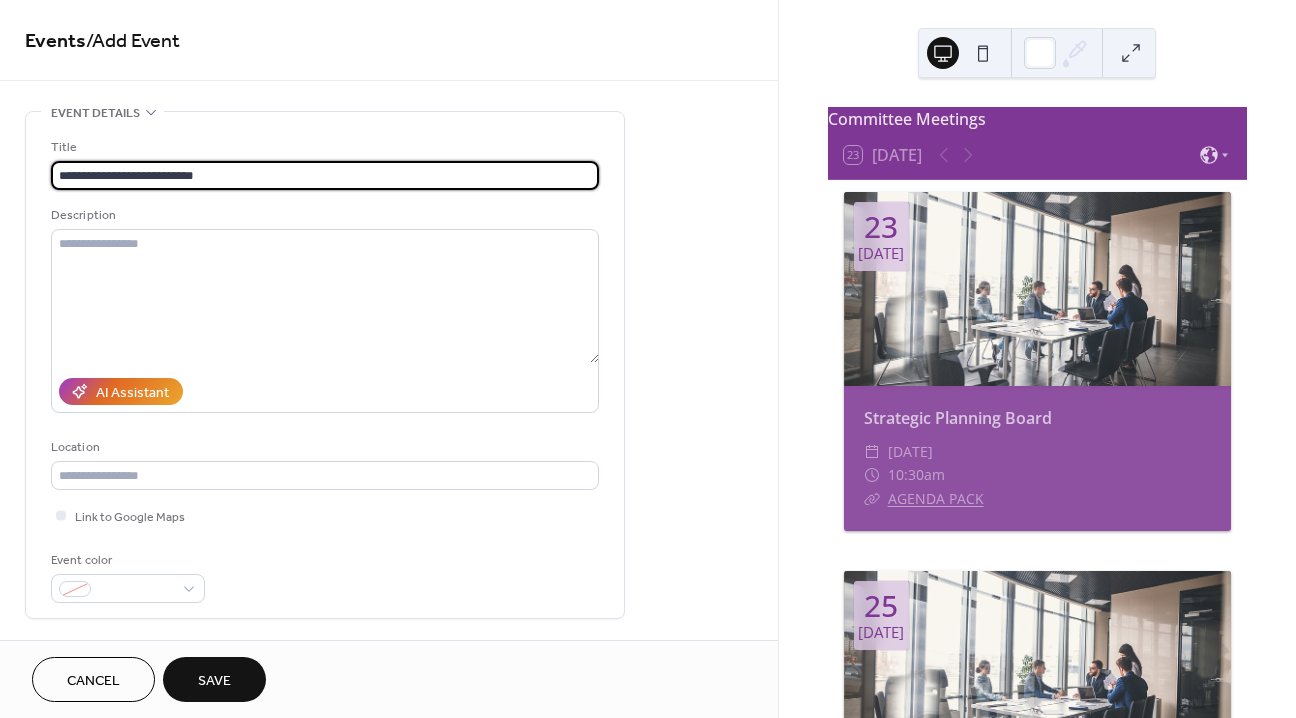 scroll, scrollTop: 211, scrollLeft: 0, axis: vertical 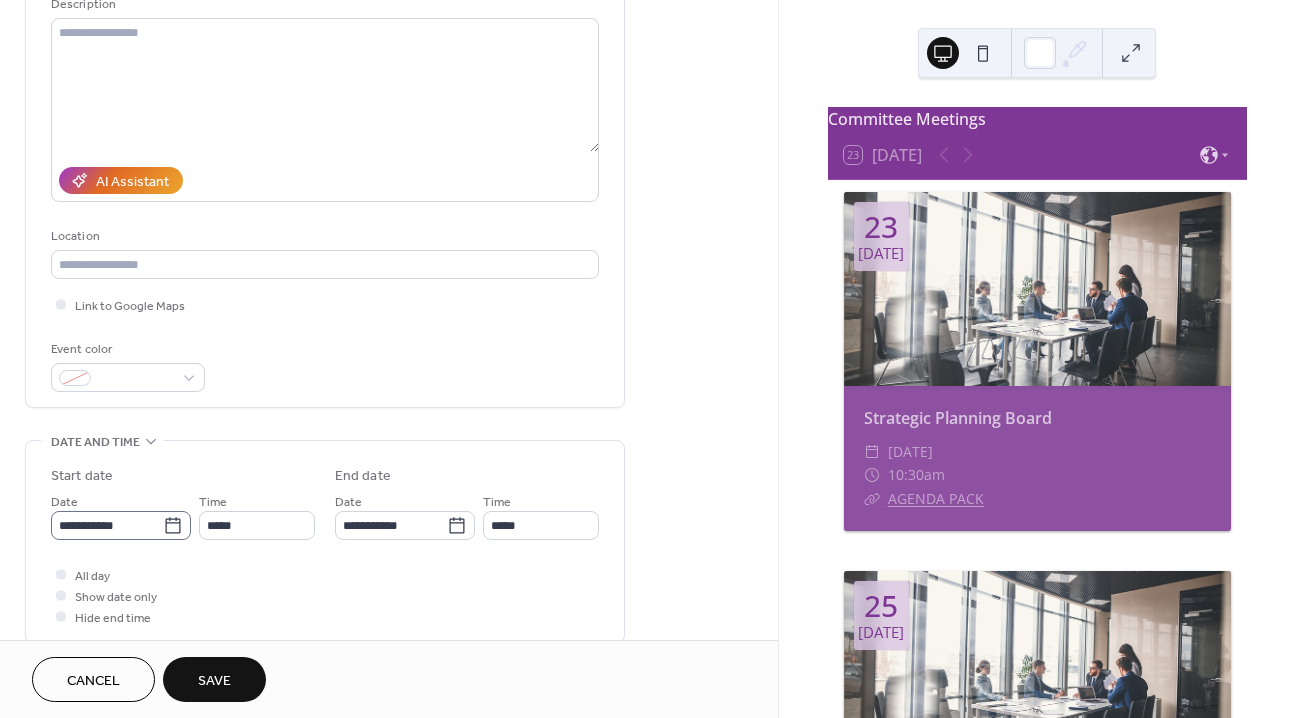 type on "**********" 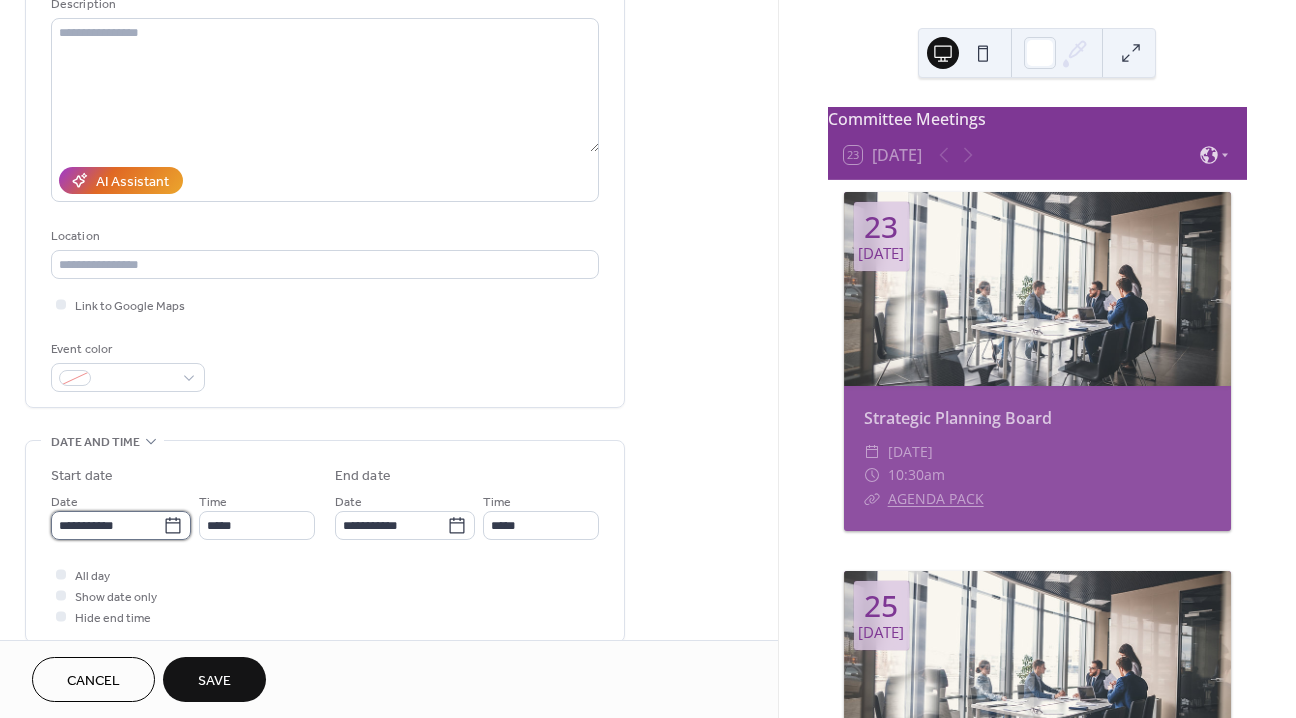 click on "**********" at bounding box center (107, 525) 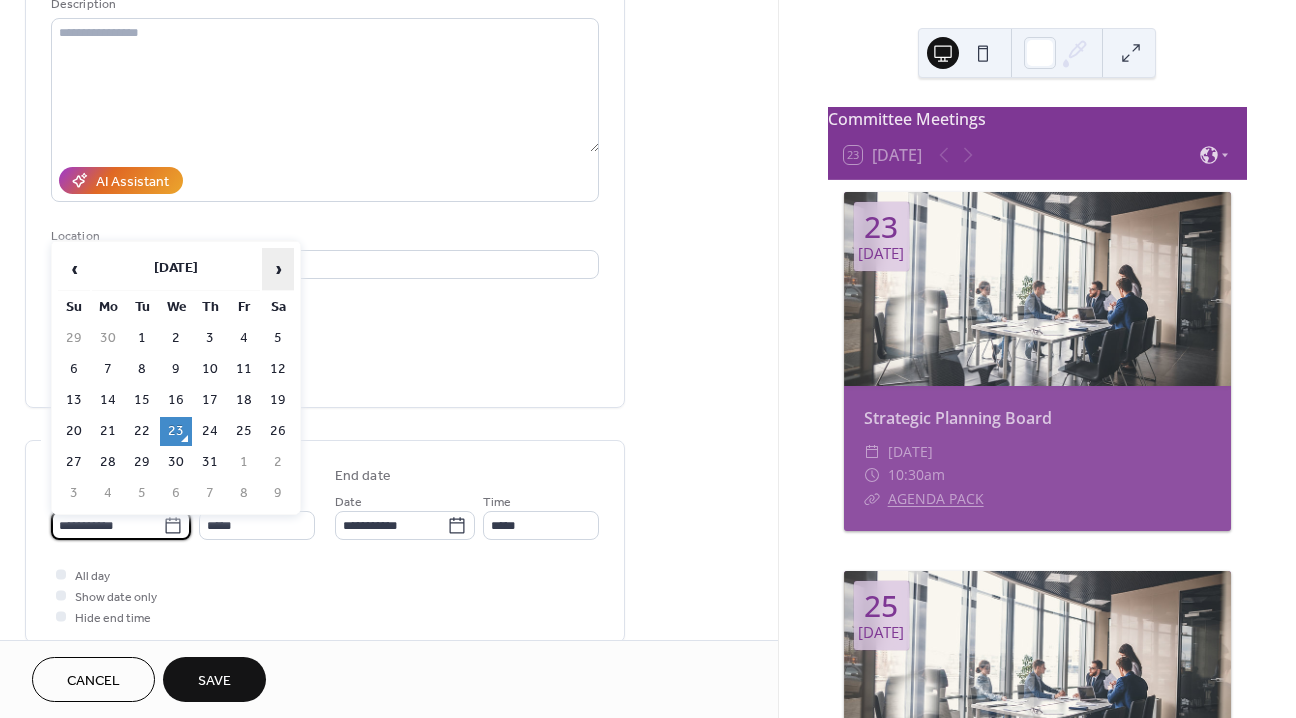 click on "›" at bounding box center [278, 269] 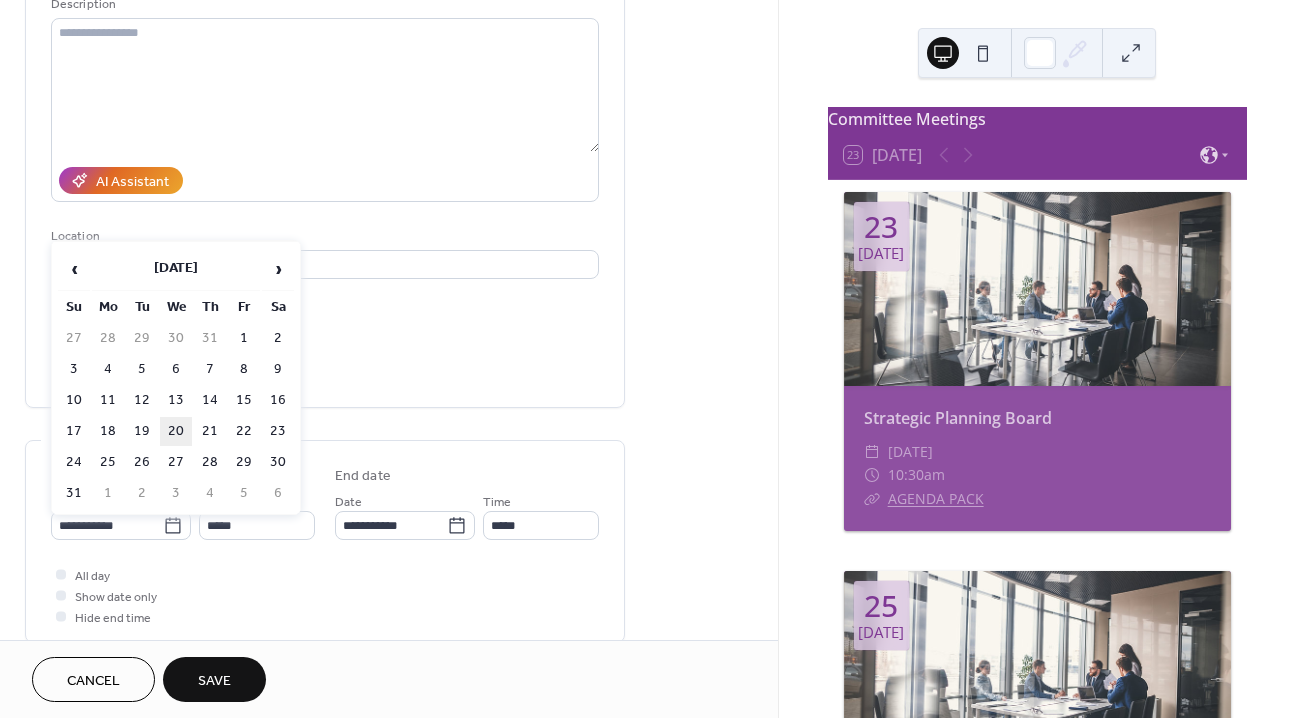 click on "20" at bounding box center (176, 431) 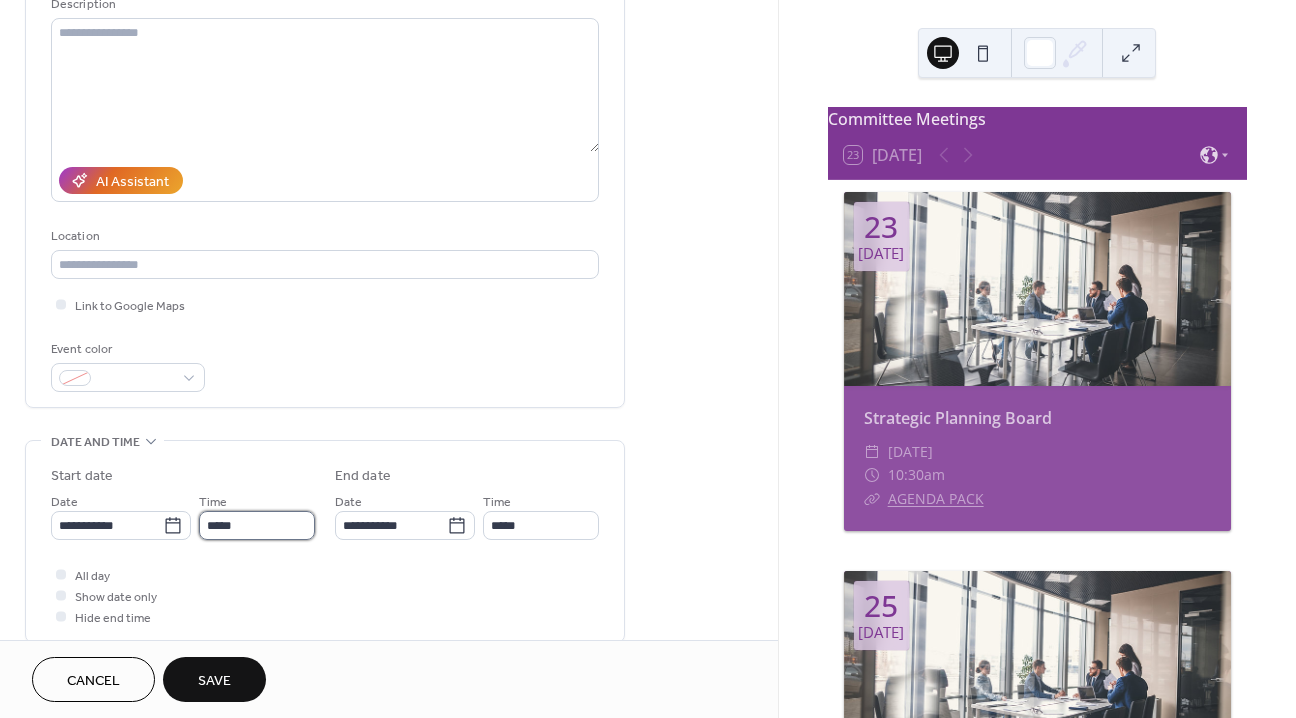 click on "*****" at bounding box center (257, 525) 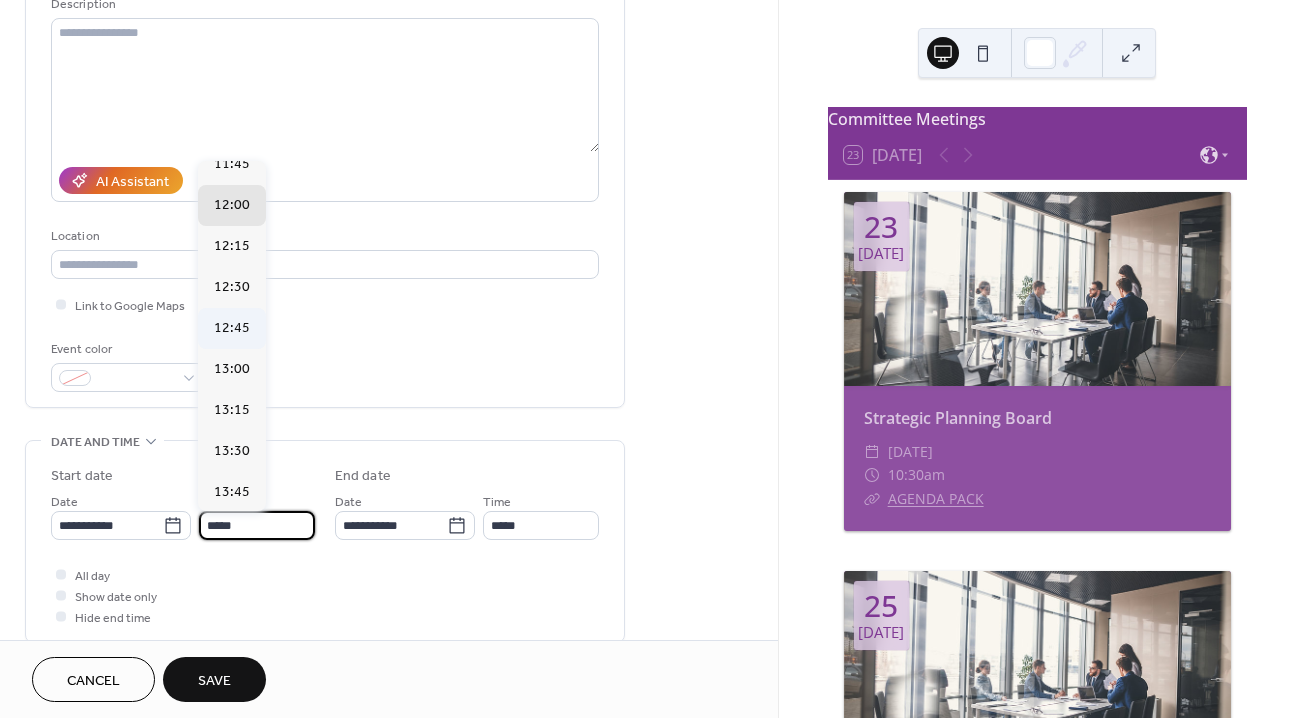 scroll, scrollTop: 1609, scrollLeft: 0, axis: vertical 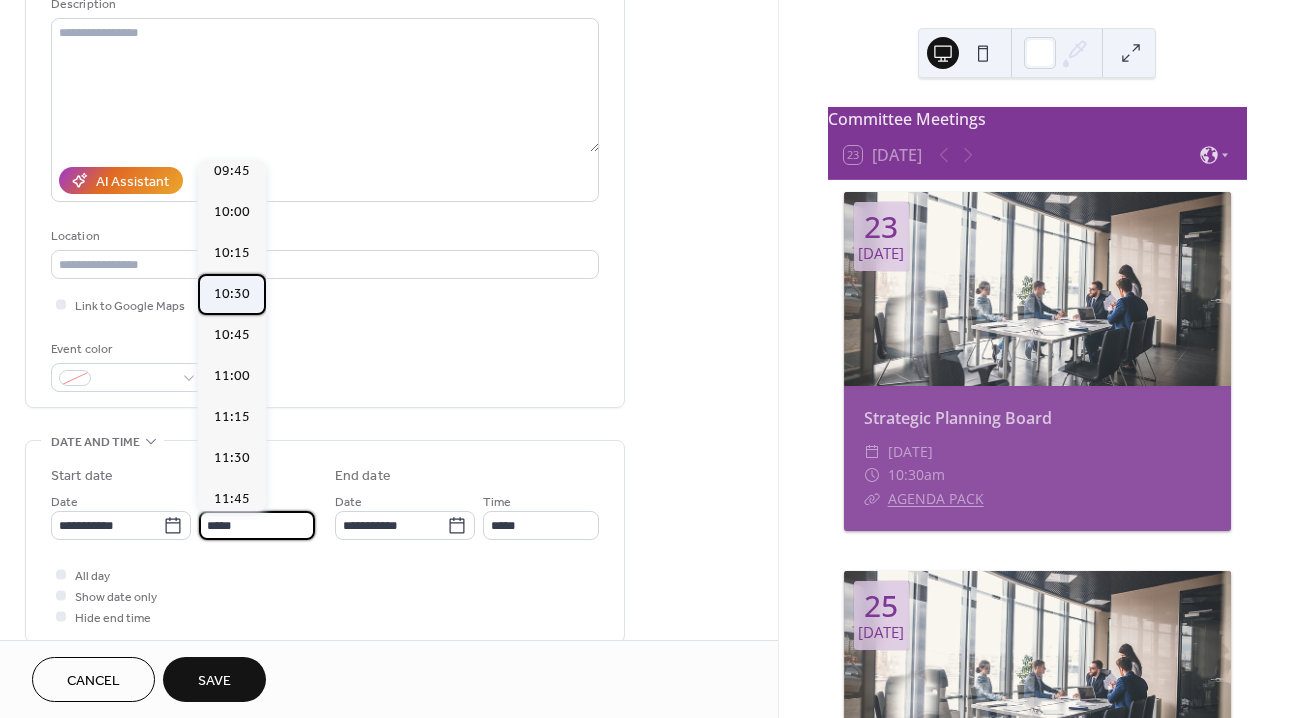 click on "10:30" at bounding box center [232, 294] 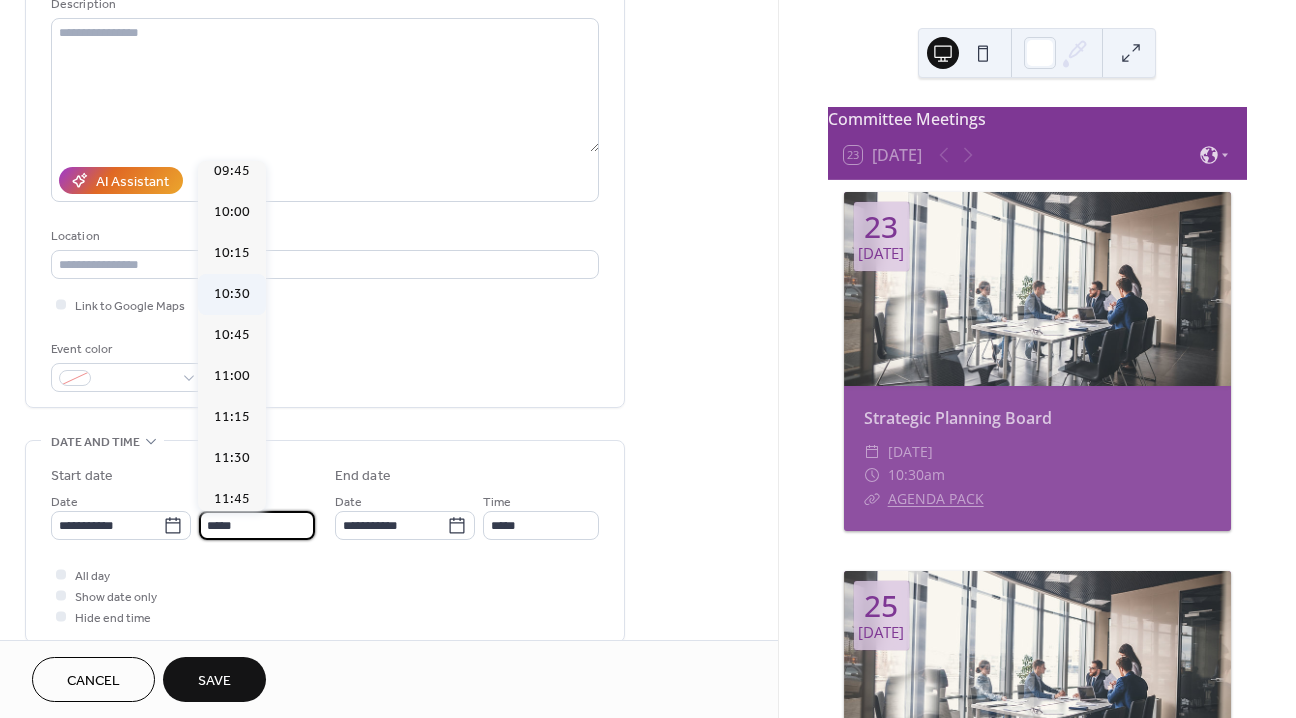 type on "*****" 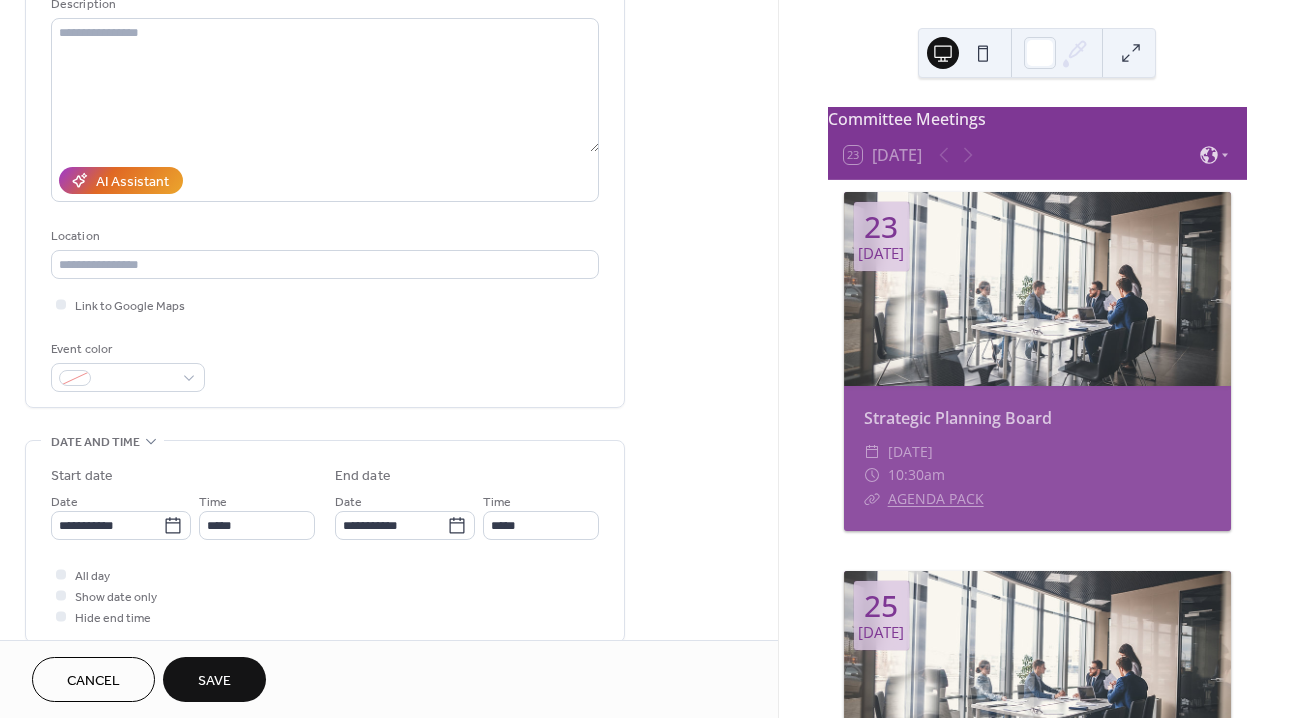 scroll, scrollTop: 380, scrollLeft: 0, axis: vertical 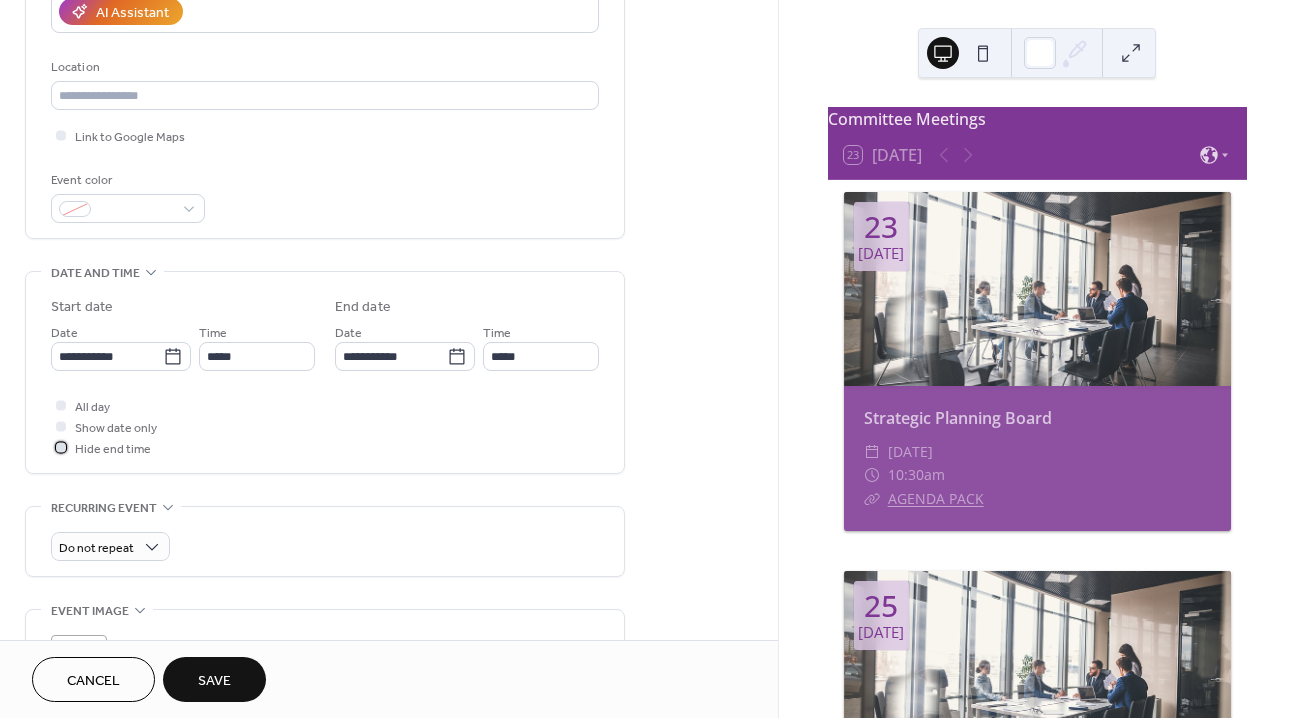 click at bounding box center (61, 447) 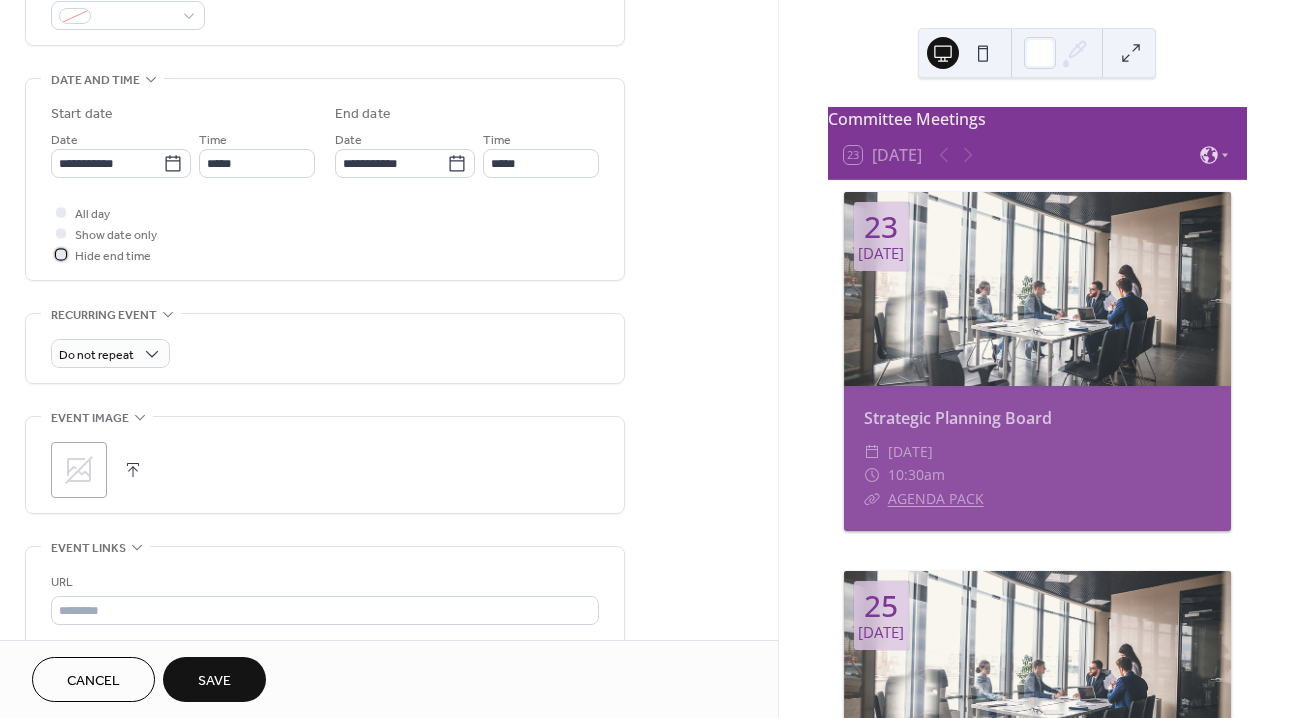 scroll, scrollTop: 718, scrollLeft: 0, axis: vertical 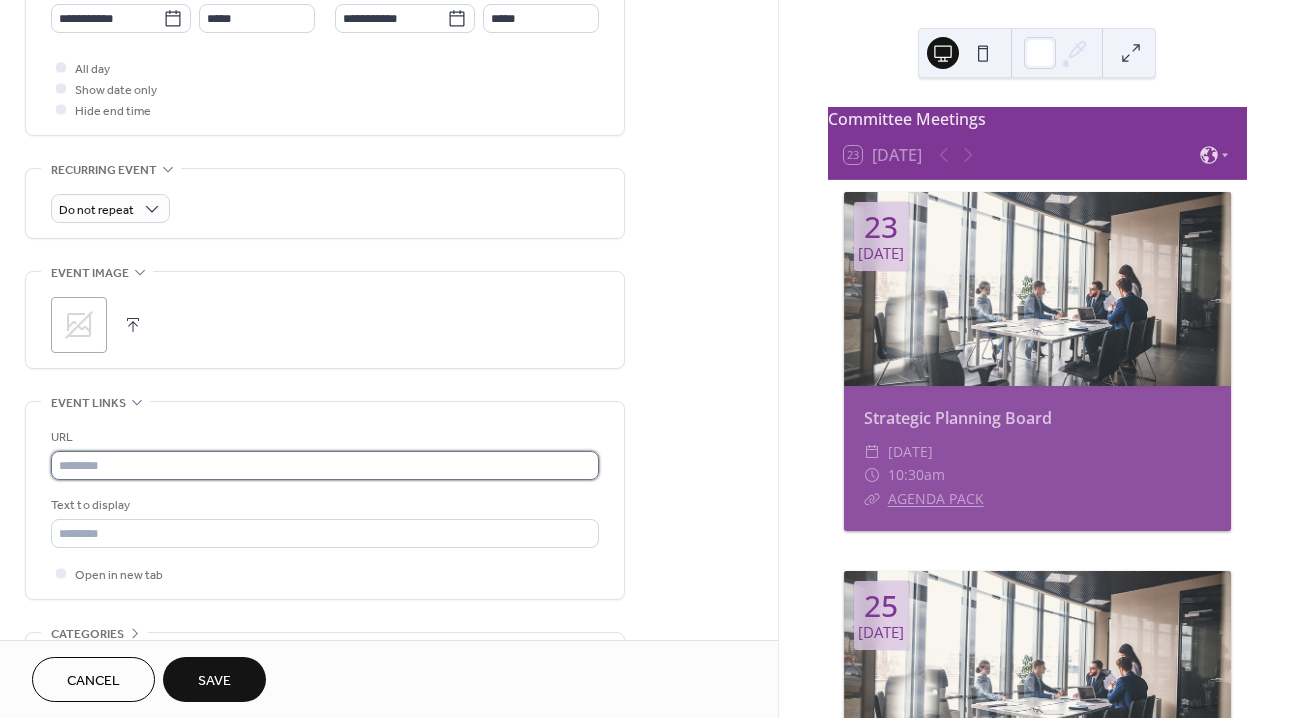 click at bounding box center [325, 465] 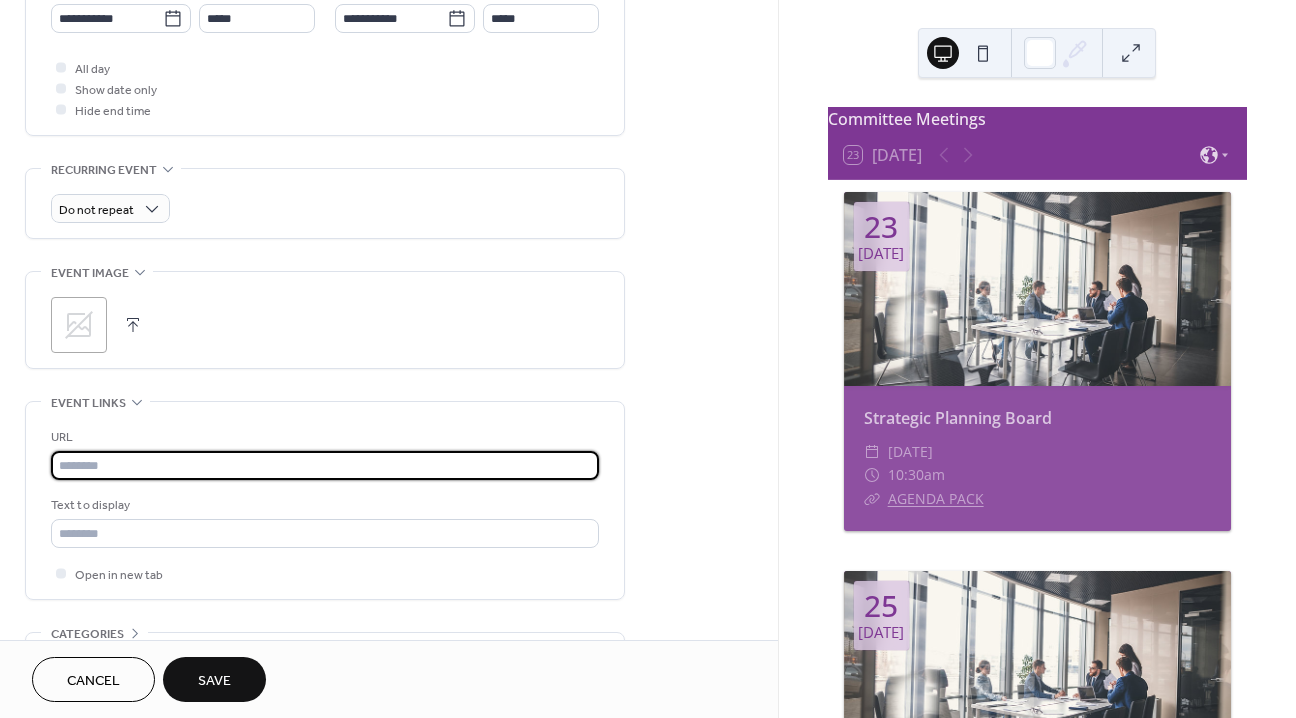 paste on "**********" 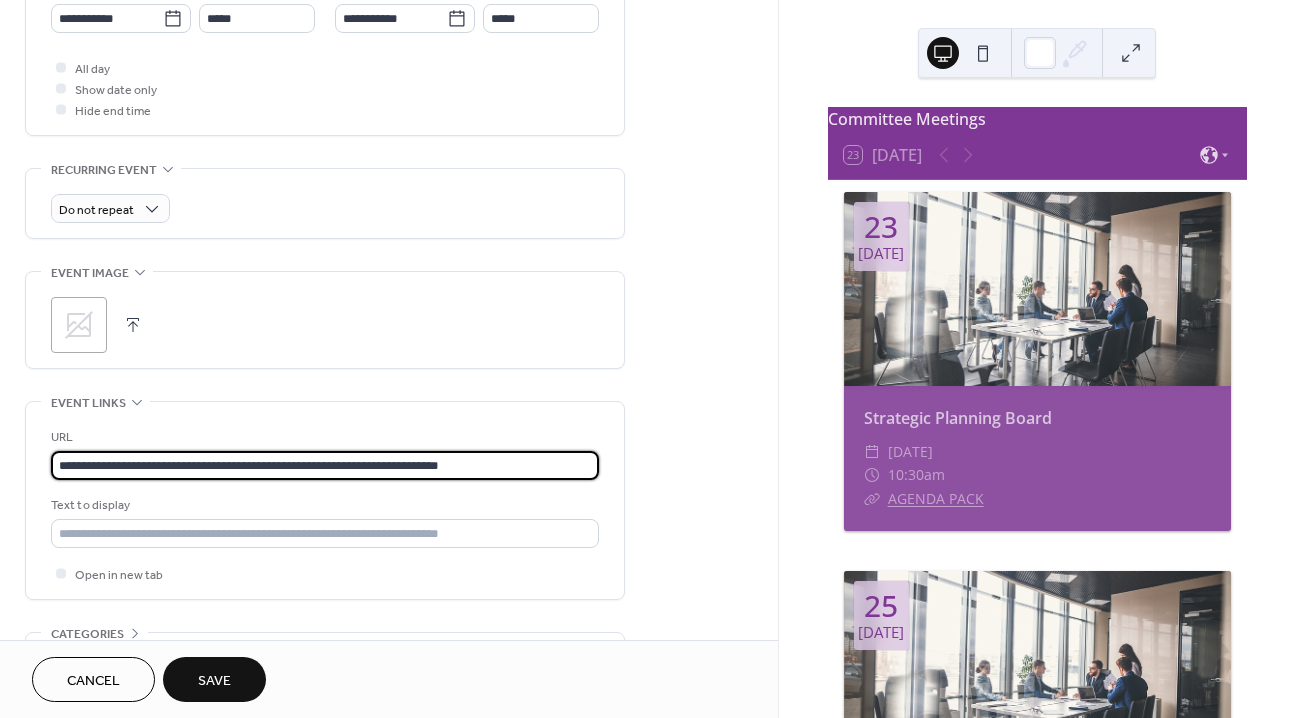scroll, scrollTop: 846, scrollLeft: 0, axis: vertical 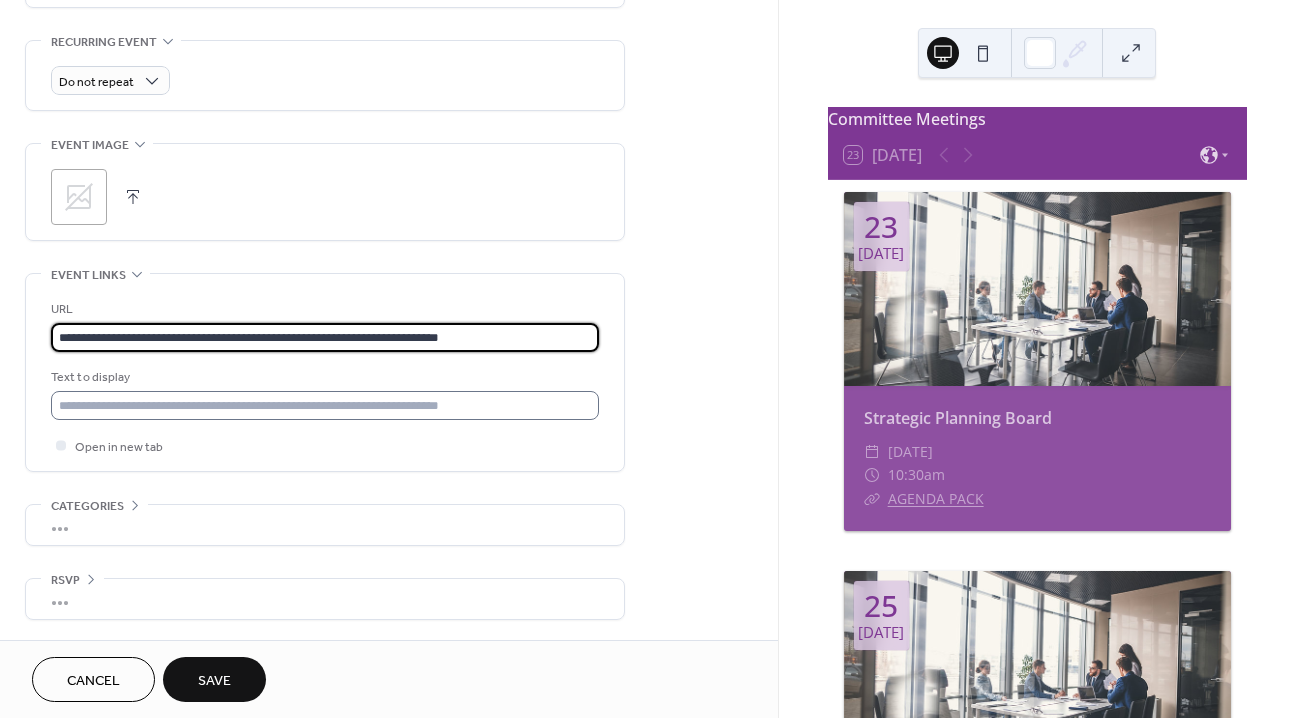 type on "**********" 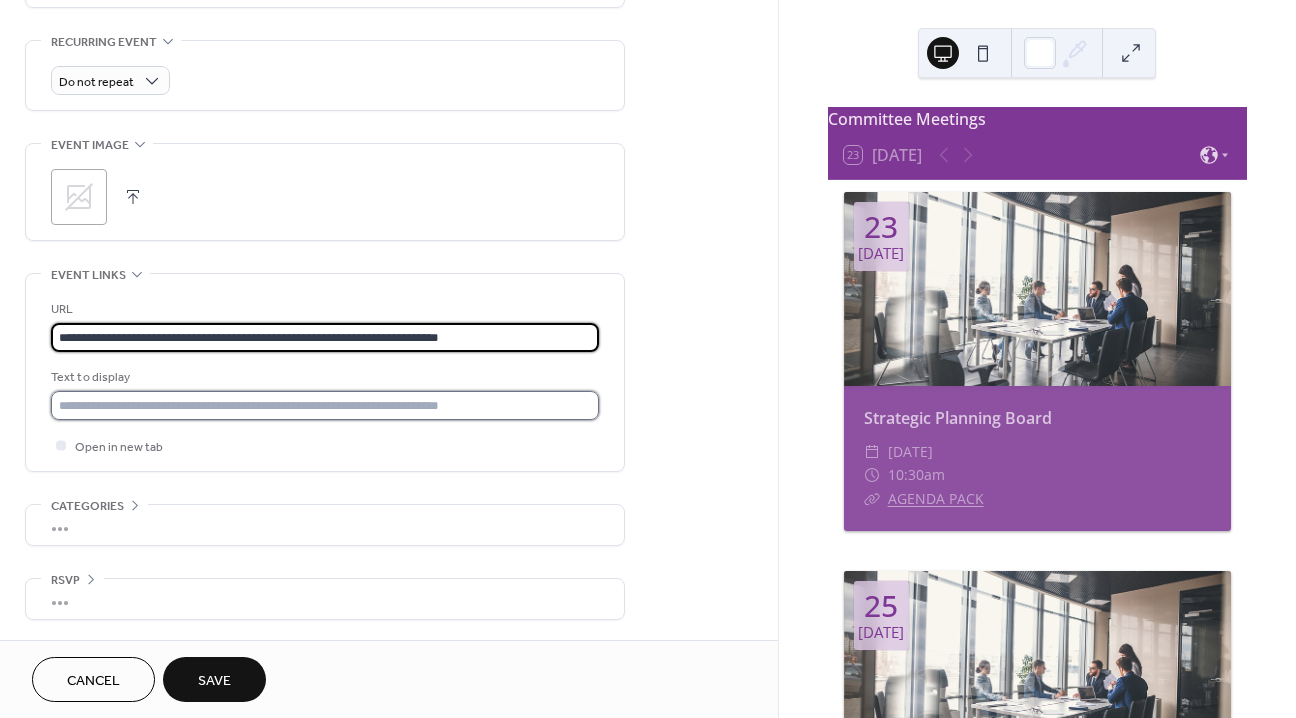 click at bounding box center [325, 405] 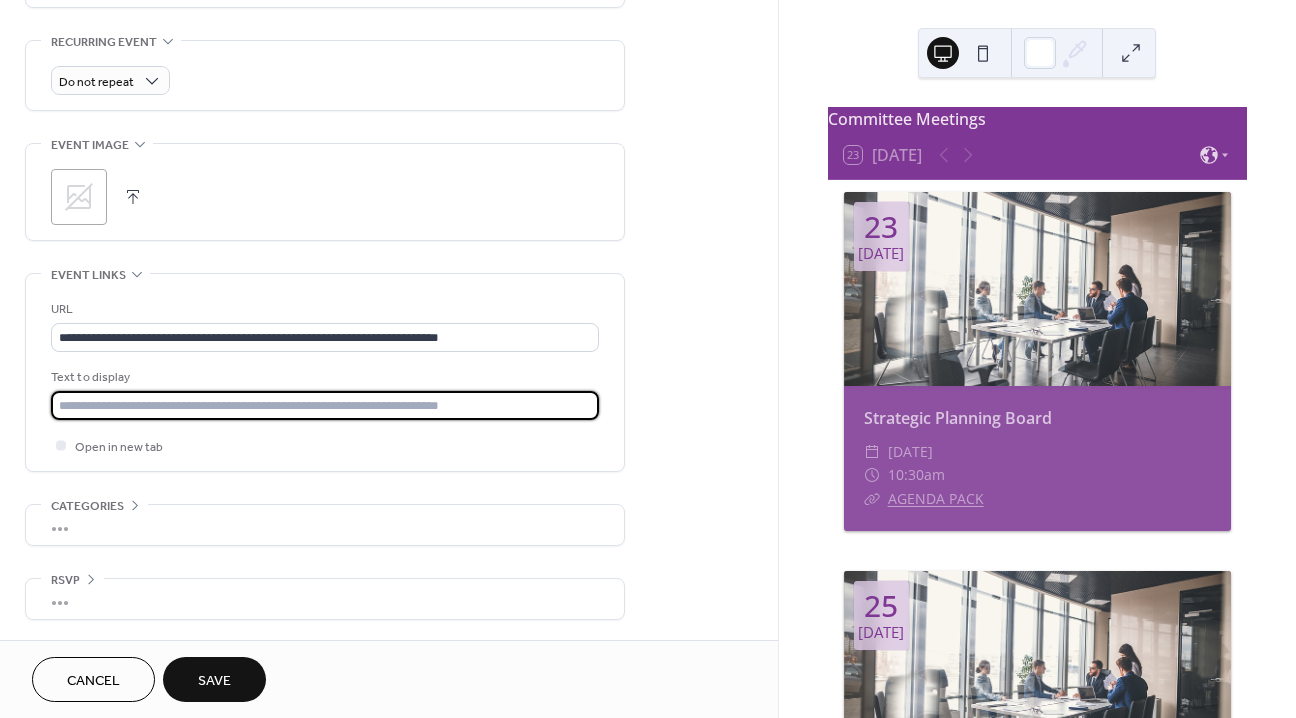 type on "**********" 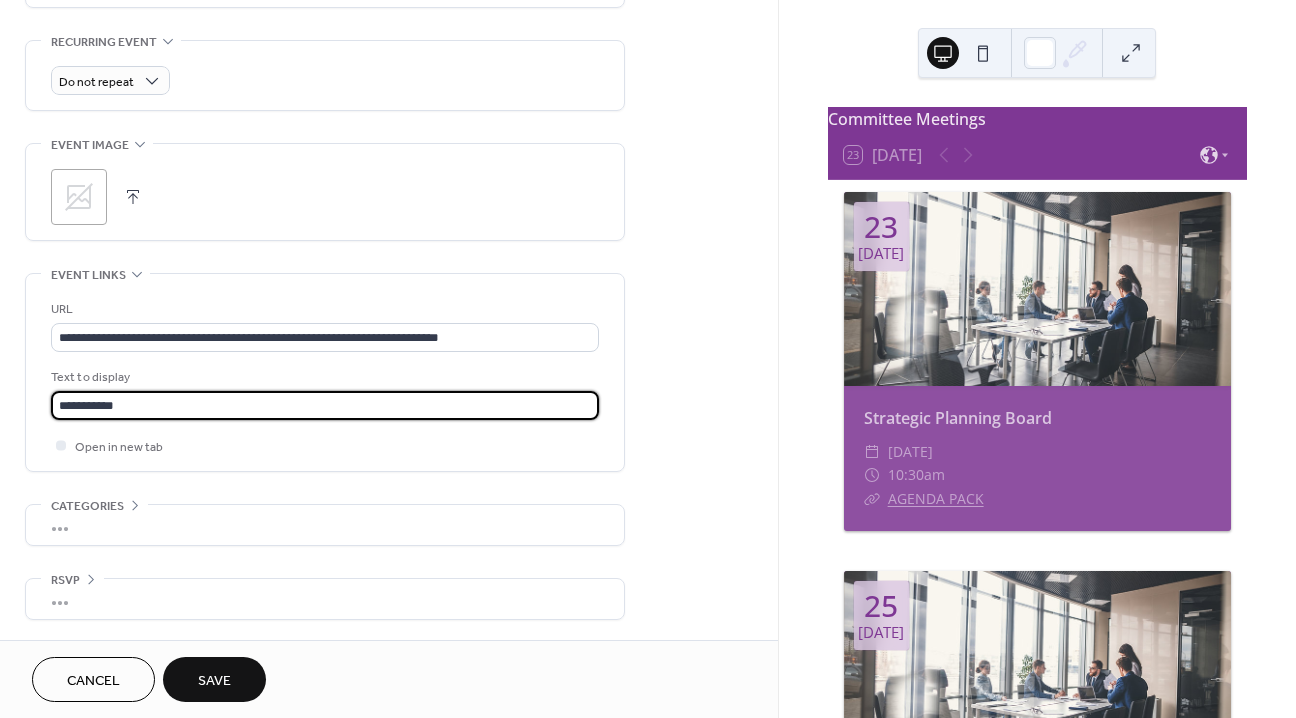 click on "Save" at bounding box center [214, 681] 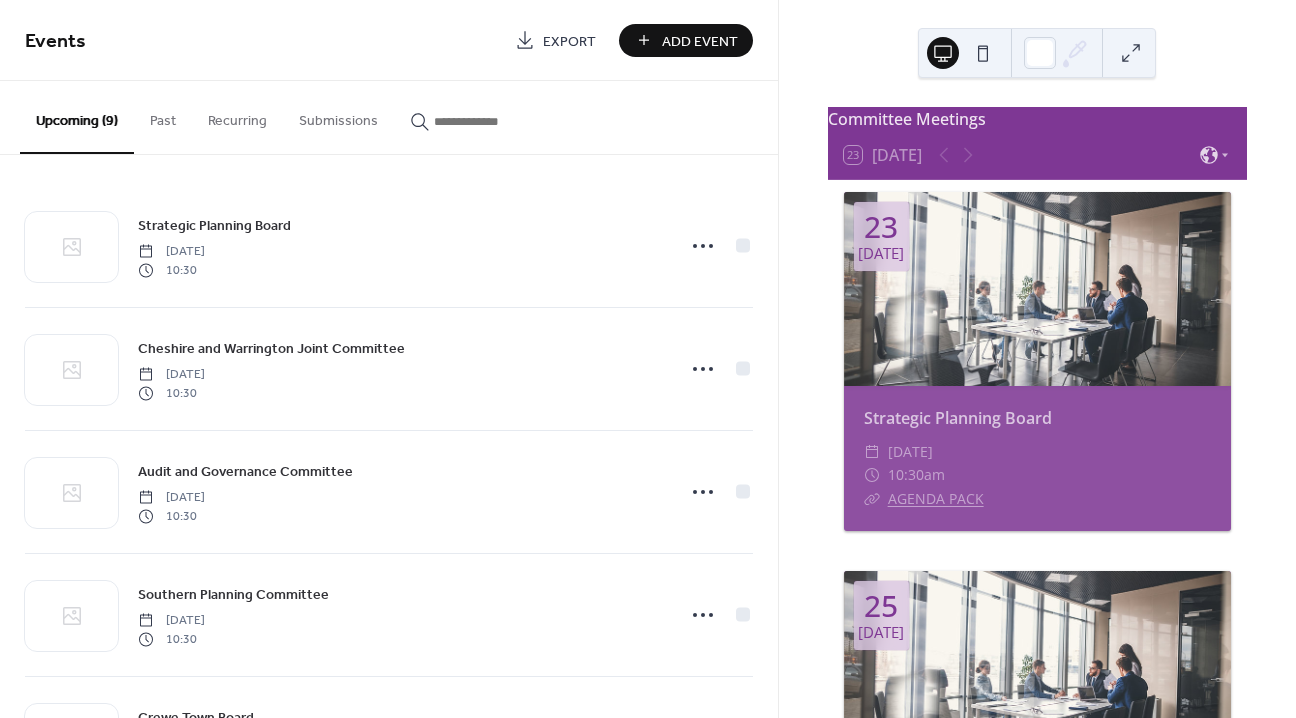 click on "Add Event" at bounding box center [700, 41] 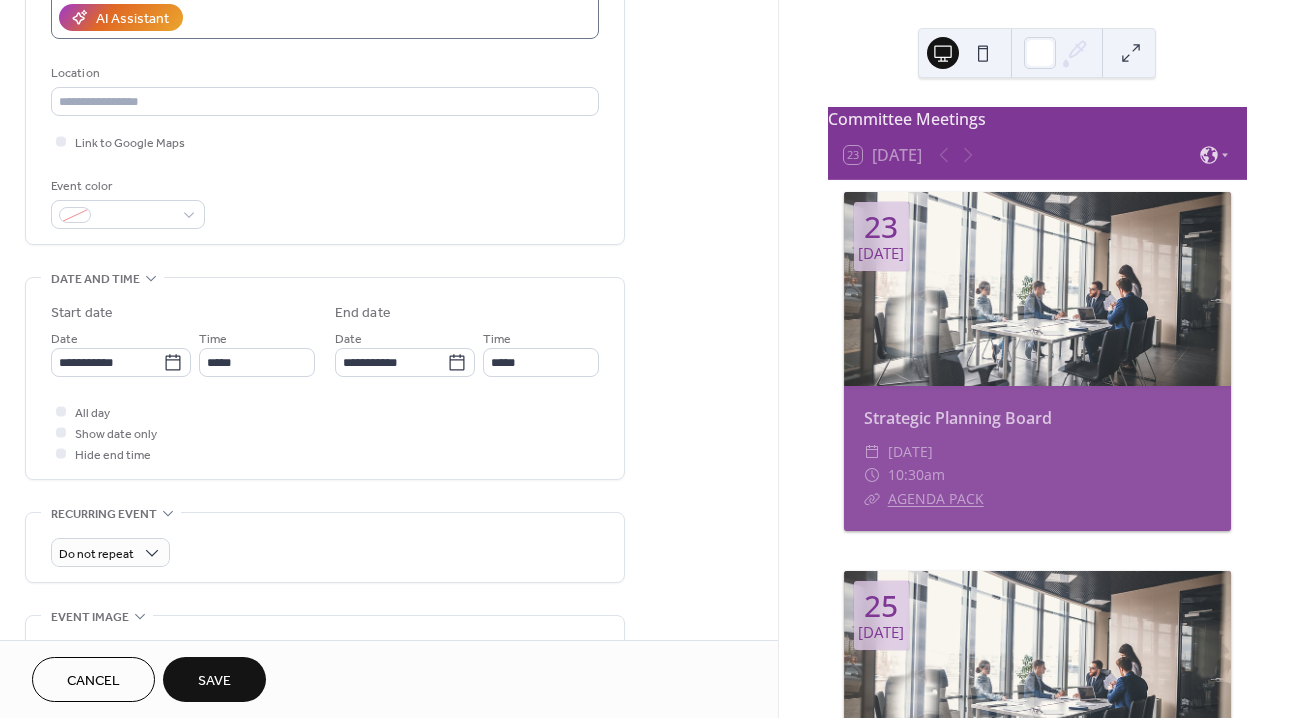scroll, scrollTop: 389, scrollLeft: 0, axis: vertical 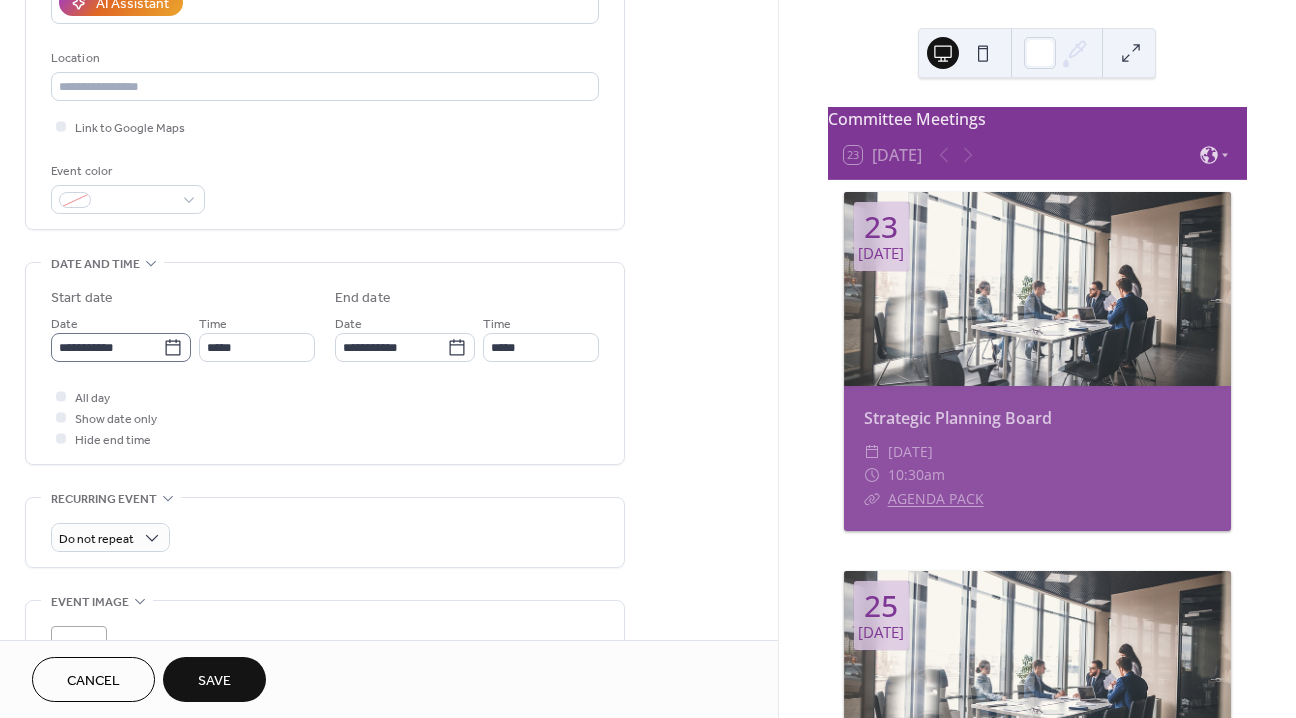 type on "**********" 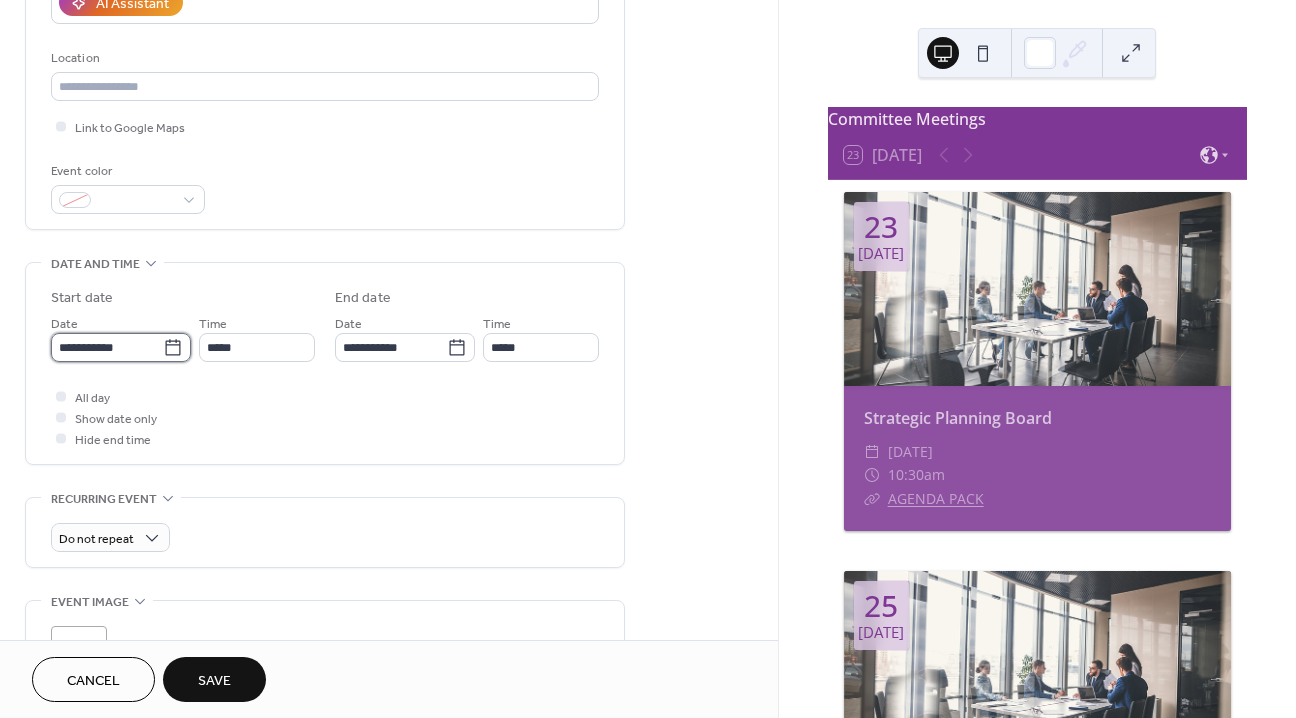 click on "**********" at bounding box center [107, 347] 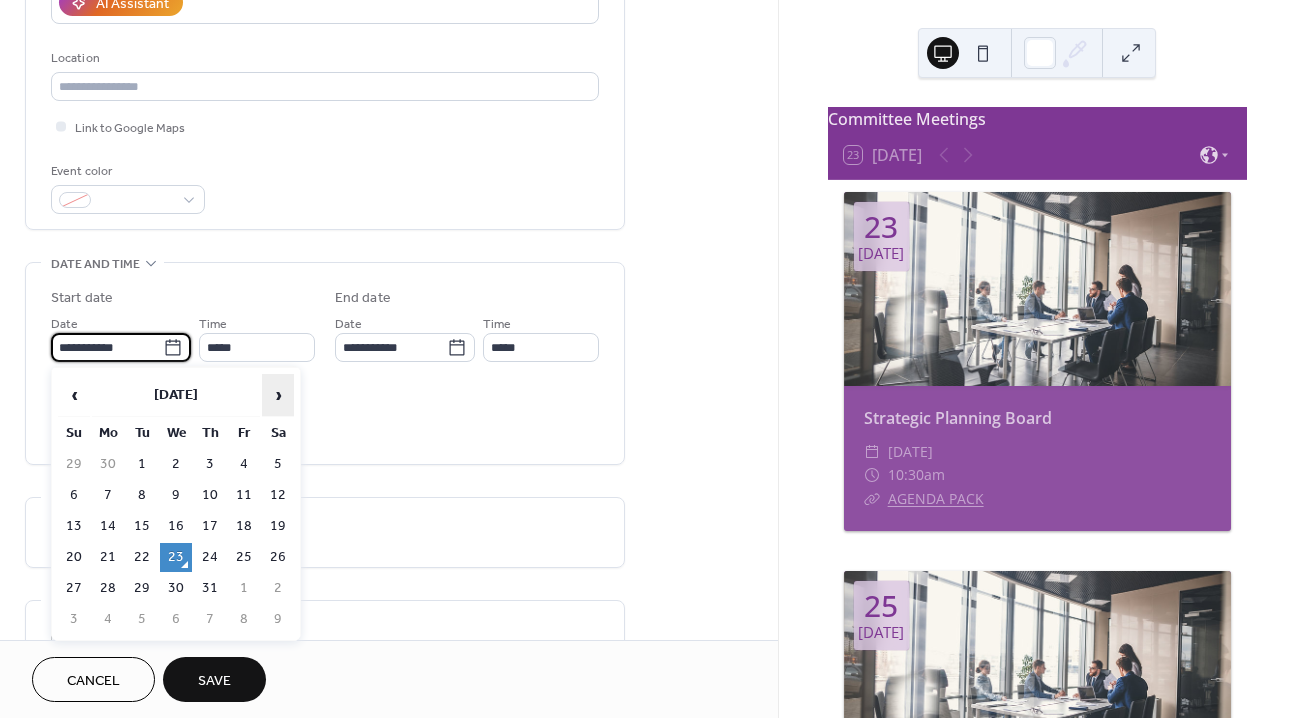 click on "›" at bounding box center (278, 395) 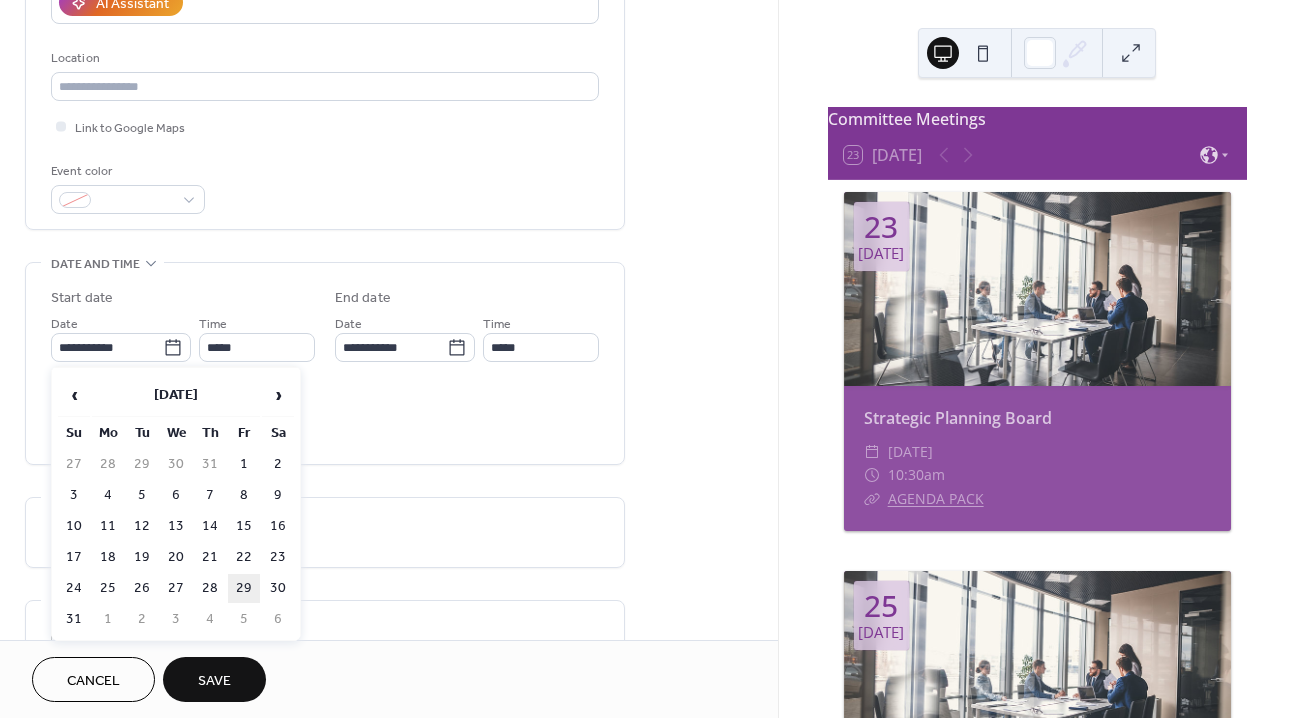 click on "29" at bounding box center [244, 588] 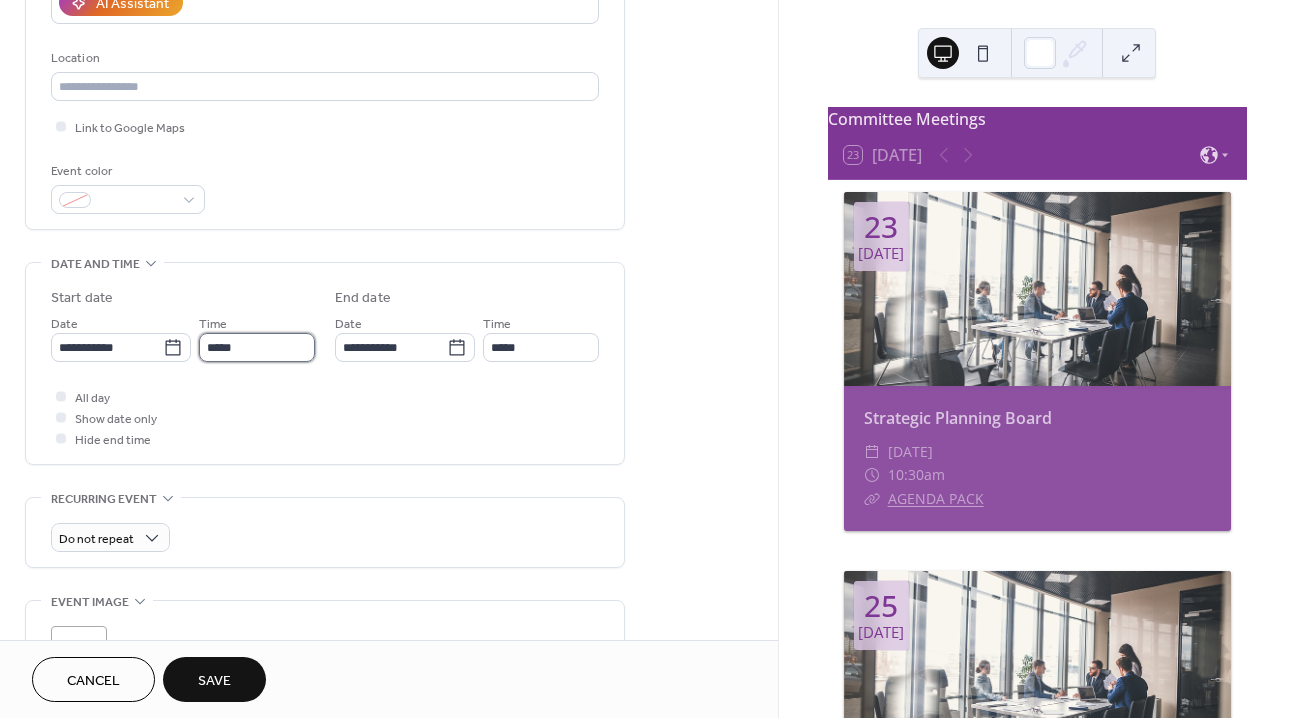 click on "*****" at bounding box center [257, 347] 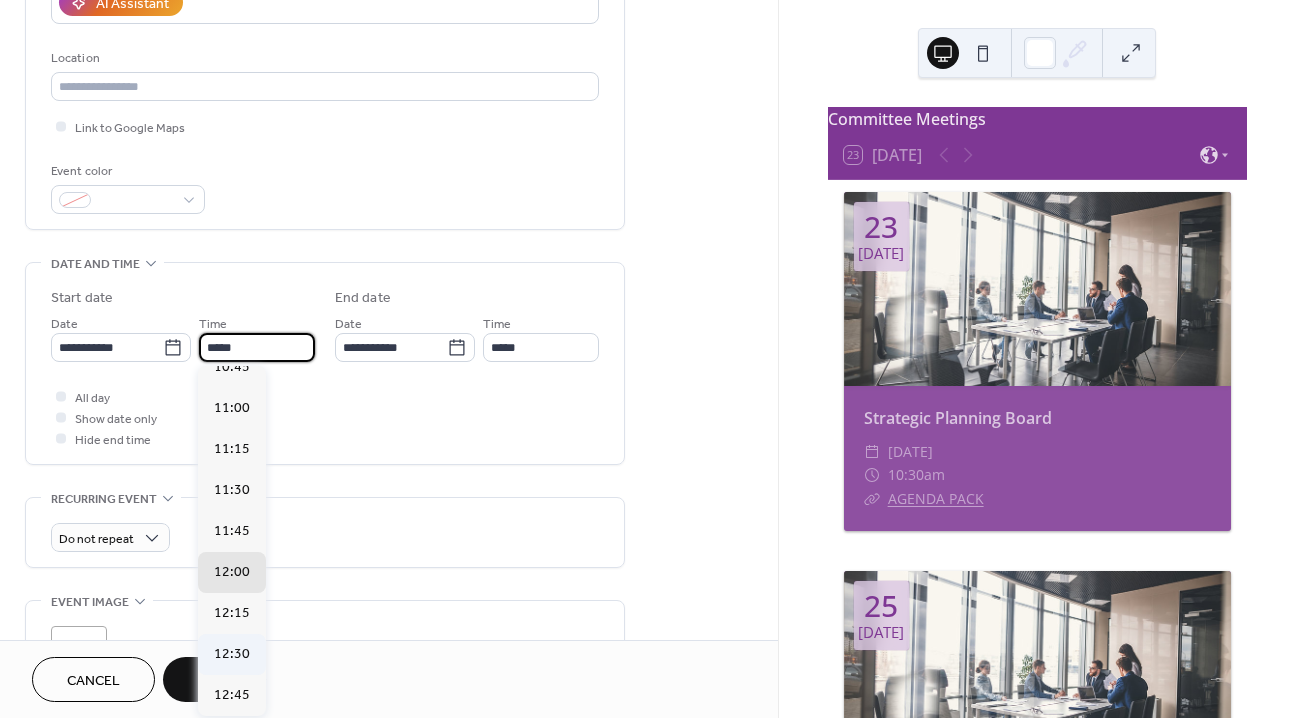 scroll, scrollTop: 1656, scrollLeft: 0, axis: vertical 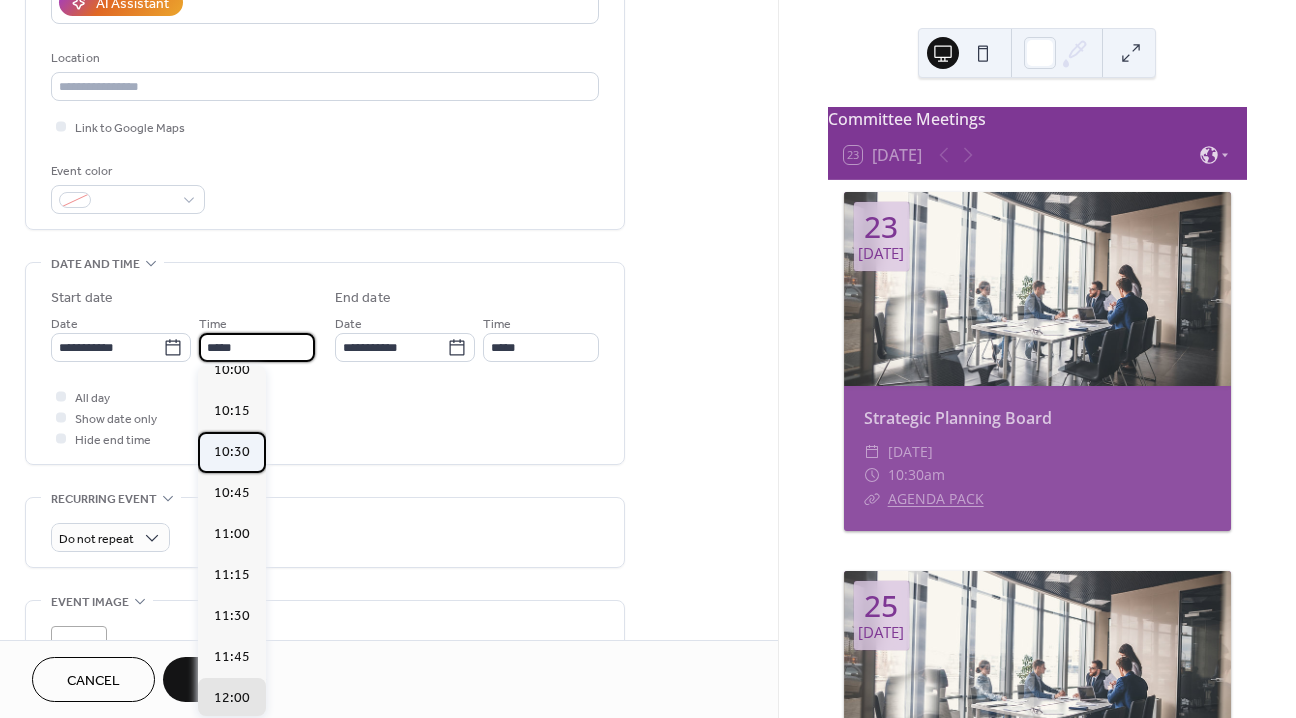 click on "10:30" at bounding box center (232, 452) 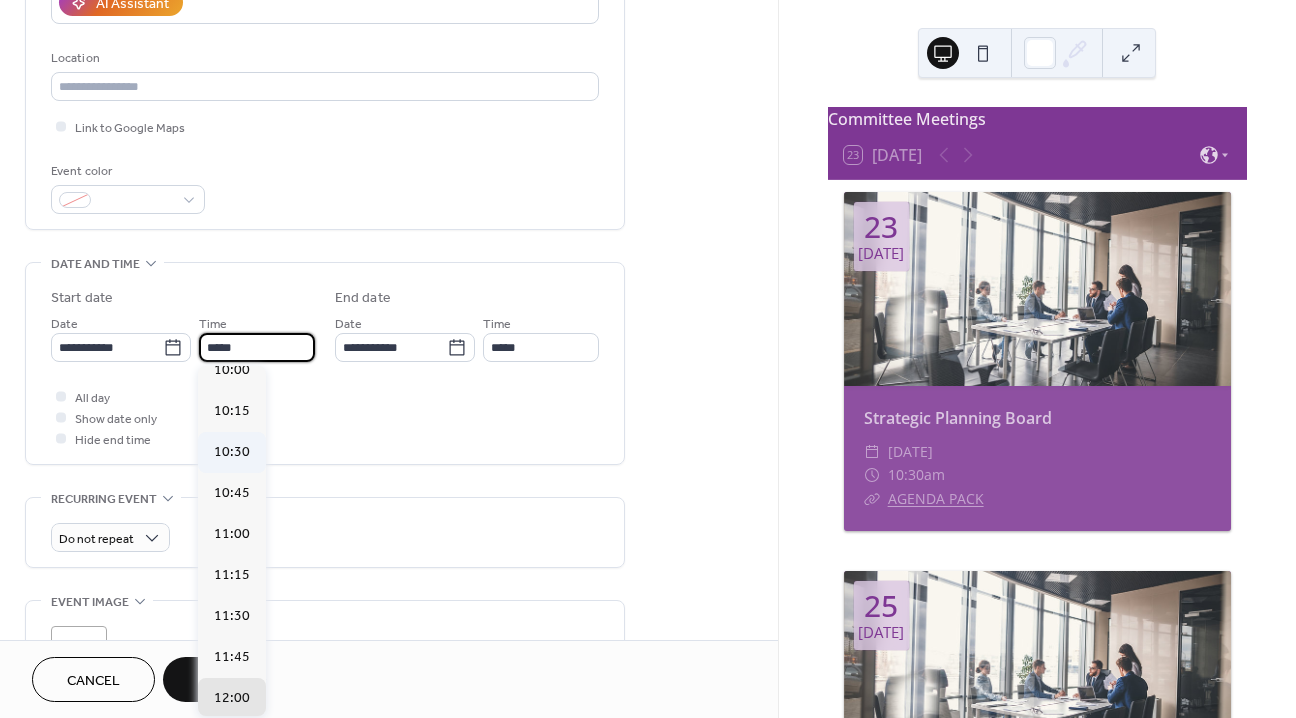 type on "*****" 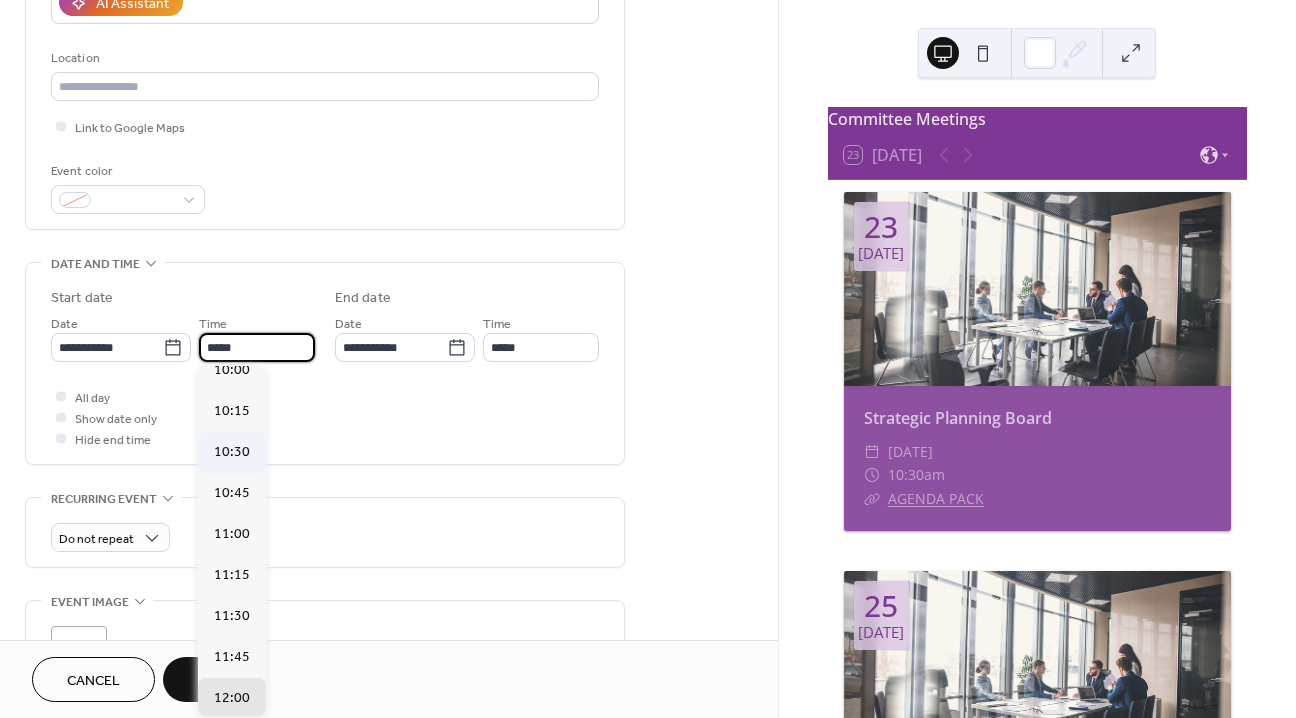 type on "*****" 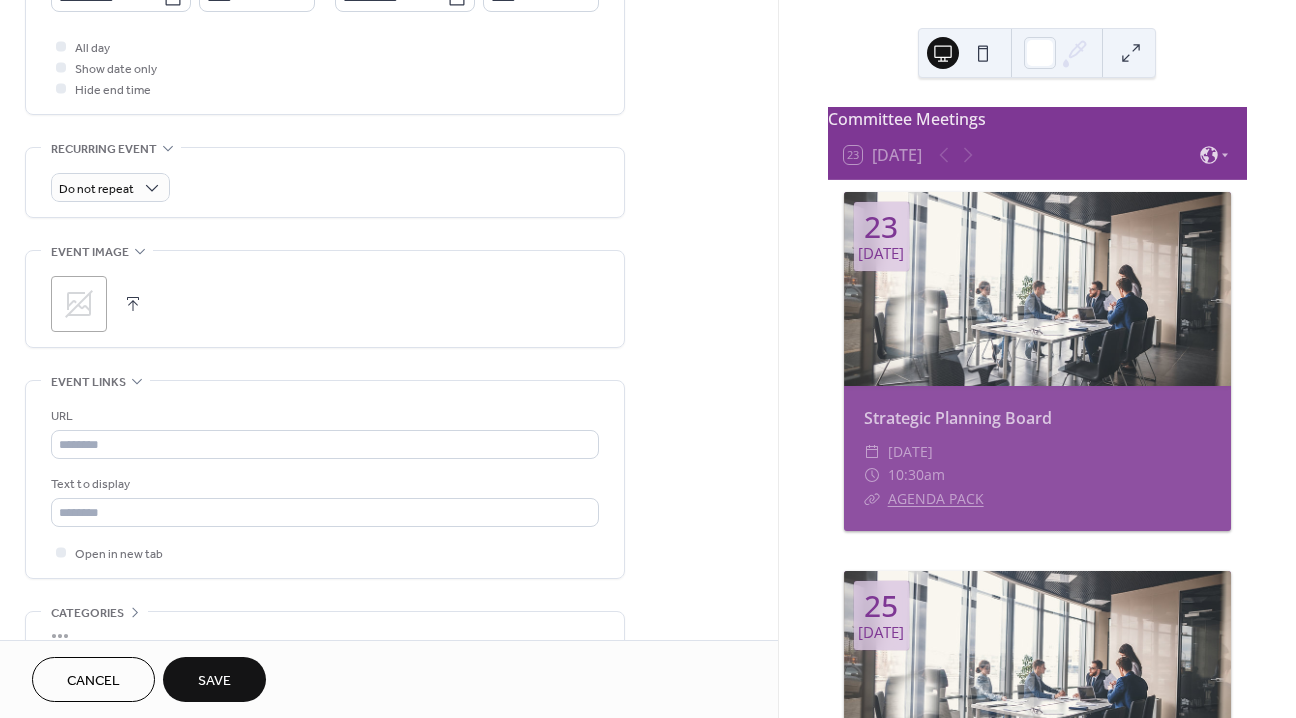 scroll, scrollTop: 741, scrollLeft: 0, axis: vertical 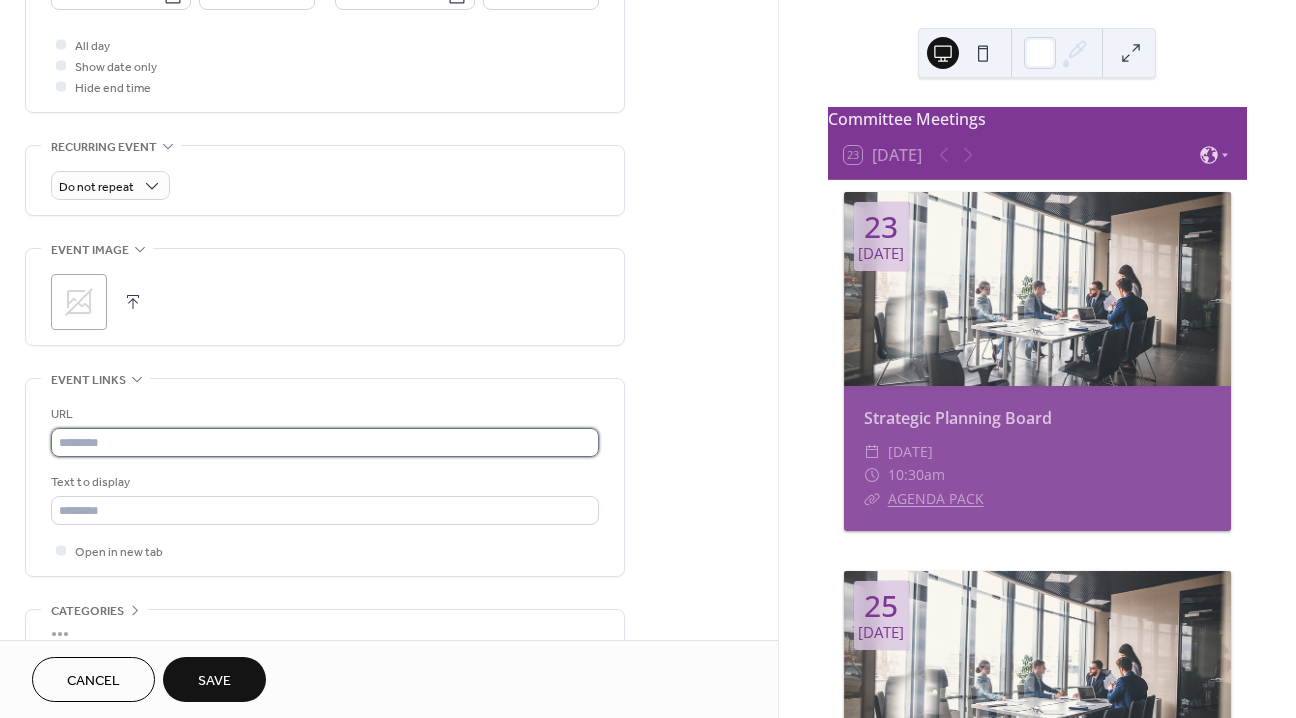 click at bounding box center [325, 442] 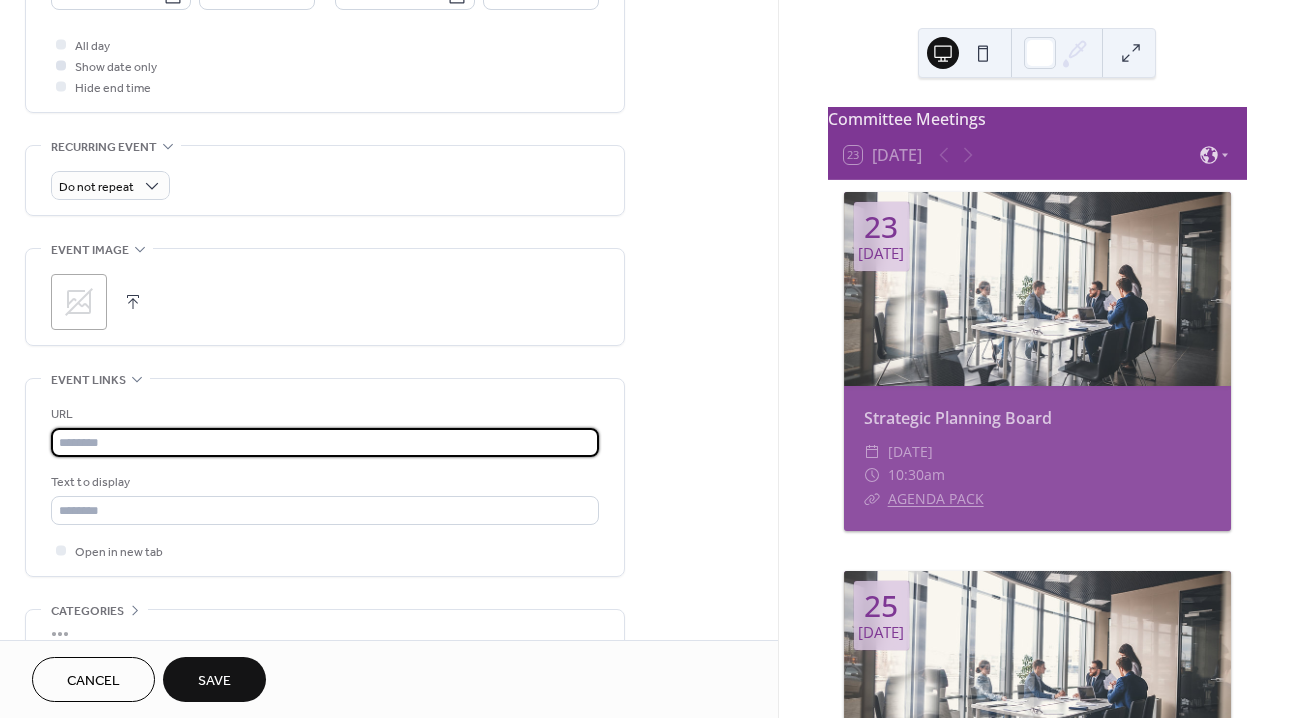 paste on "**********" 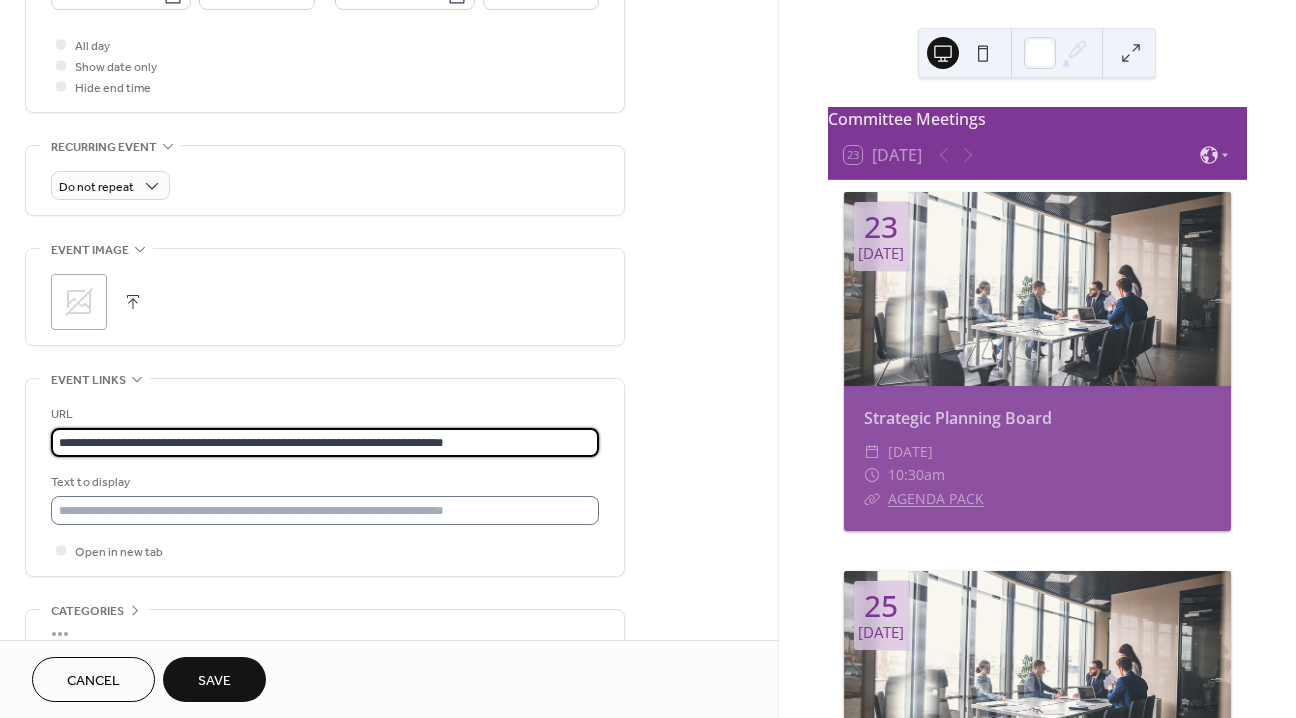 type on "**********" 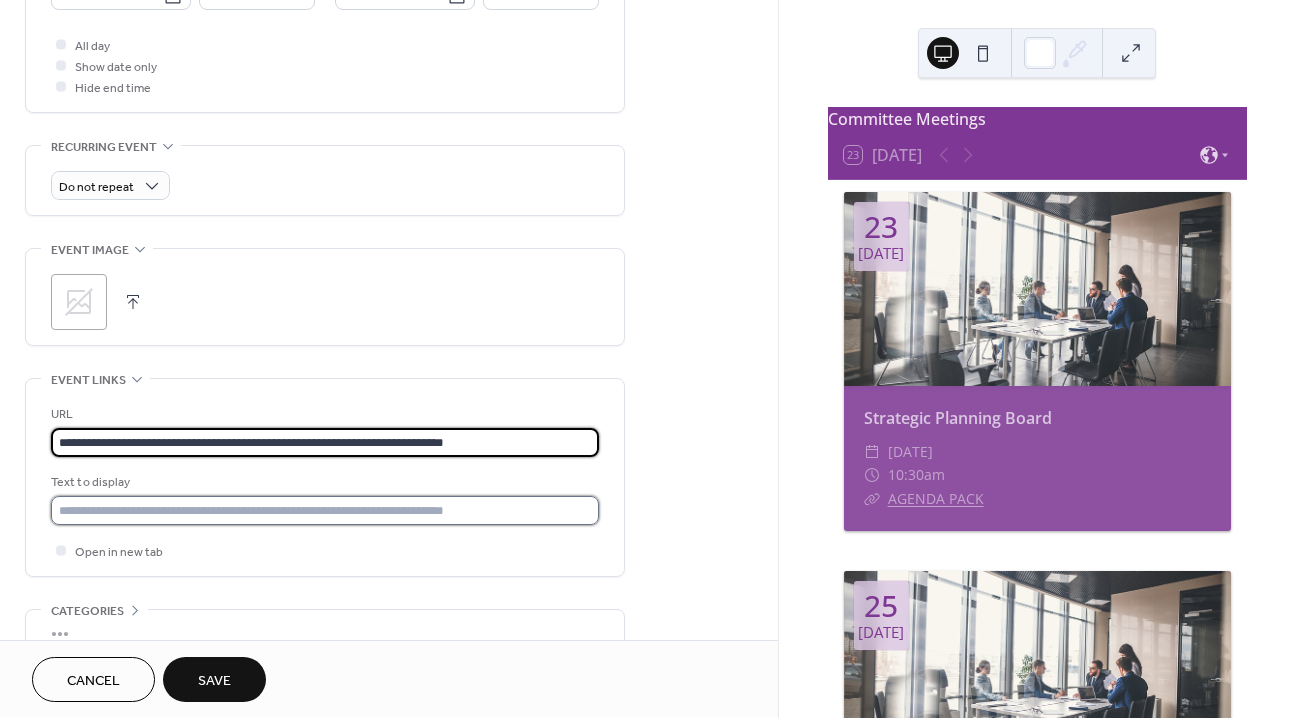 click at bounding box center [325, 510] 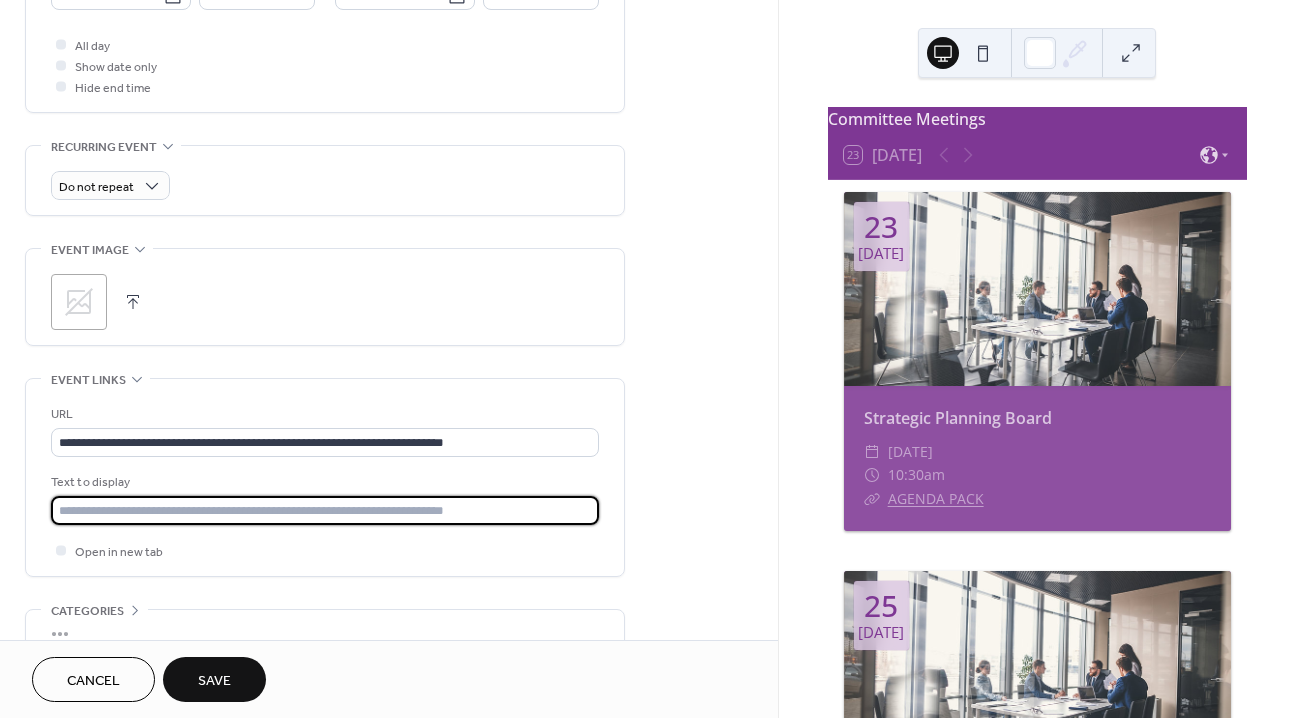 type on "**********" 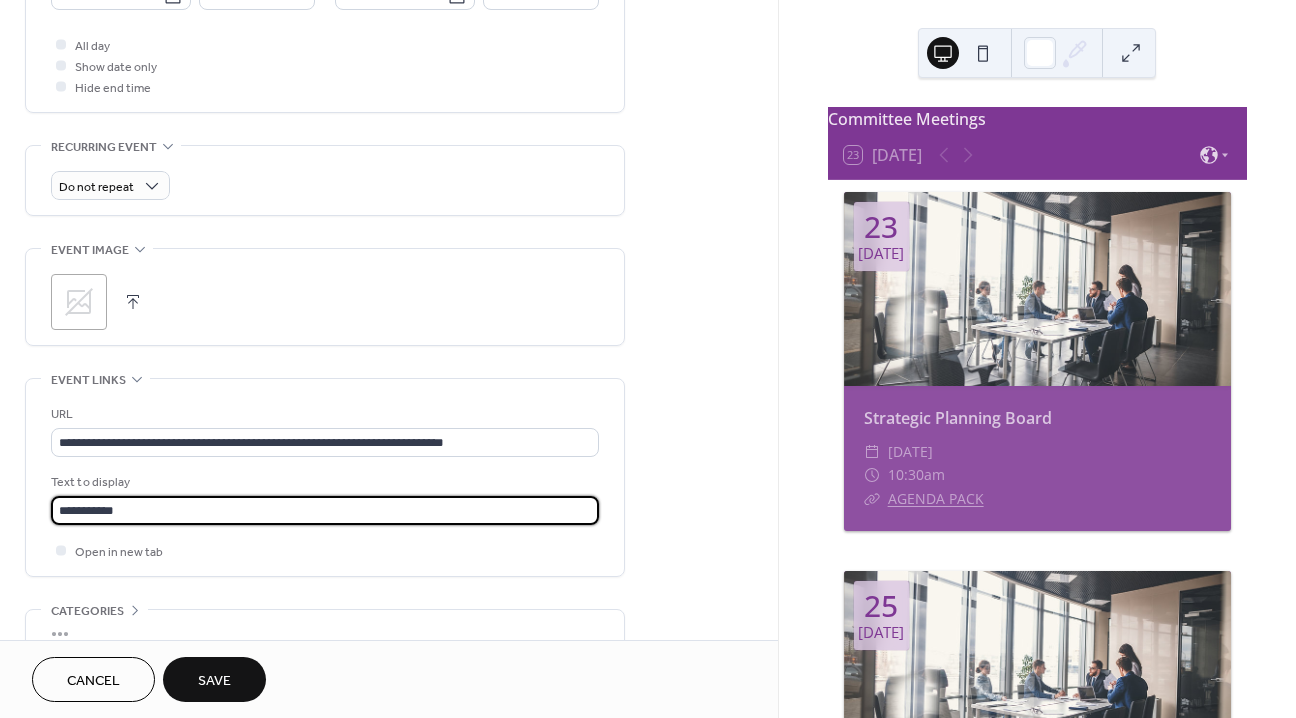 click on "Save" at bounding box center (214, 679) 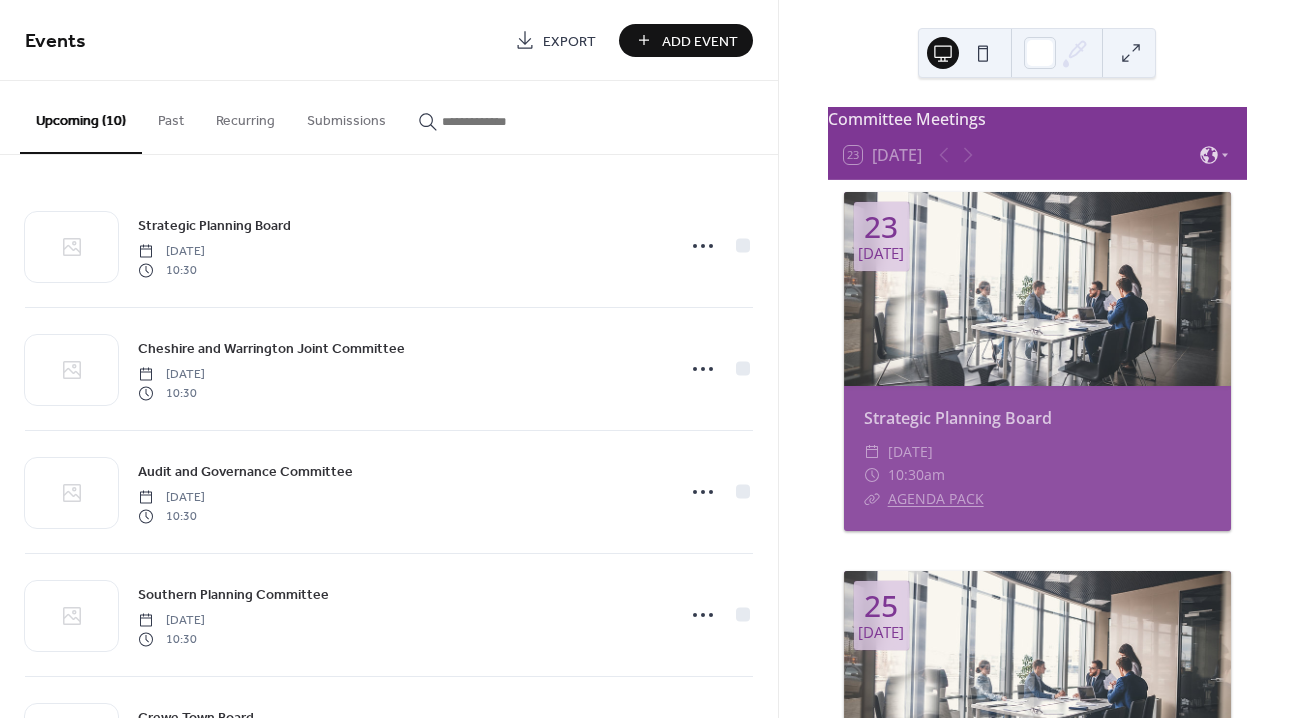 click on "Export" at bounding box center (569, 41) 